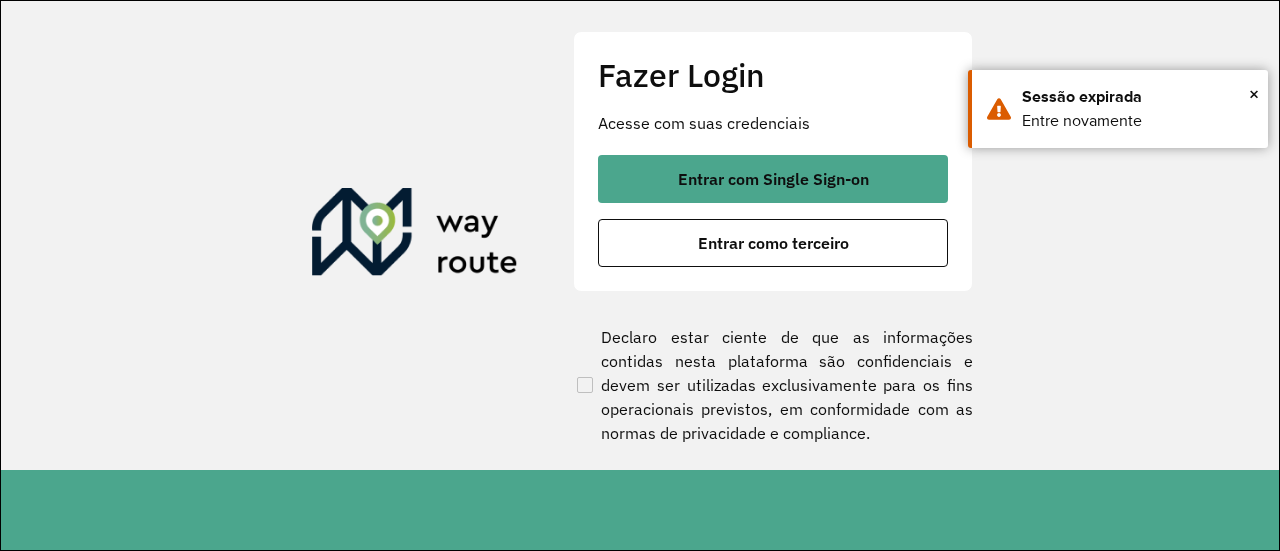 scroll, scrollTop: 0, scrollLeft: 0, axis: both 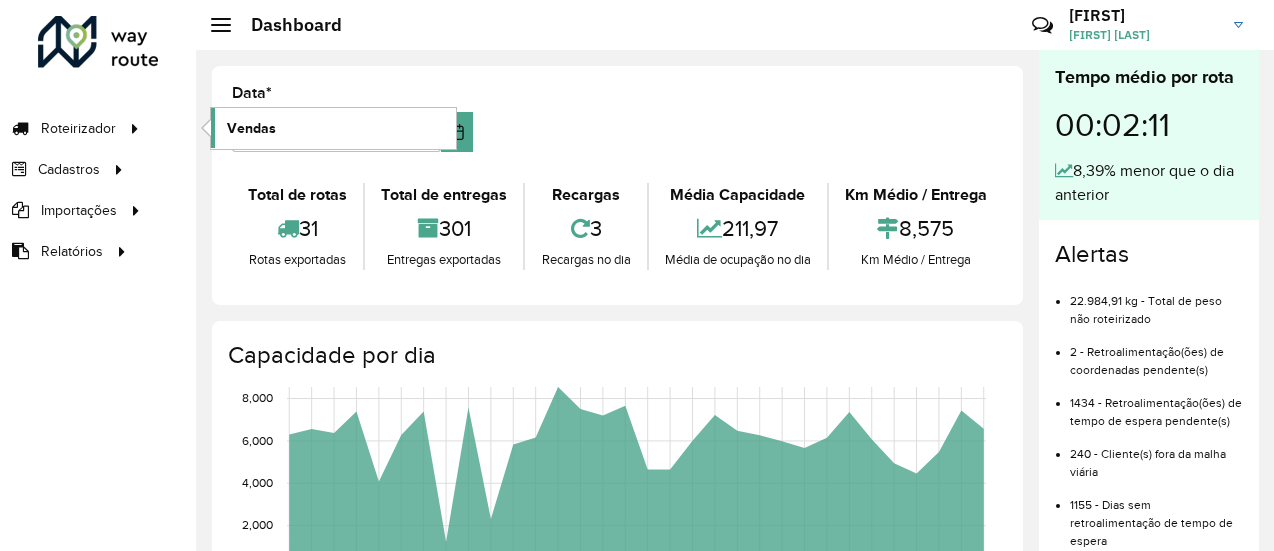 click on "Vendas" 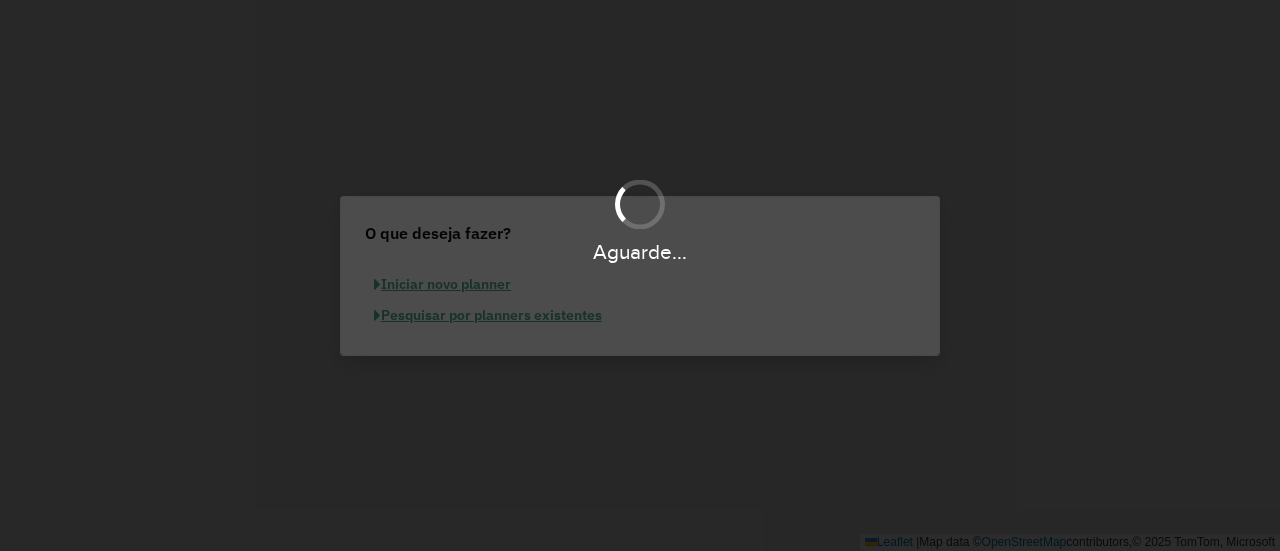 scroll, scrollTop: 0, scrollLeft: 0, axis: both 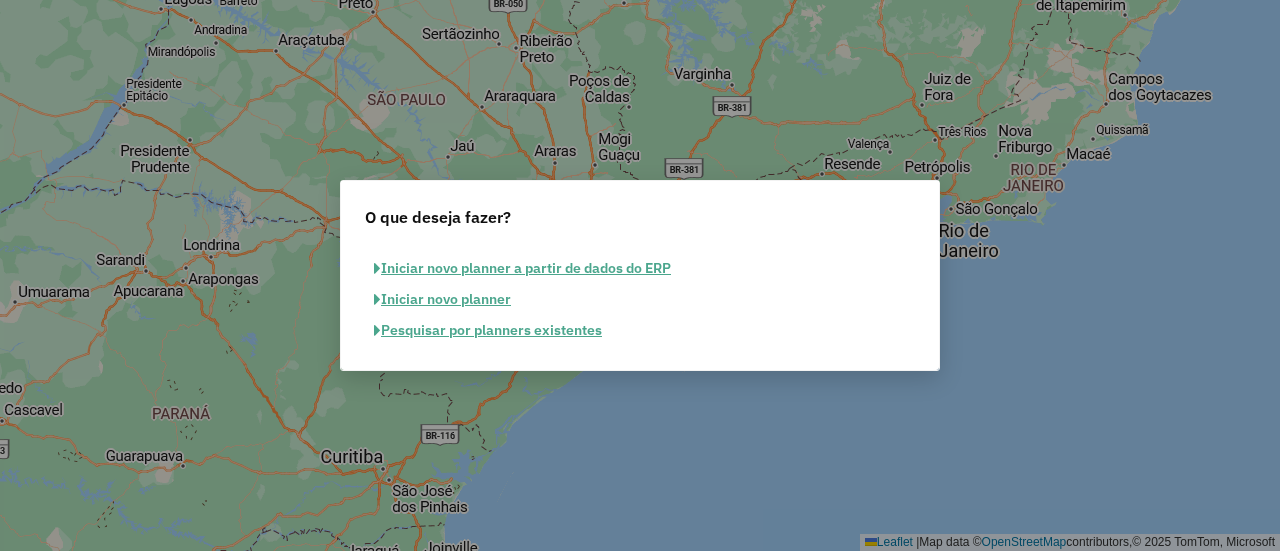 click on "Pesquisar por planners existentes" 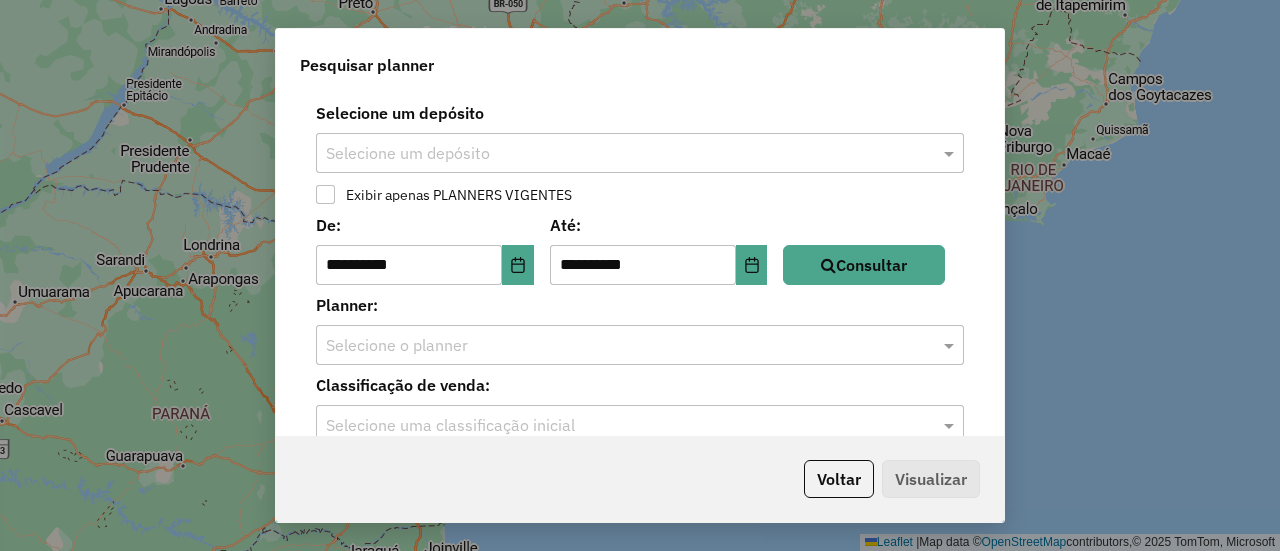 click 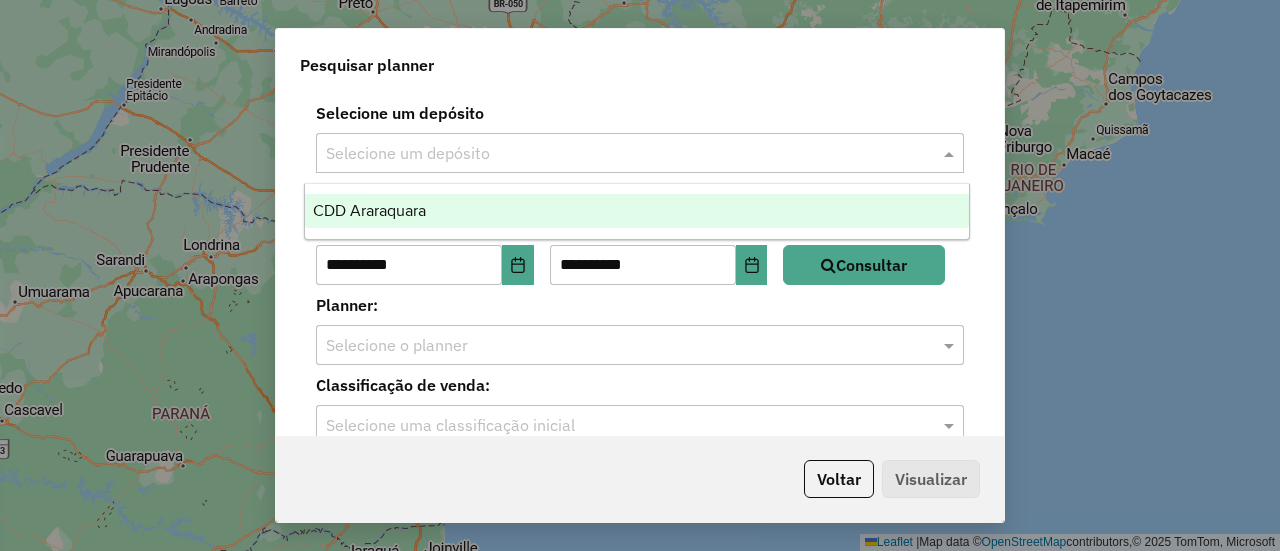 click on "CDD Araraquara" at bounding box center [369, 210] 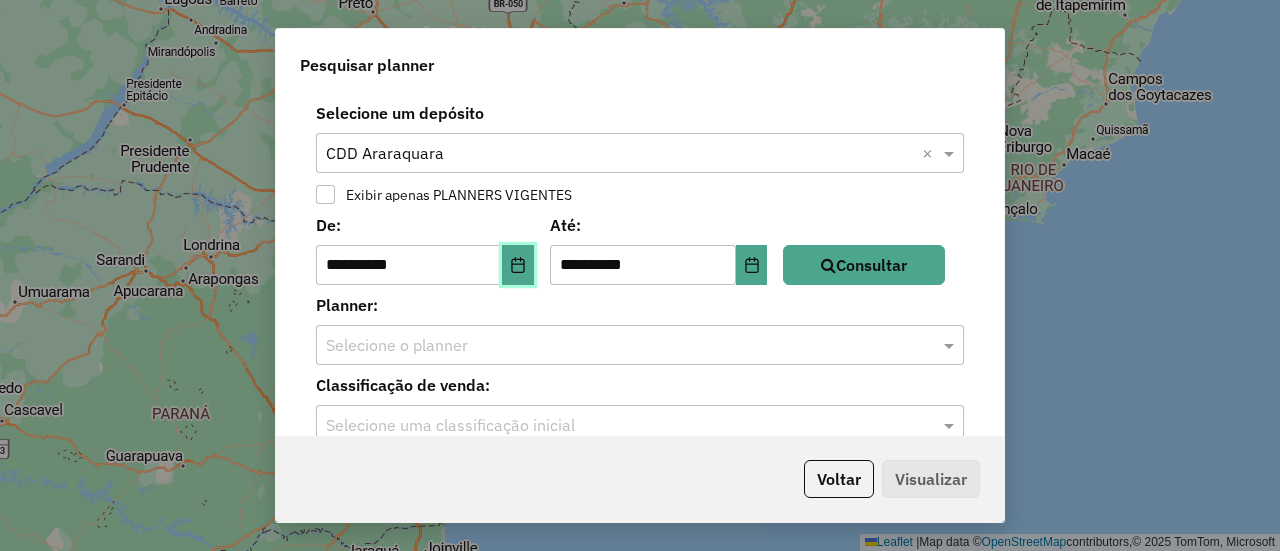 click at bounding box center (518, 265) 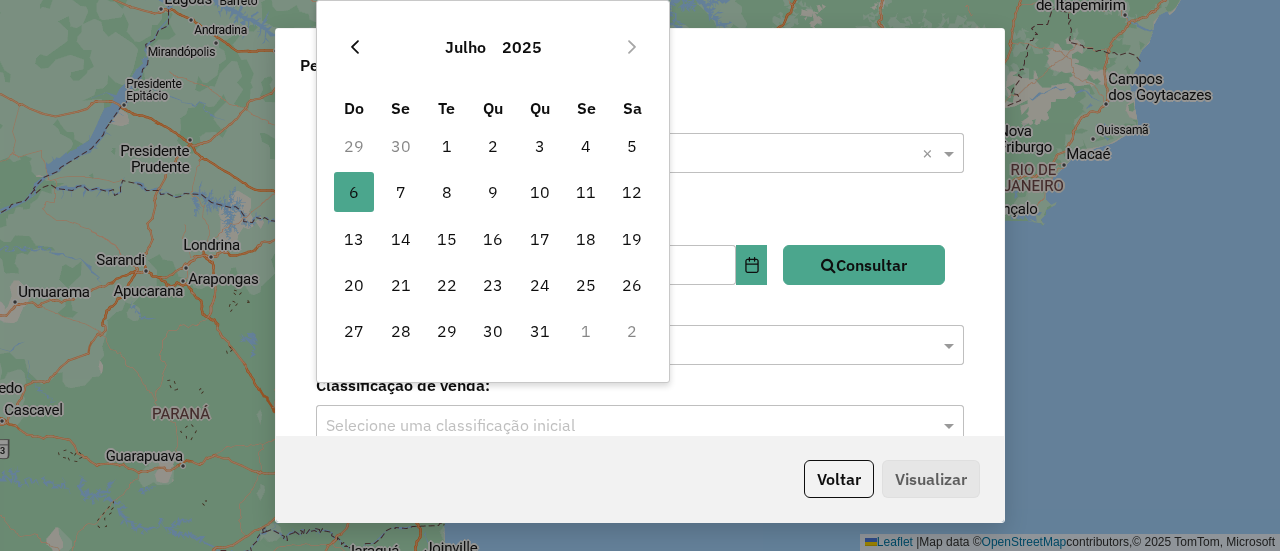 click 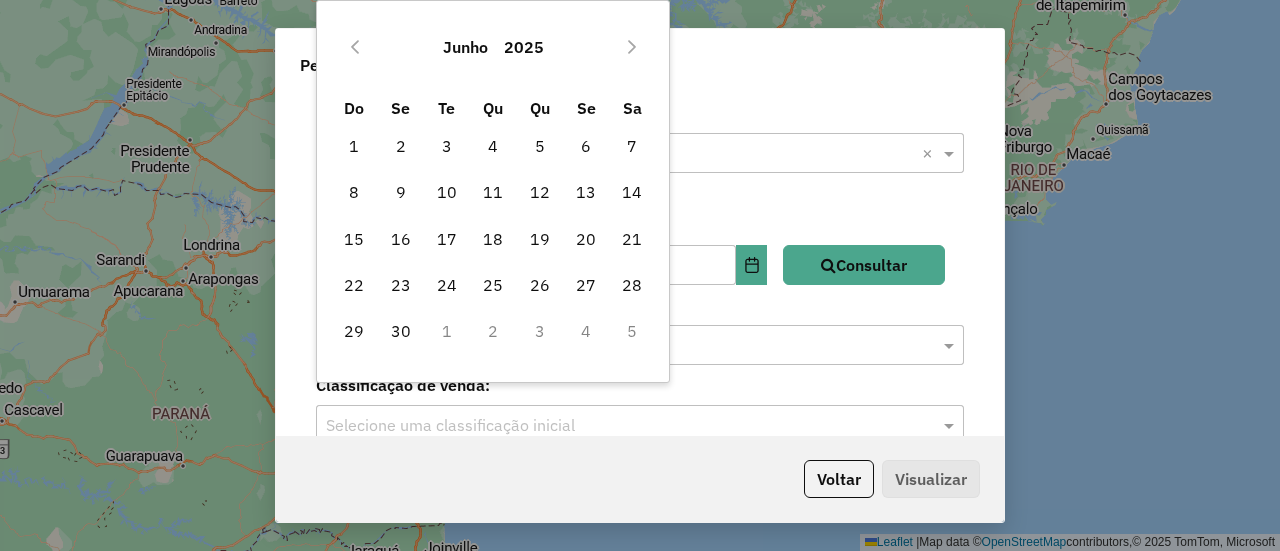 click 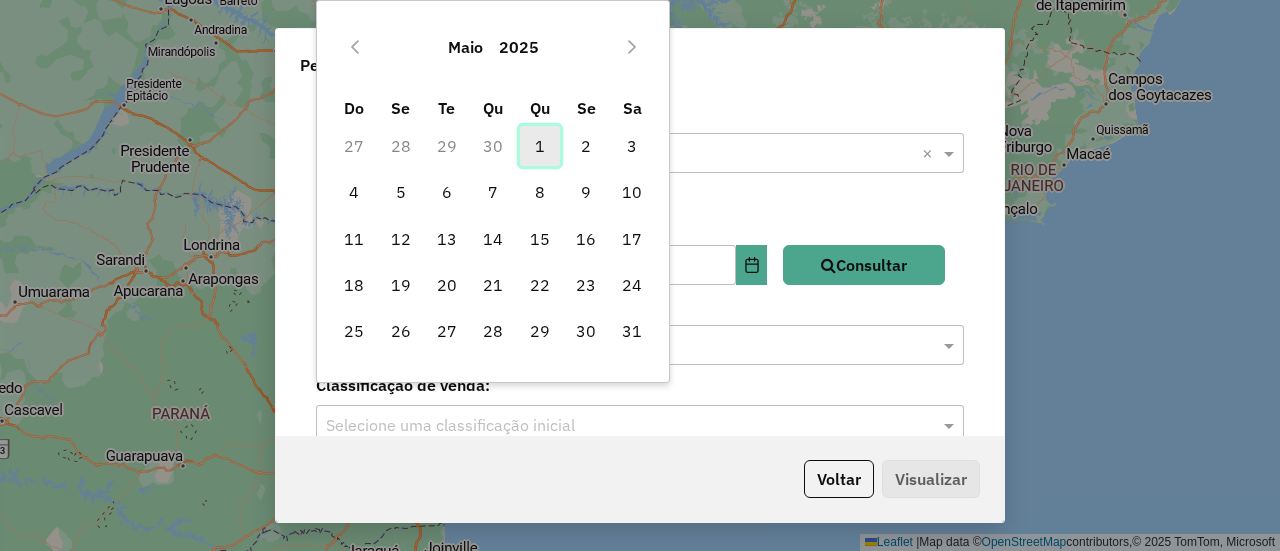 click on "1" at bounding box center (540, 146) 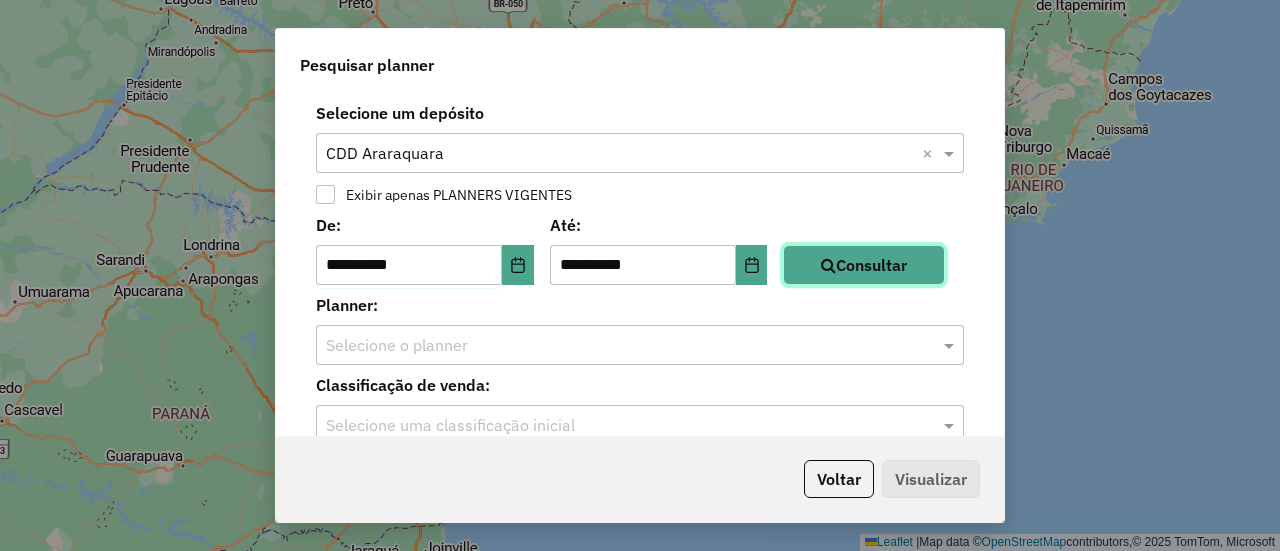click on "Consultar" 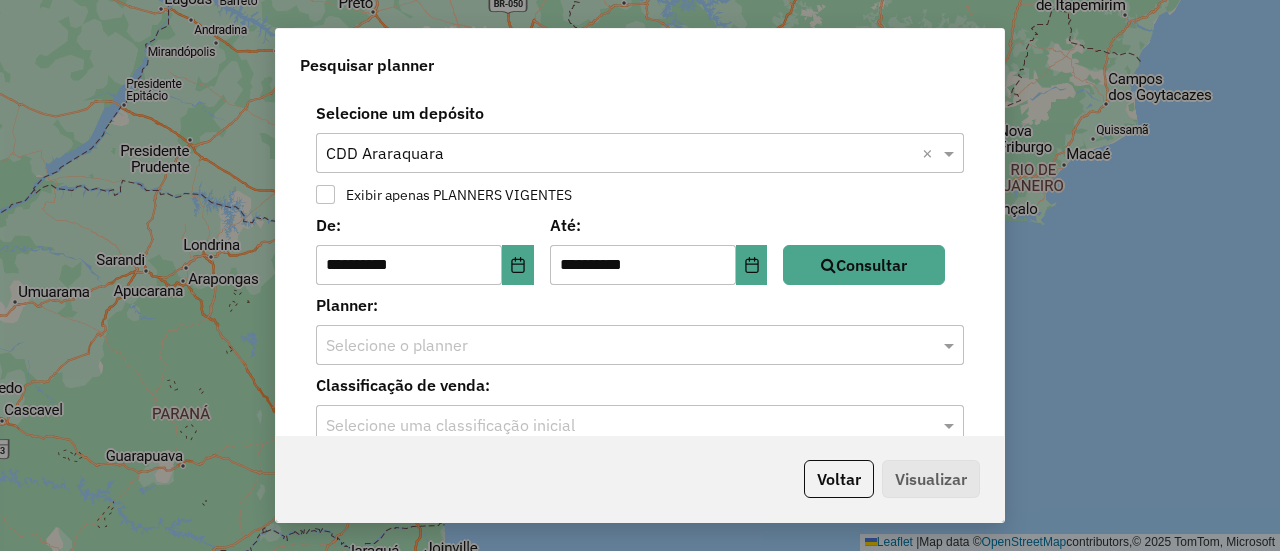 click 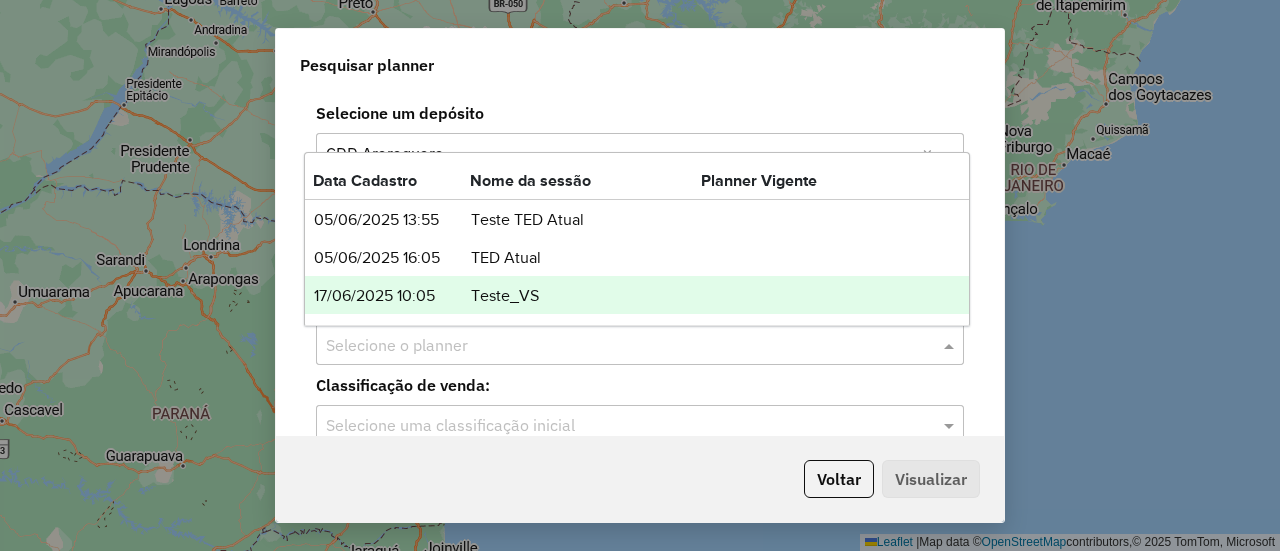 click on "Teste_VS" at bounding box center [585, 296] 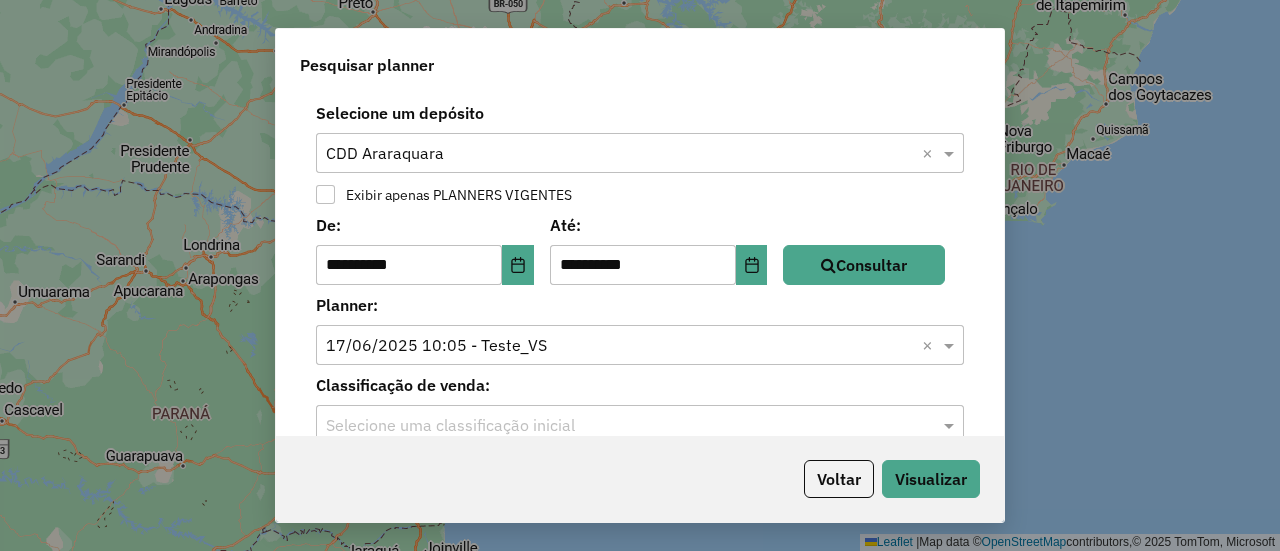 click 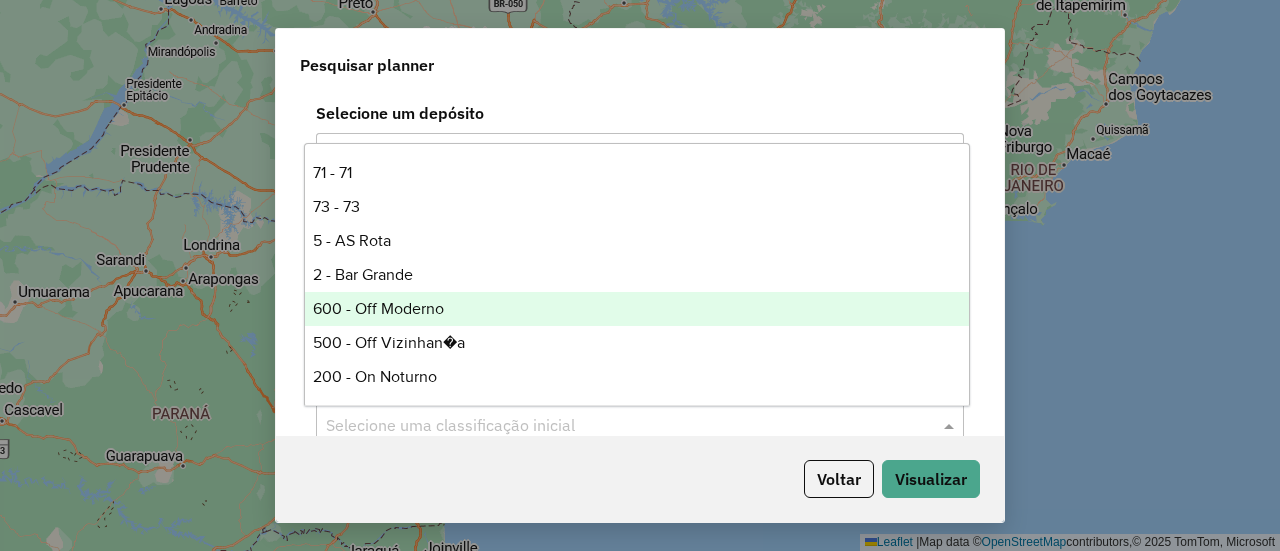 scroll, scrollTop: 260, scrollLeft: 0, axis: vertical 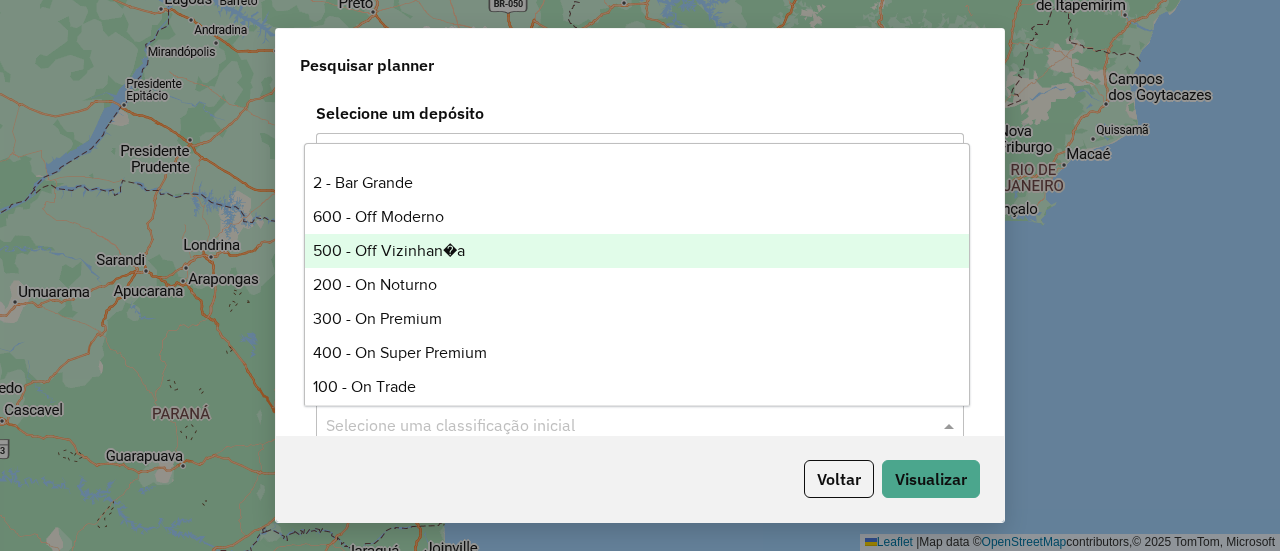 click on "500 - Off Vizinhan�a" at bounding box center (636, 251) 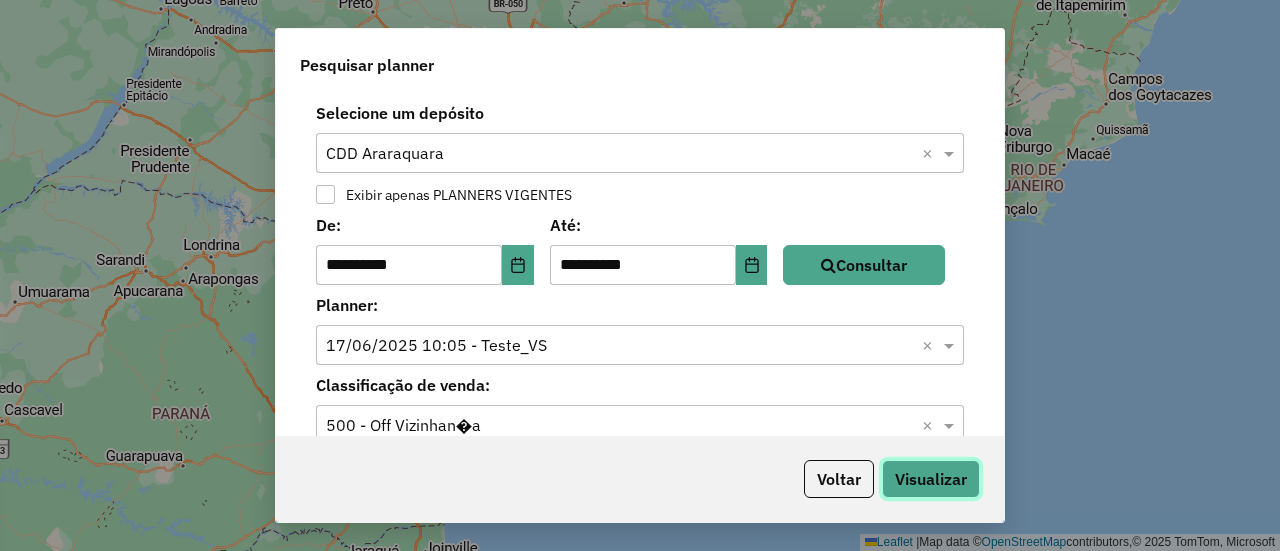 click on "Visualizar" 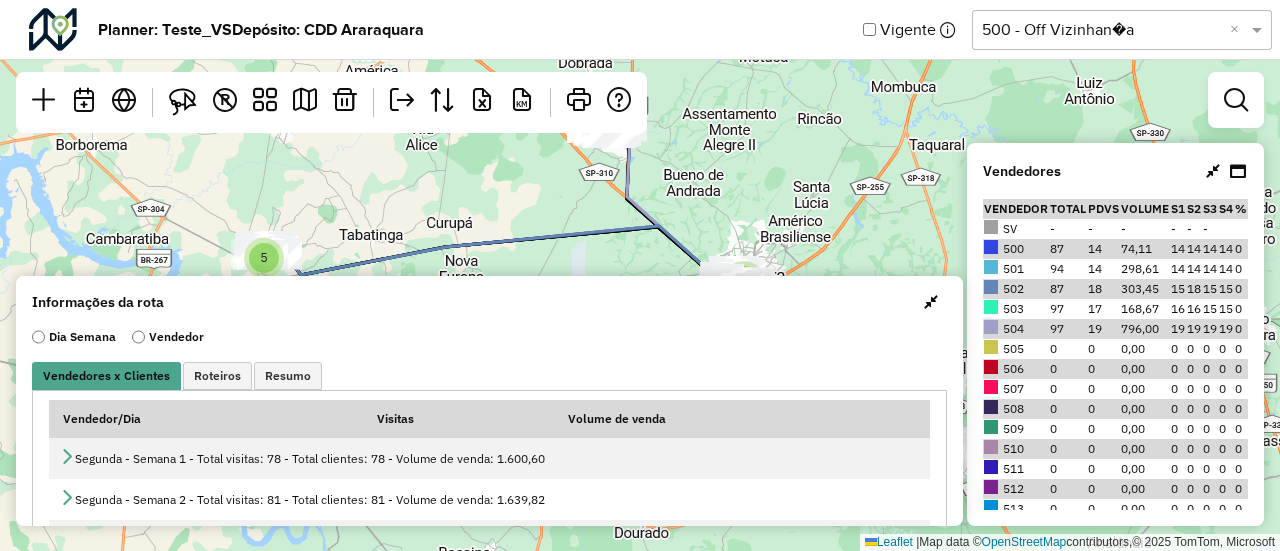 click at bounding box center (931, 302) 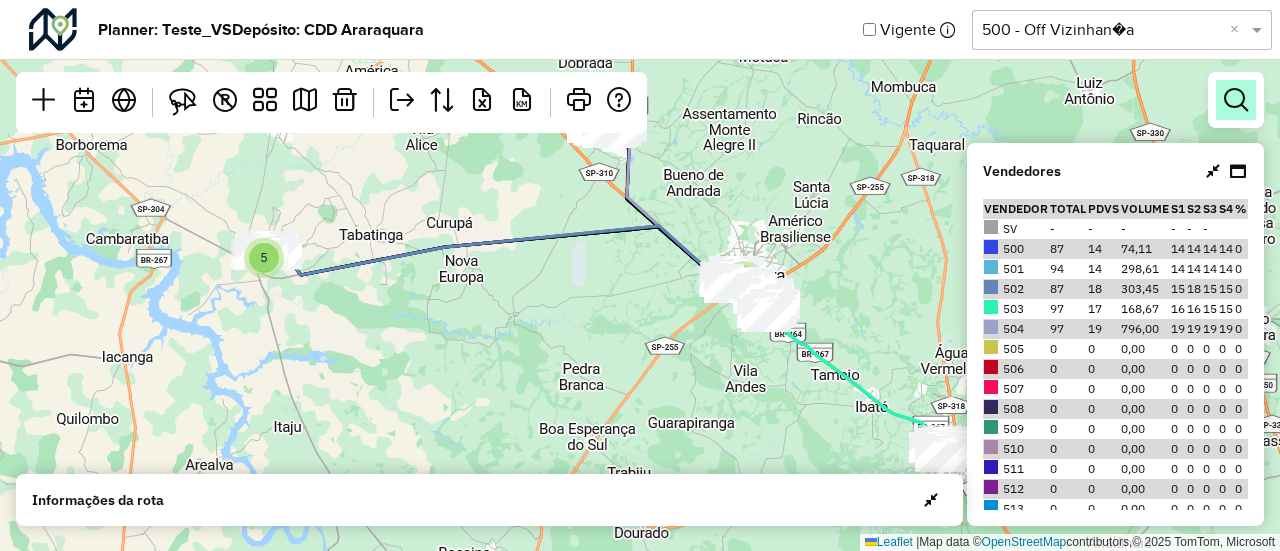 click at bounding box center (1236, 100) 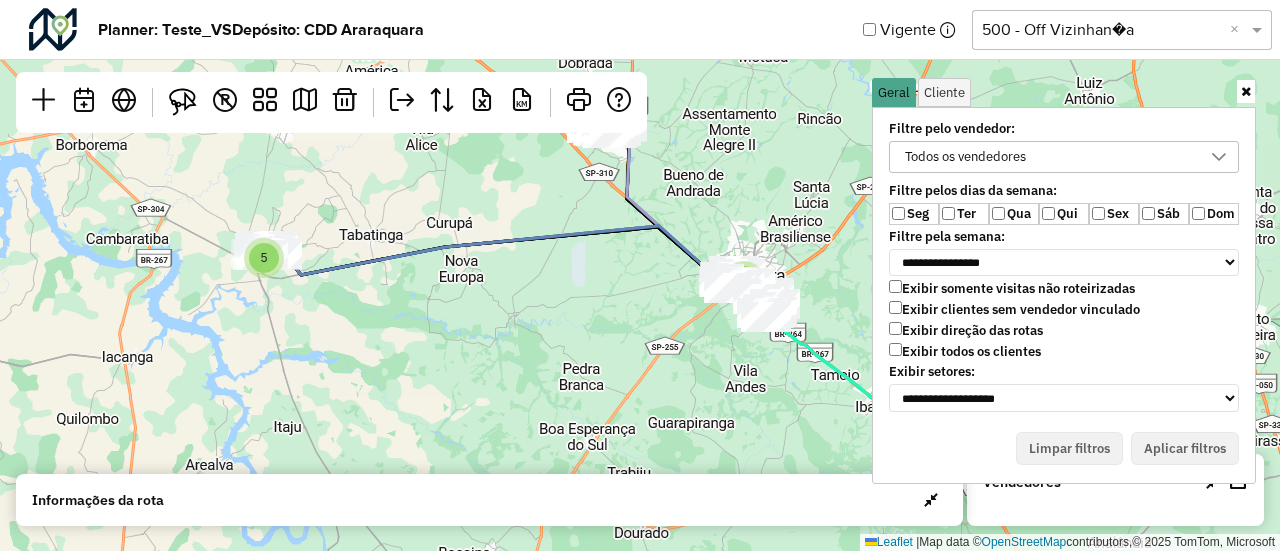 click on "Todos os vendedores" at bounding box center [965, 157] 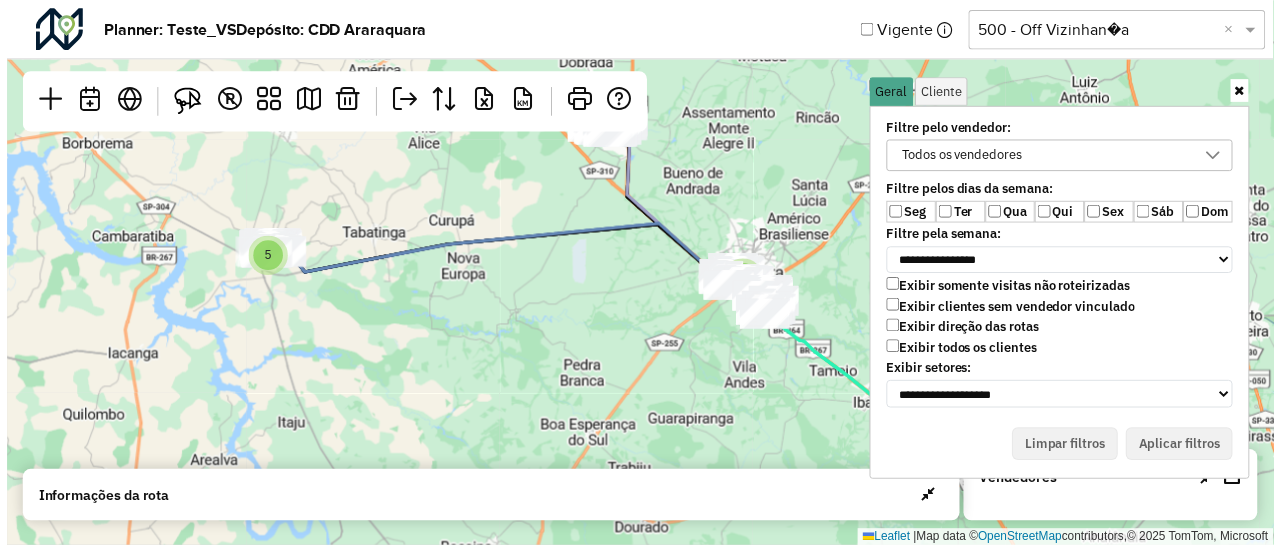 scroll, scrollTop: 10, scrollLeft: 74, axis: both 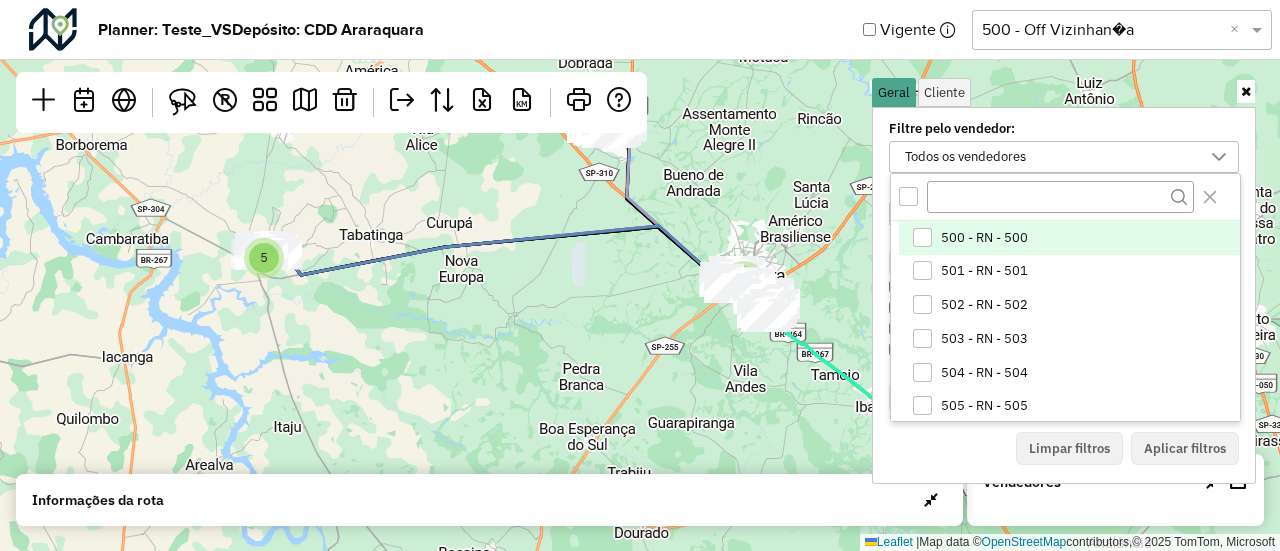 click on "Todos os vendedores" at bounding box center (965, 157) 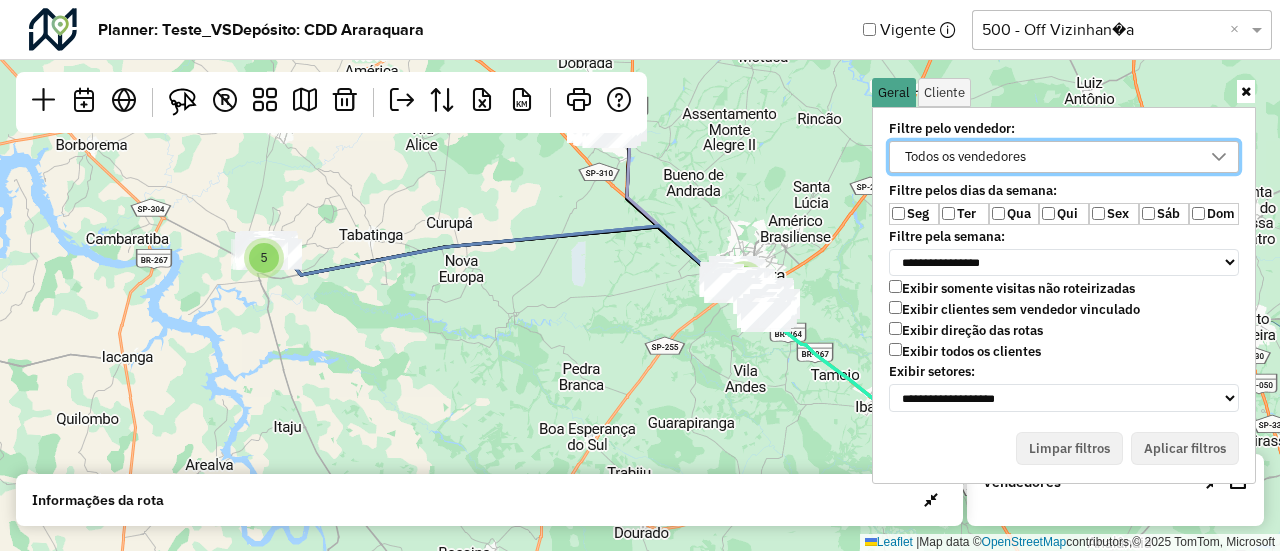 click on "Exibir todos os clientes" at bounding box center [965, 351] 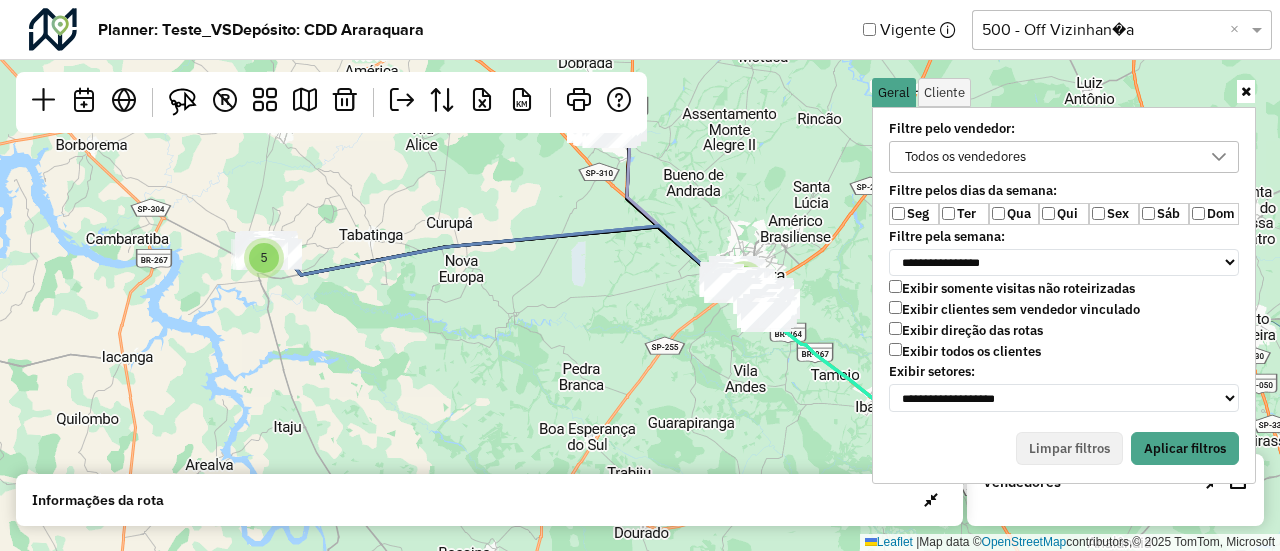 click on "Sex" at bounding box center [1114, 214] 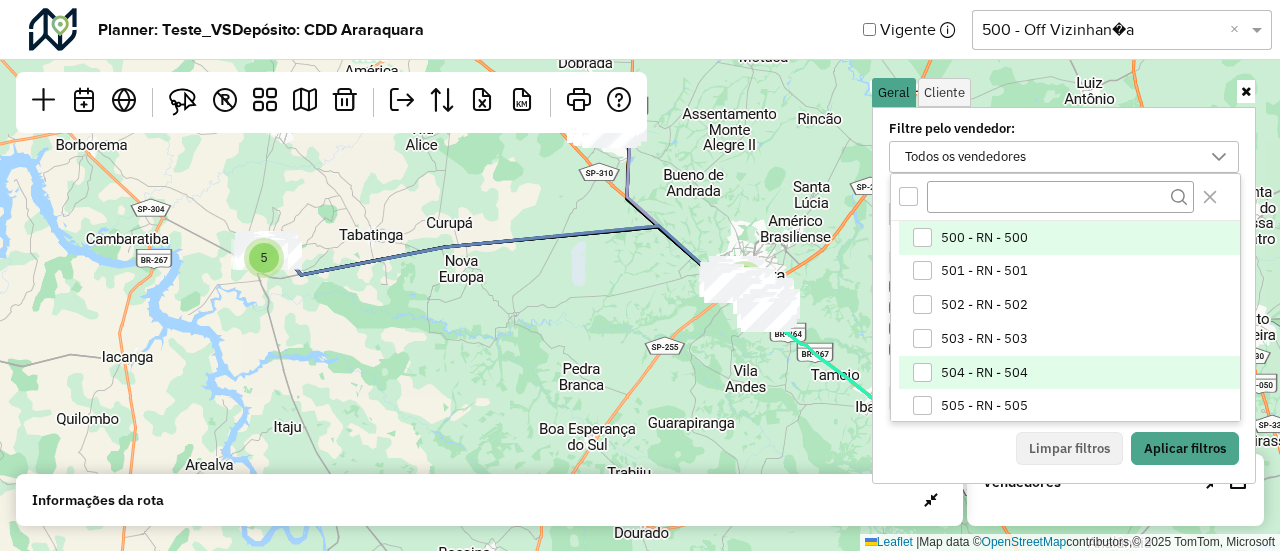 click on "504 - RN - 504" at bounding box center [984, 373] 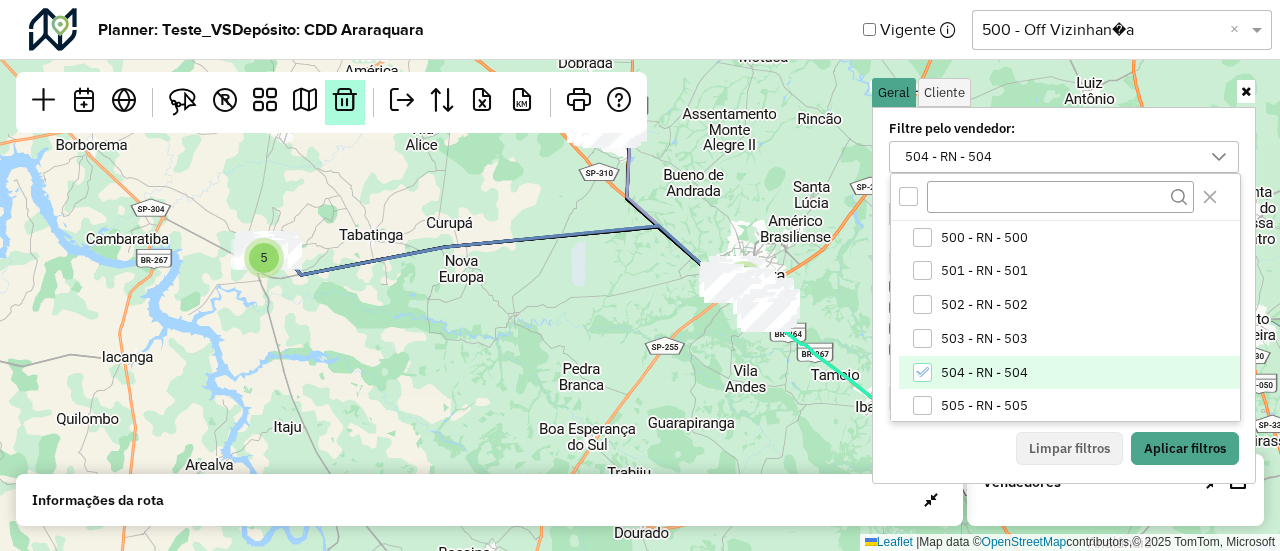 click at bounding box center [345, 100] 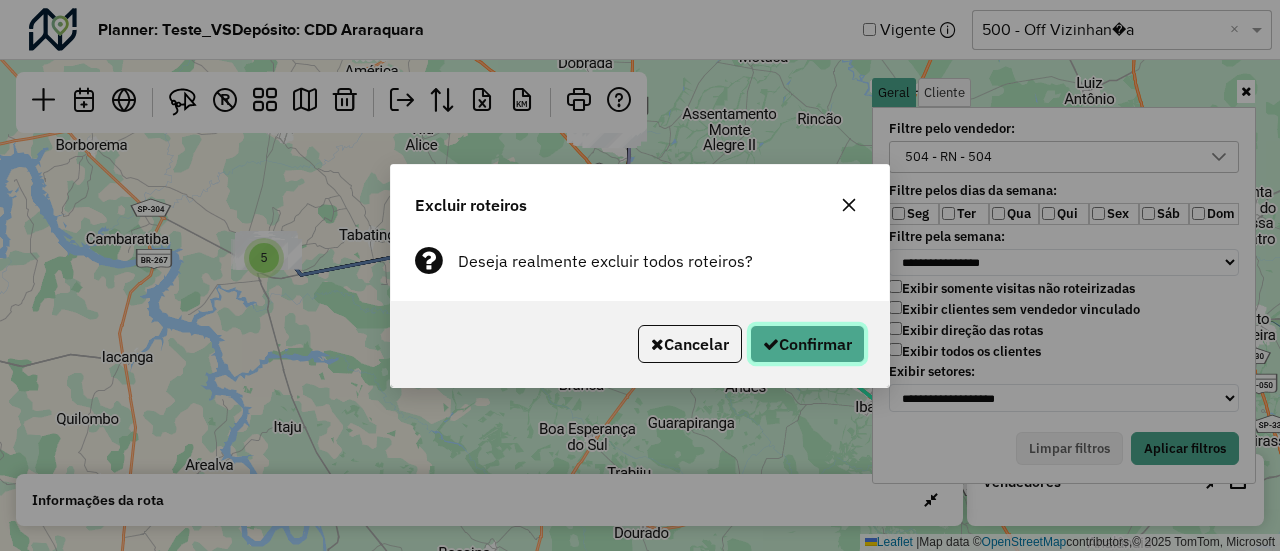 click 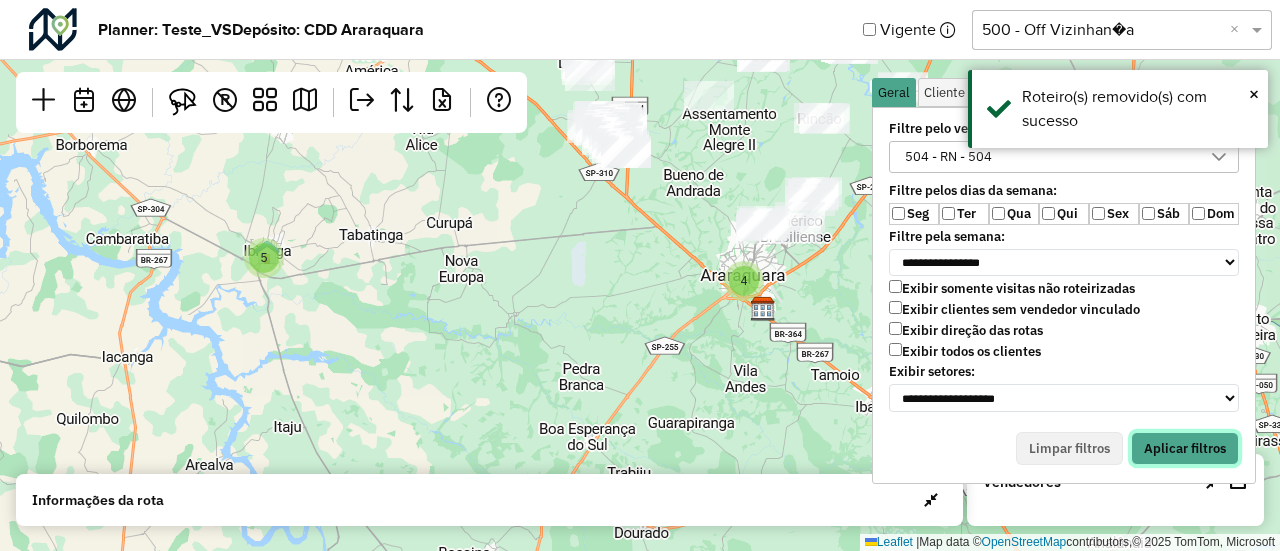 click on "Aplicar filtros" at bounding box center (1185, 449) 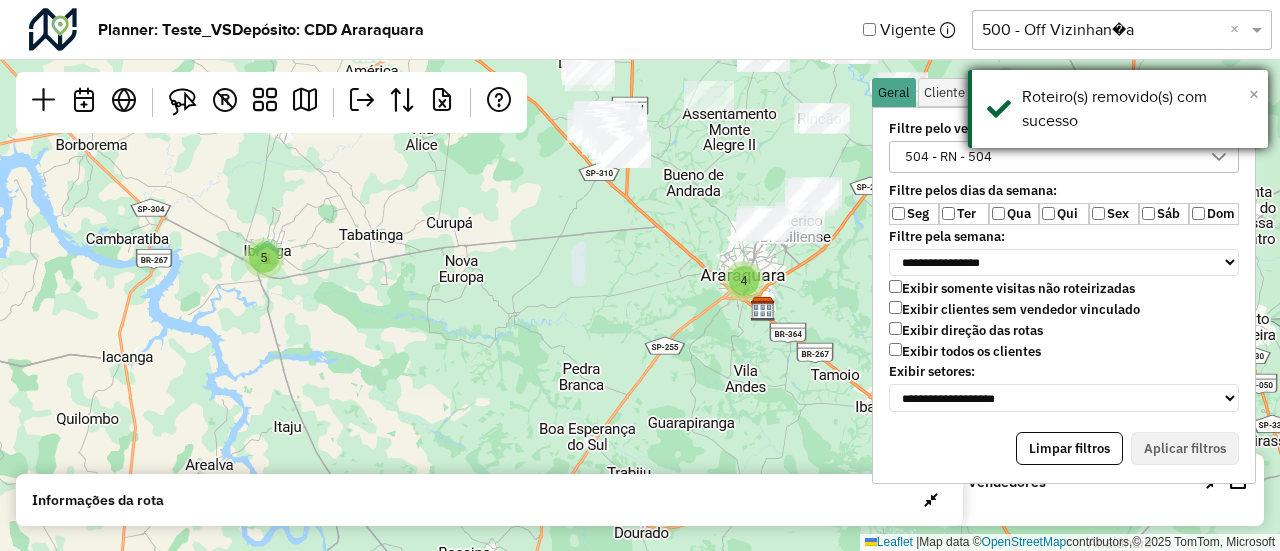 click on "×" at bounding box center (1254, 94) 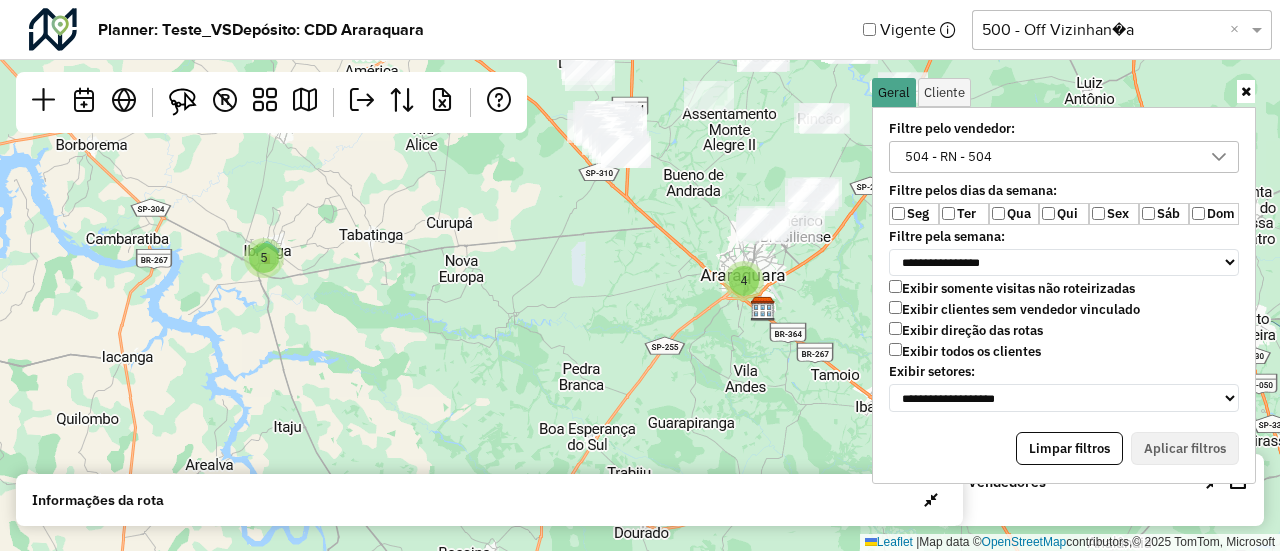 click at bounding box center [1246, 91] 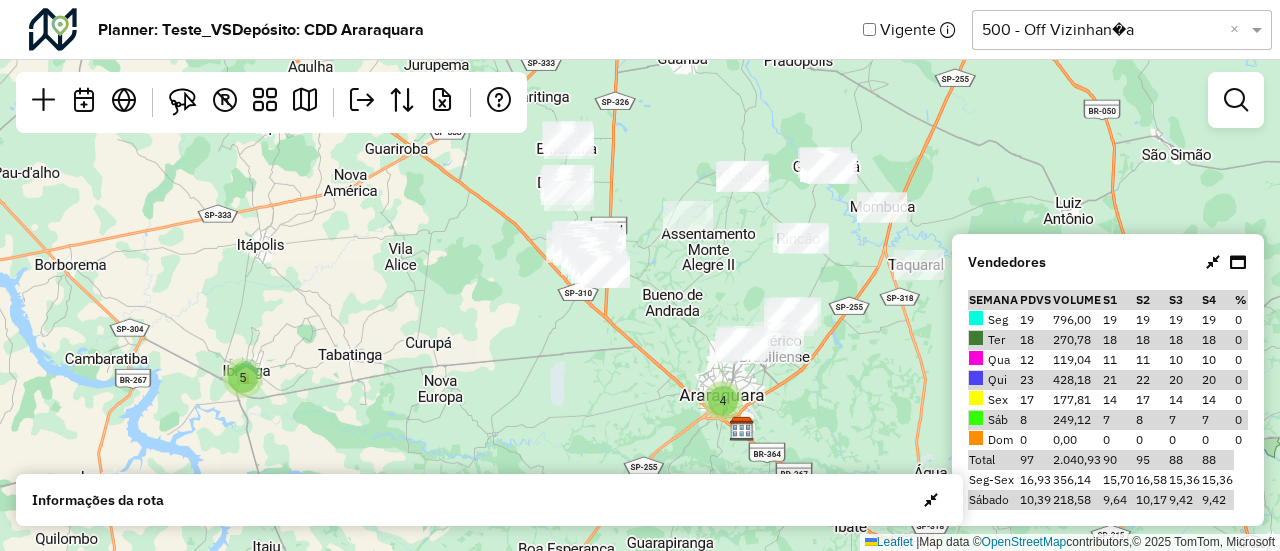 drag, startPoint x: 740, startPoint y: 253, endPoint x: 718, endPoint y: 373, distance: 122 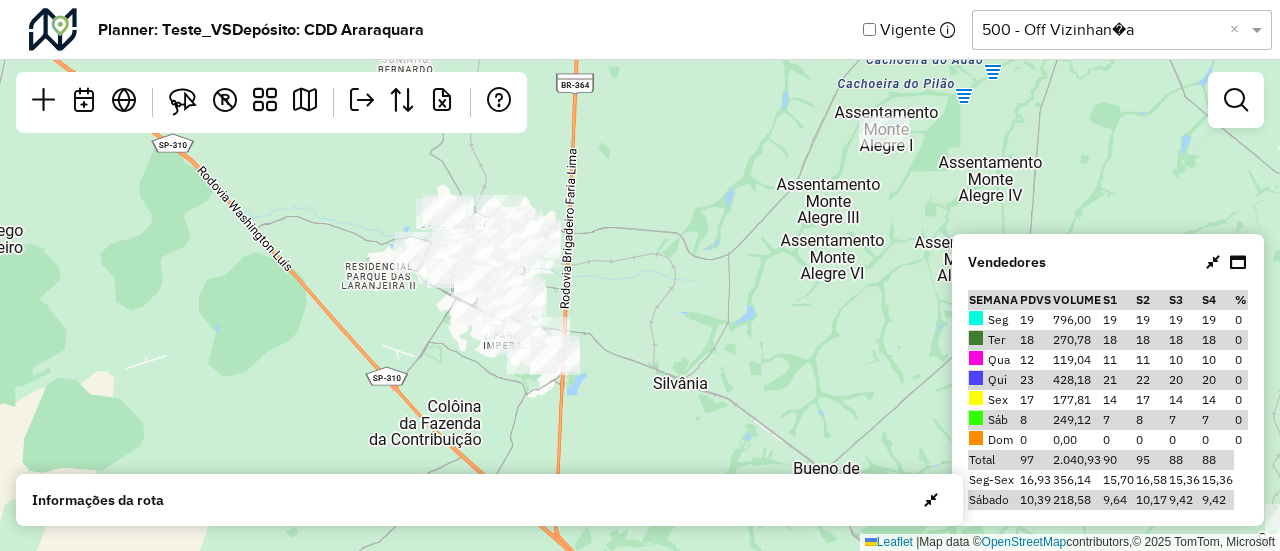 drag, startPoint x: 598, startPoint y: 265, endPoint x: 516, endPoint y: 145, distance: 145.34097 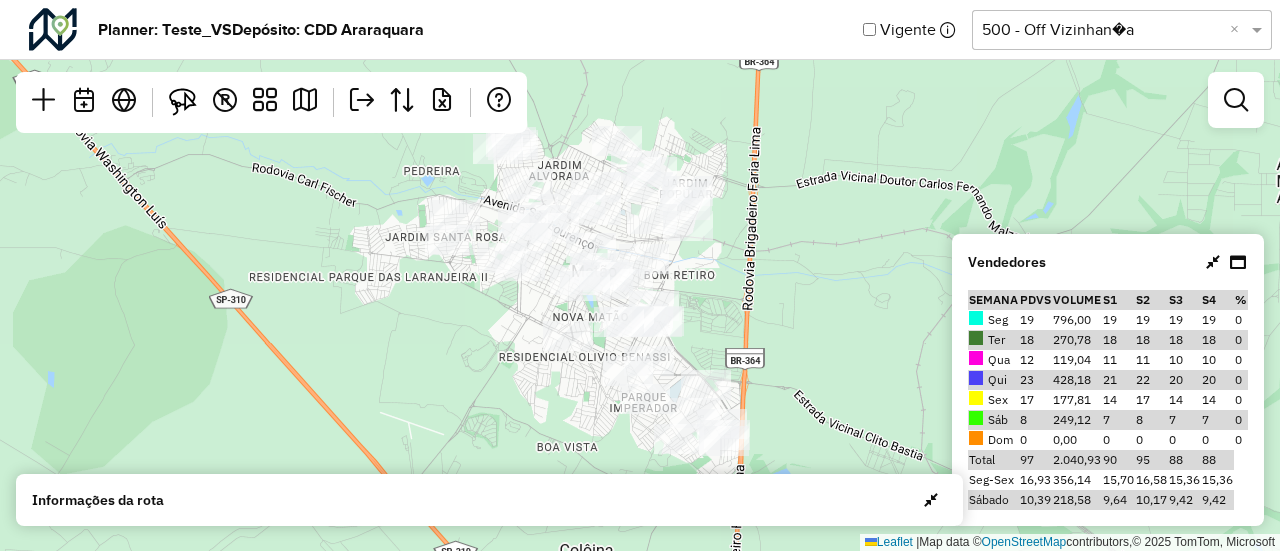 drag, startPoint x: 584, startPoint y: 209, endPoint x: 682, endPoint y: 139, distance: 120.432556 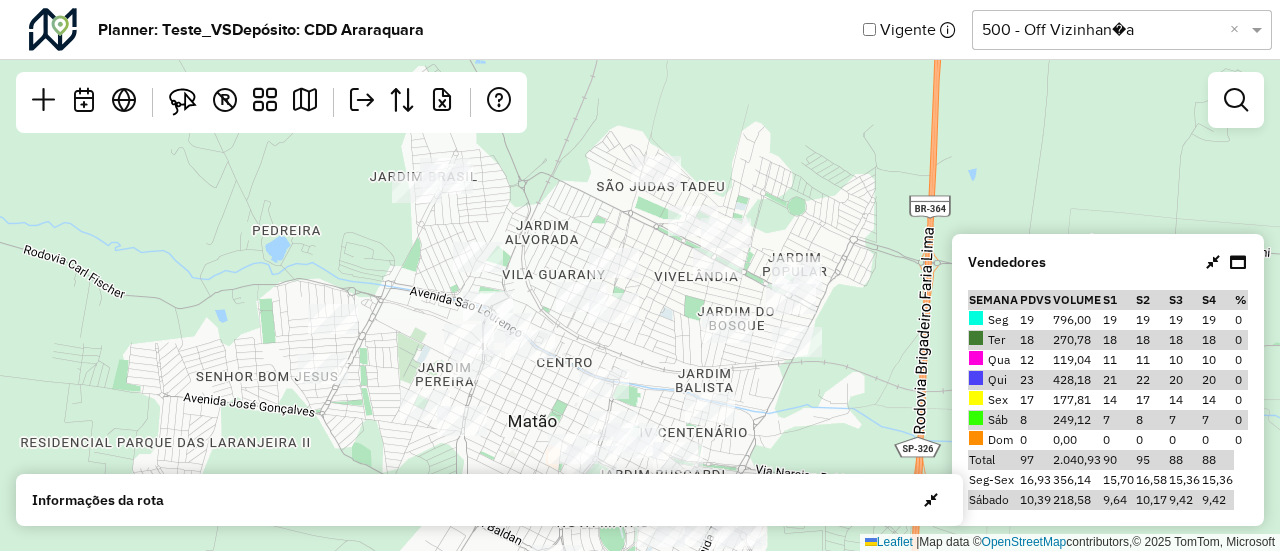 drag, startPoint x: 542, startPoint y: 281, endPoint x: 642, endPoint y: 331, distance: 111.8034 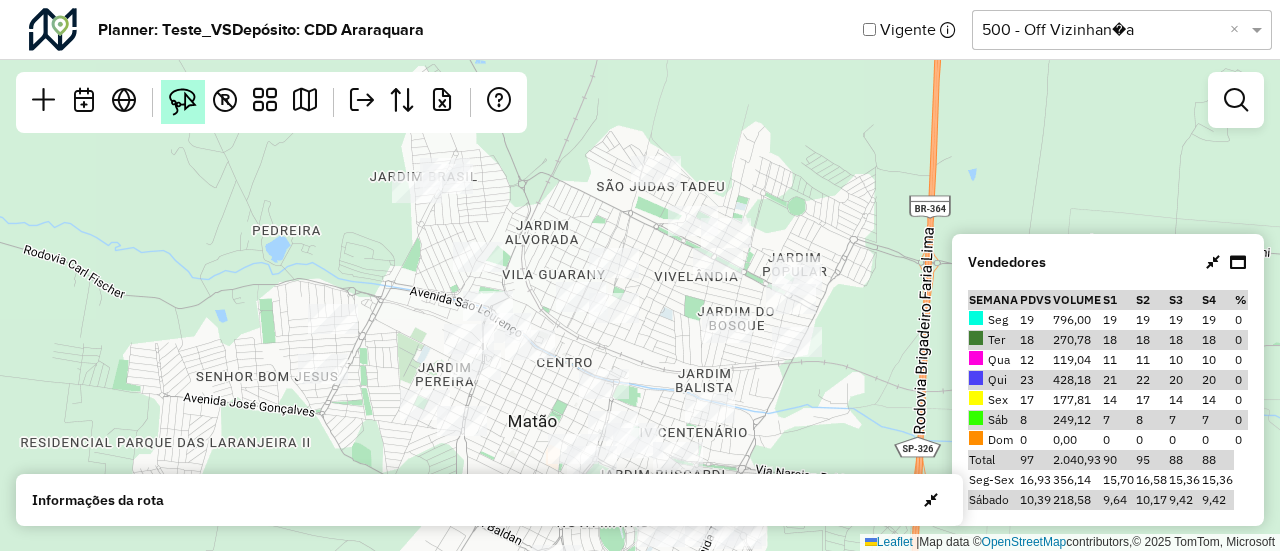 click at bounding box center [183, 102] 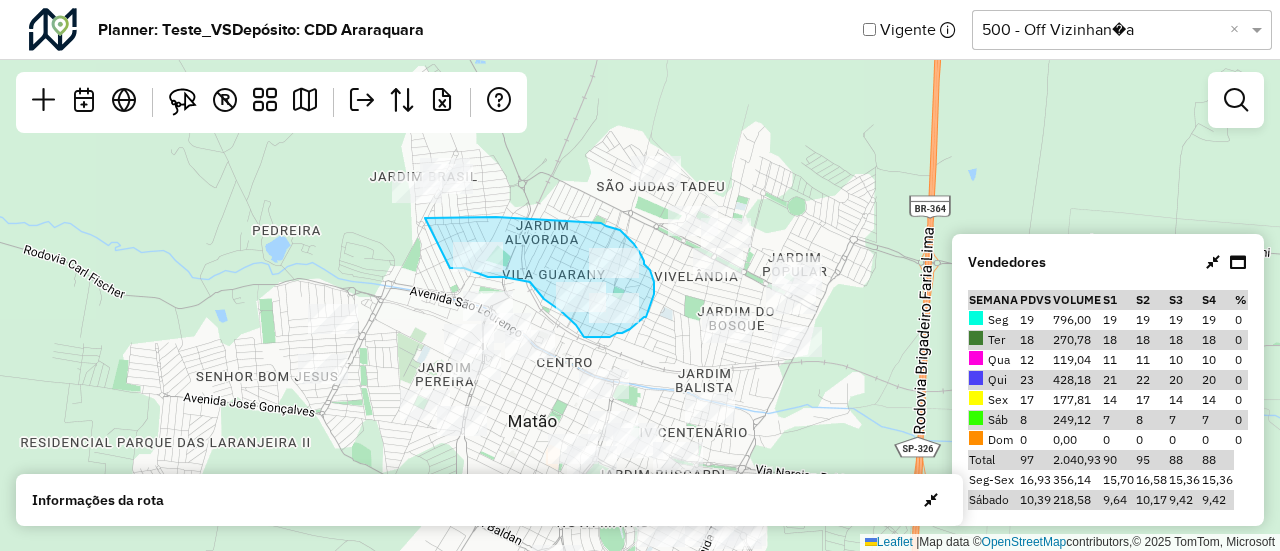 drag, startPoint x: 425, startPoint y: 218, endPoint x: 450, endPoint y: 268, distance: 55.9017 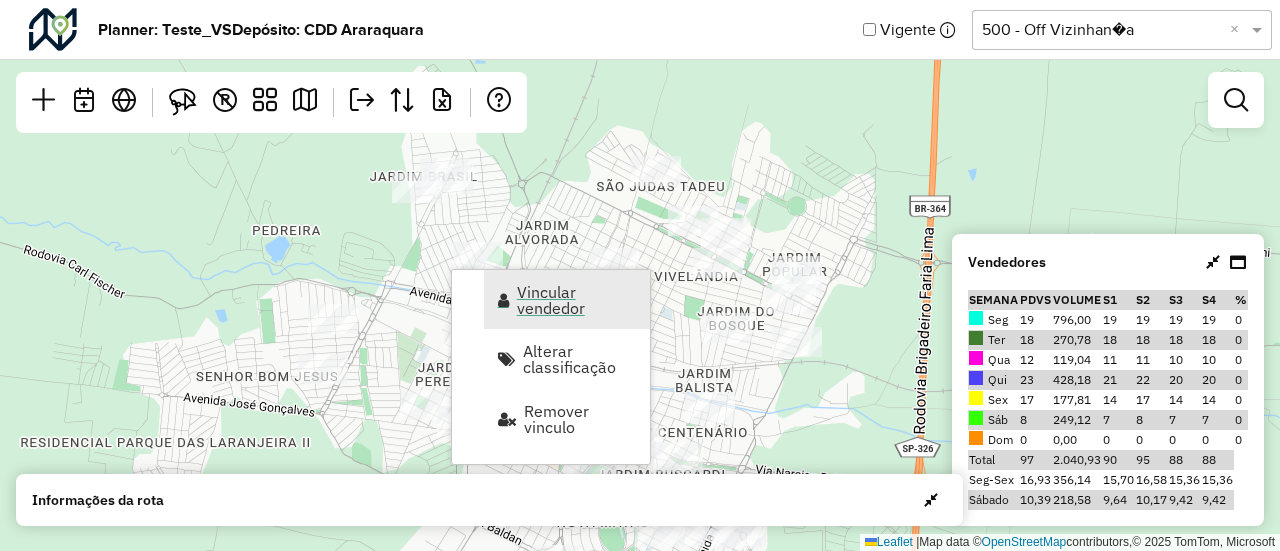 click on "Vincular vendedor" at bounding box center [577, 300] 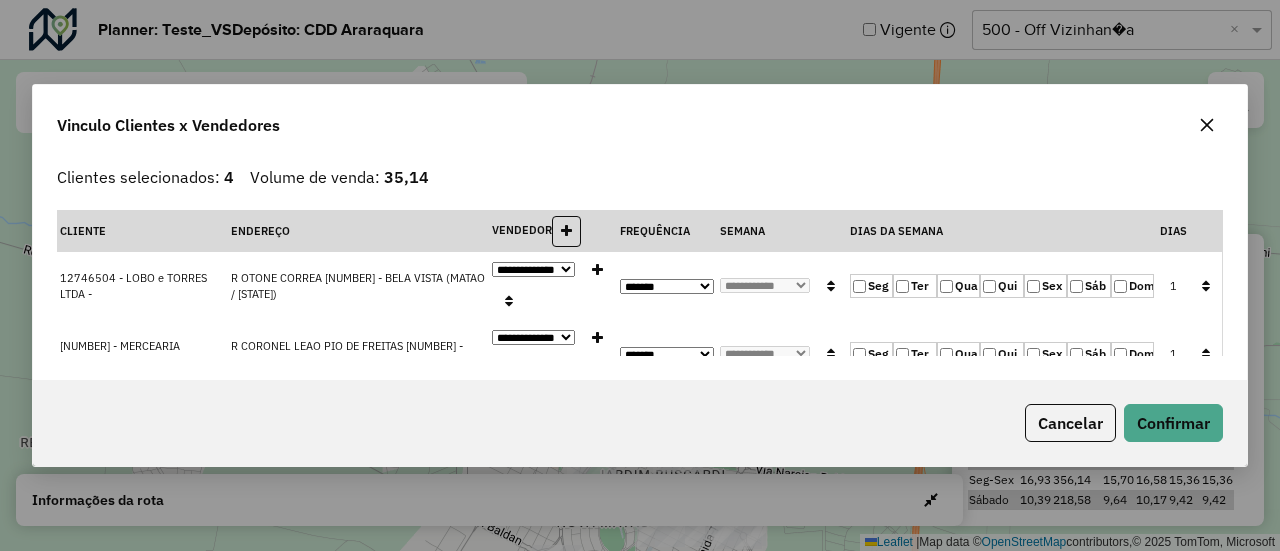 click 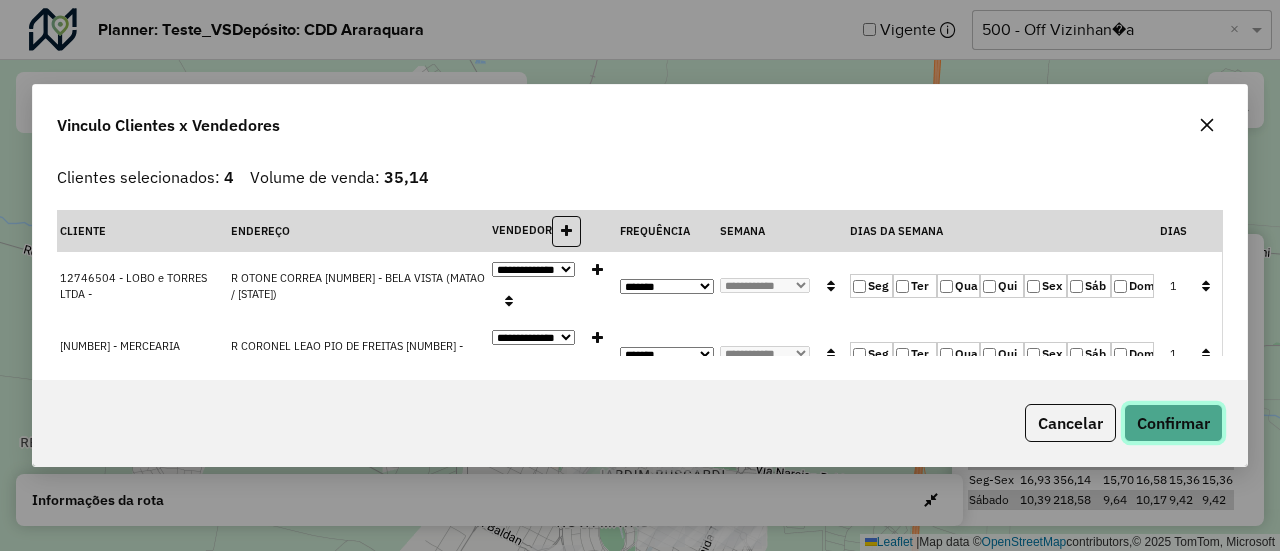 click on "Confirmar" 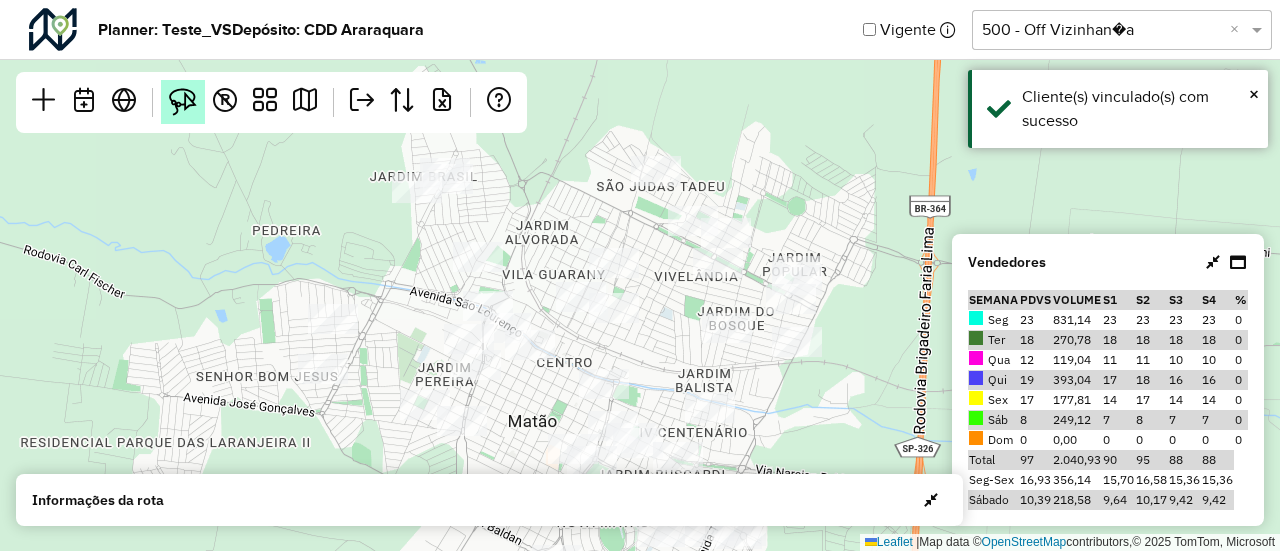click at bounding box center (183, 102) 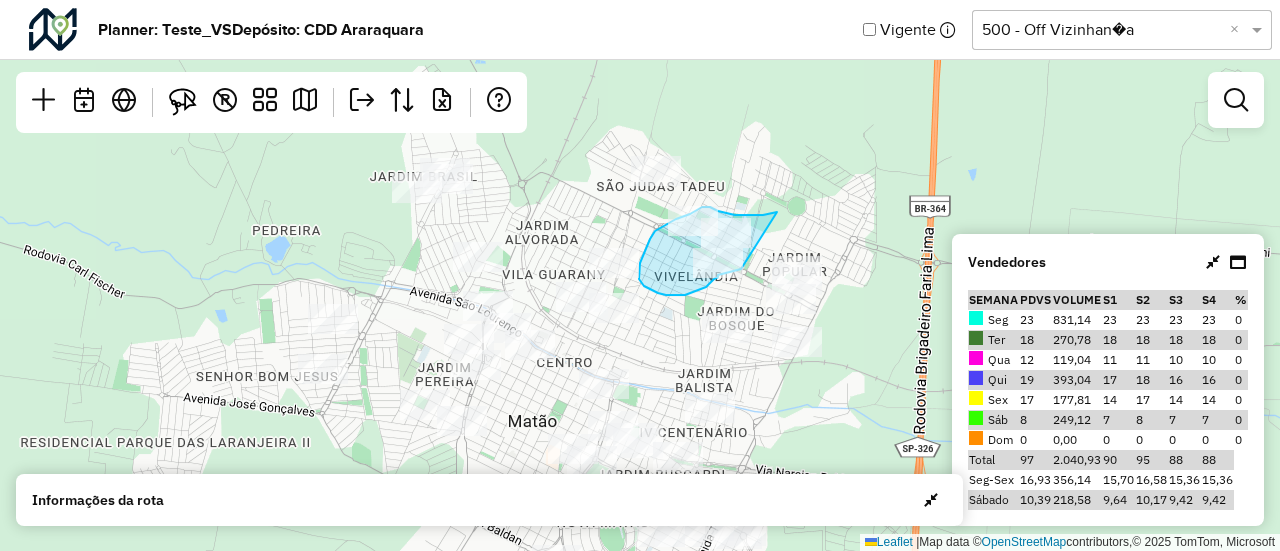 drag, startPoint x: 777, startPoint y: 212, endPoint x: 744, endPoint y: 269, distance: 65.863495 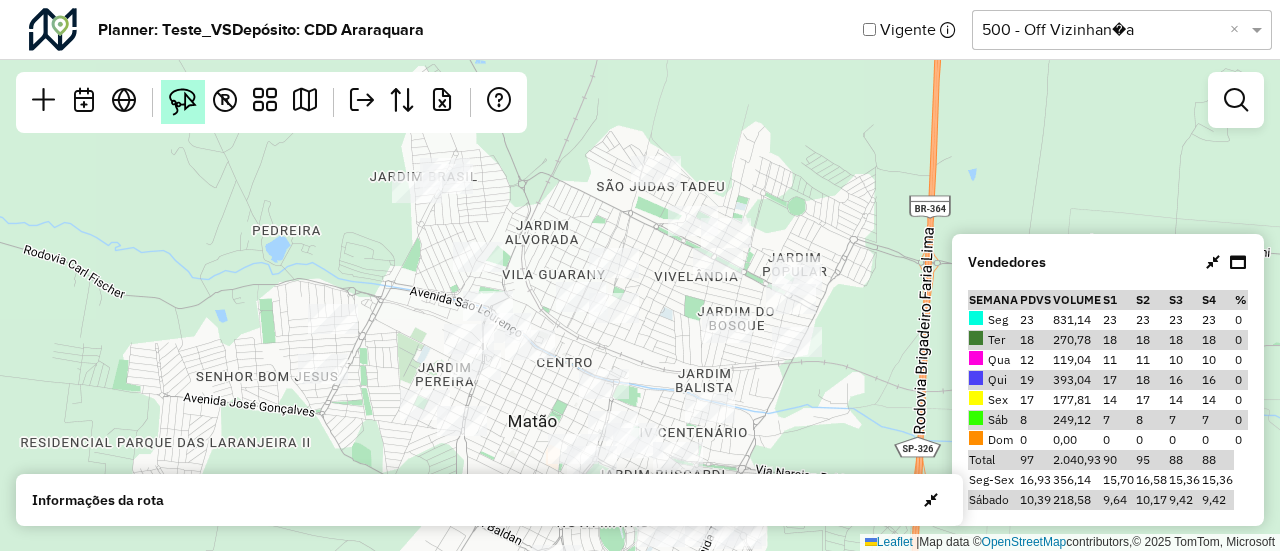 click at bounding box center (183, 102) 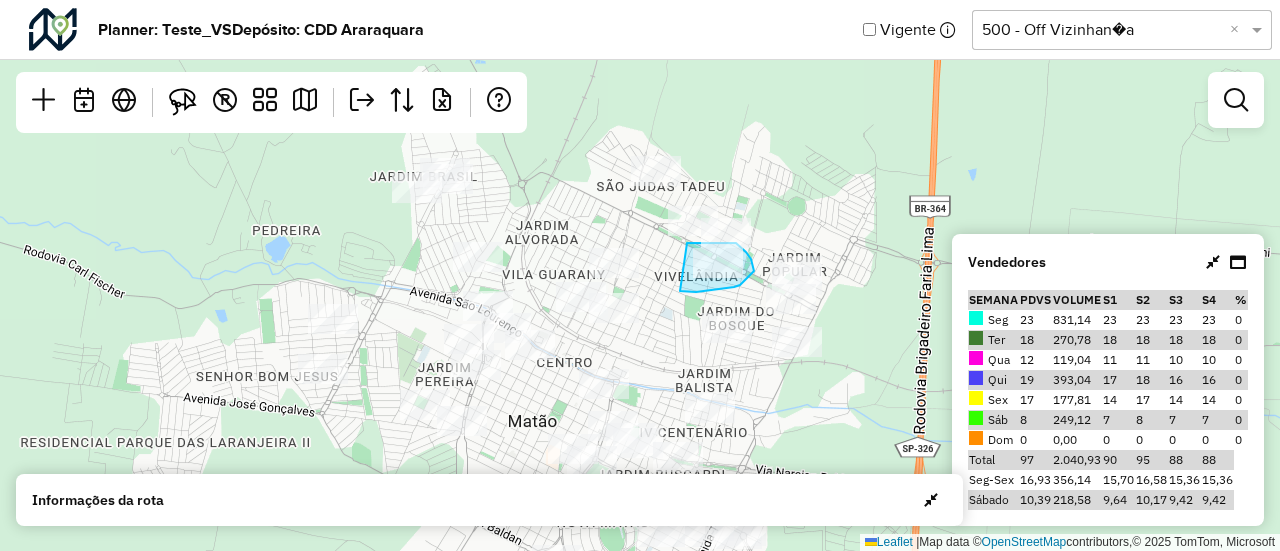 drag, startPoint x: 687, startPoint y: 243, endPoint x: 678, endPoint y: 290, distance: 47.853943 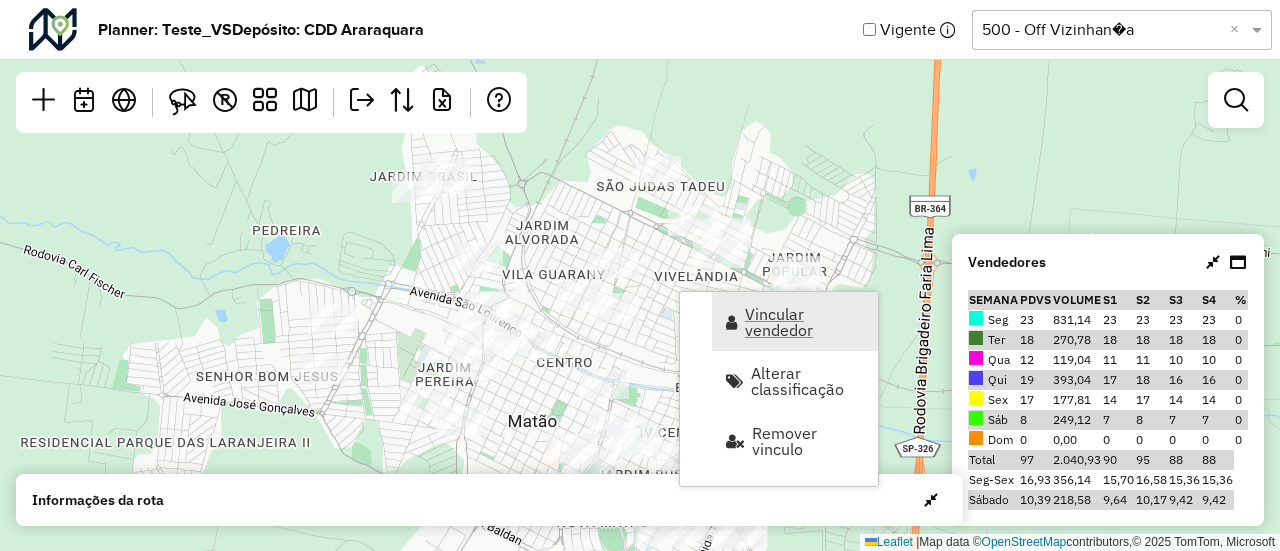 click on "Vincular vendedor" at bounding box center [805, 322] 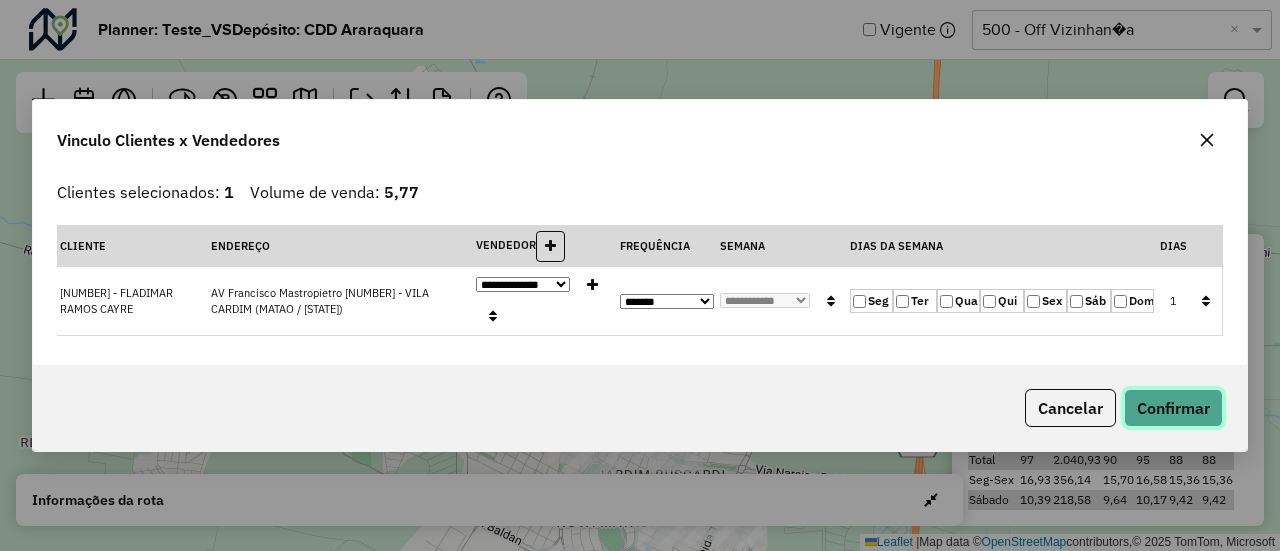click on "Confirmar" 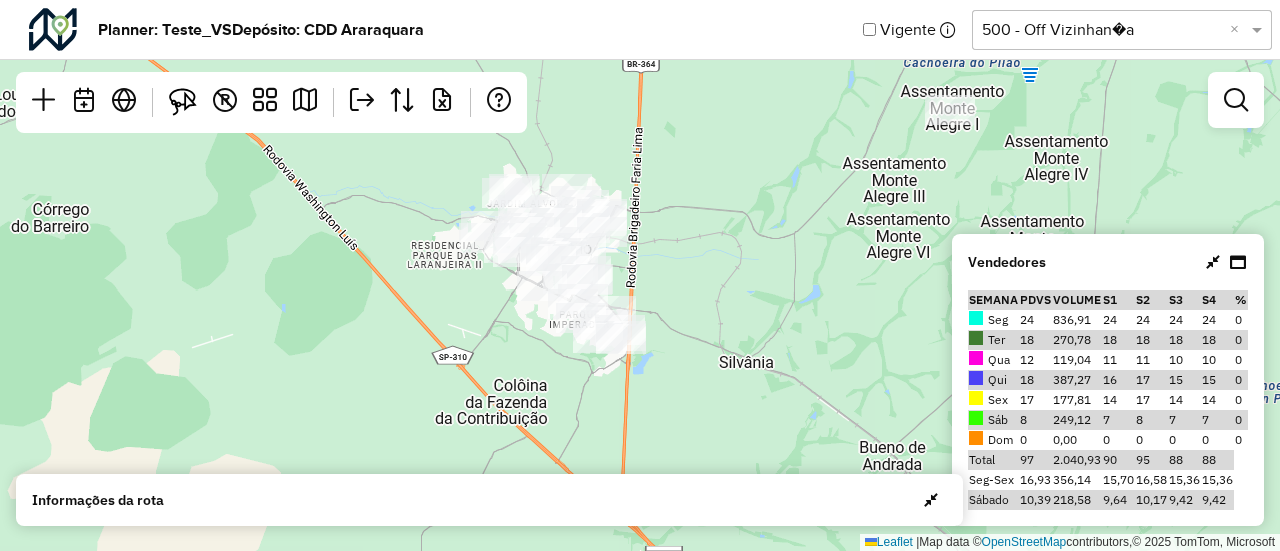 drag, startPoint x: 786, startPoint y: 345, endPoint x: 513, endPoint y: 390, distance: 276.68393 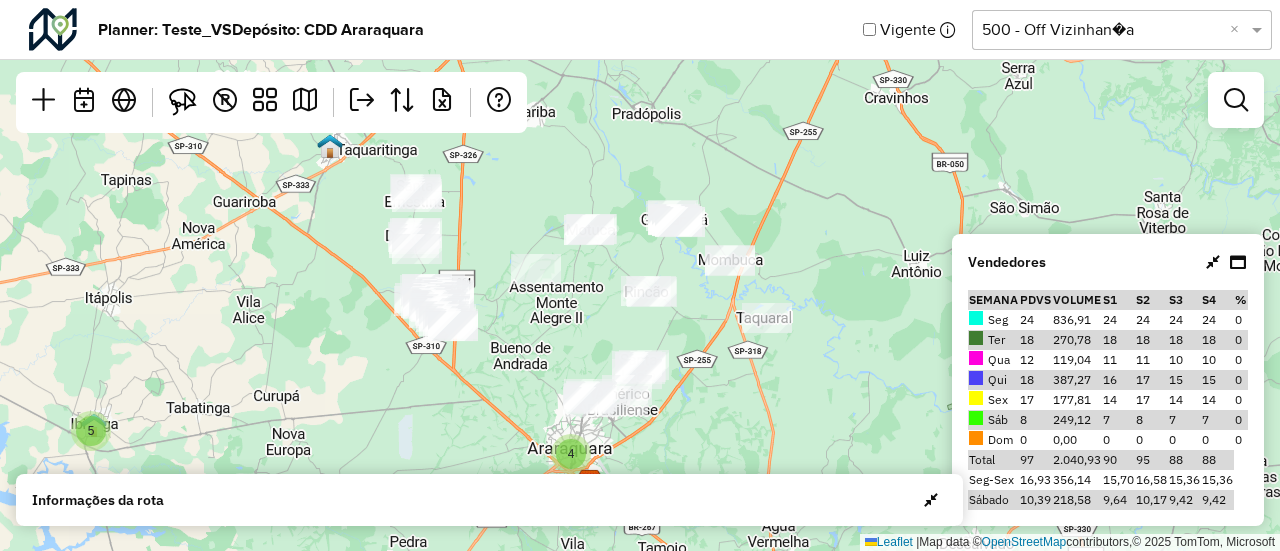 drag, startPoint x: 725, startPoint y: 301, endPoint x: 576, endPoint y: 211, distance: 174.07182 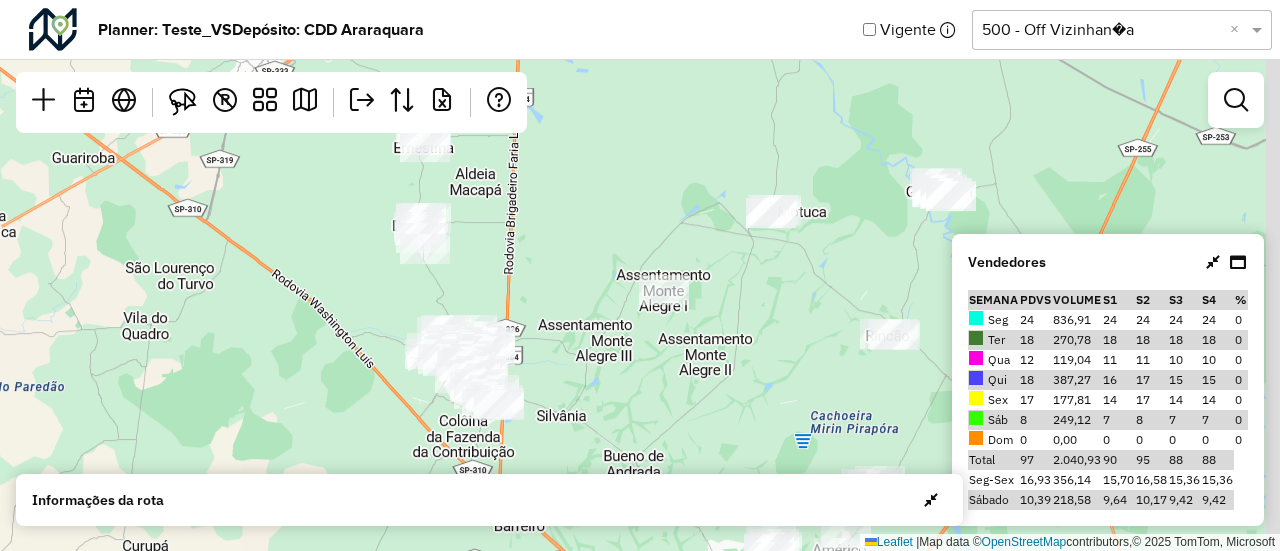 drag, startPoint x: 650, startPoint y: 253, endPoint x: 512, endPoint y: 185, distance: 153.84407 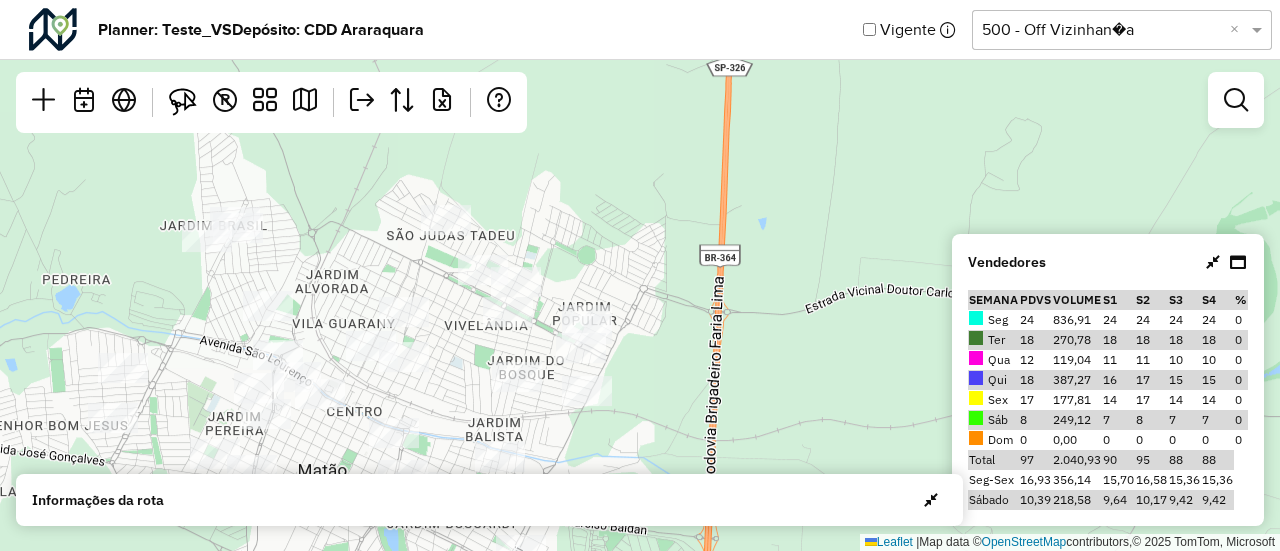 drag, startPoint x: 492, startPoint y: 325, endPoint x: 395, endPoint y: 247, distance: 124.47088 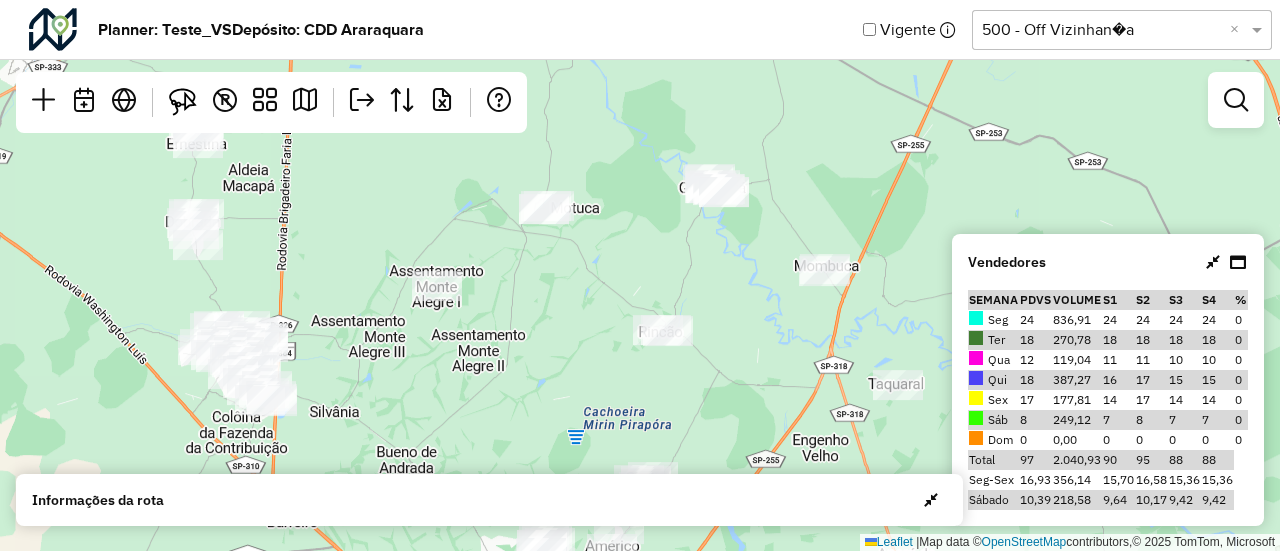 drag, startPoint x: 704, startPoint y: 305, endPoint x: 442, endPoint y: 320, distance: 262.42905 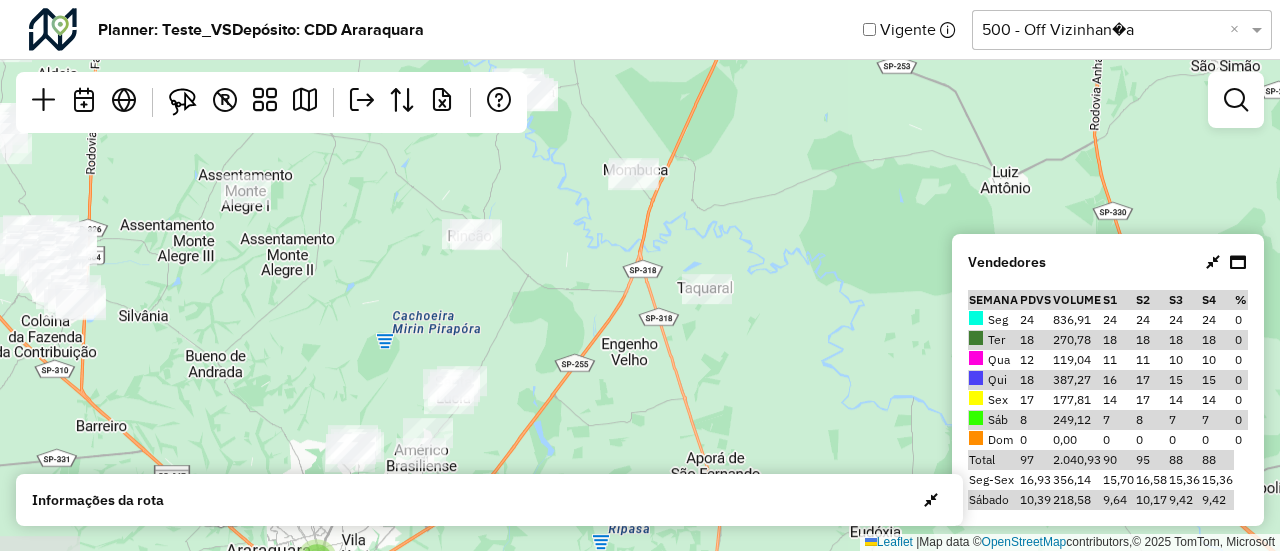 drag, startPoint x: 493, startPoint y: 270, endPoint x: 581, endPoint y: 287, distance: 89.62701 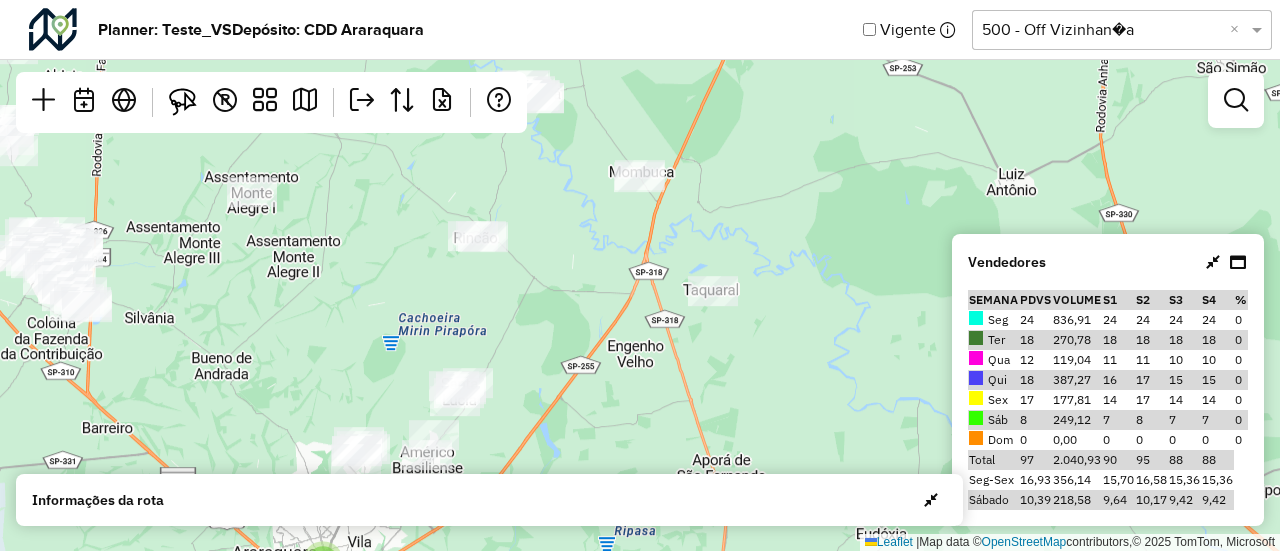 drag, startPoint x: 506, startPoint y: 294, endPoint x: 458, endPoint y: 239, distance: 73 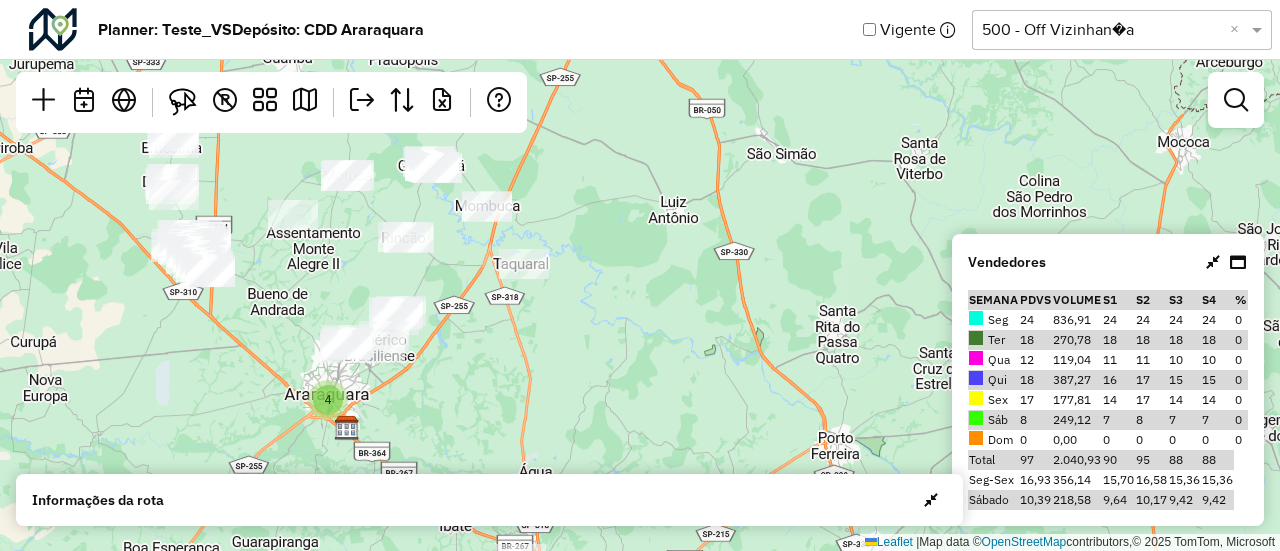 drag, startPoint x: 510, startPoint y: 316, endPoint x: 449, endPoint y: 297, distance: 63.89053 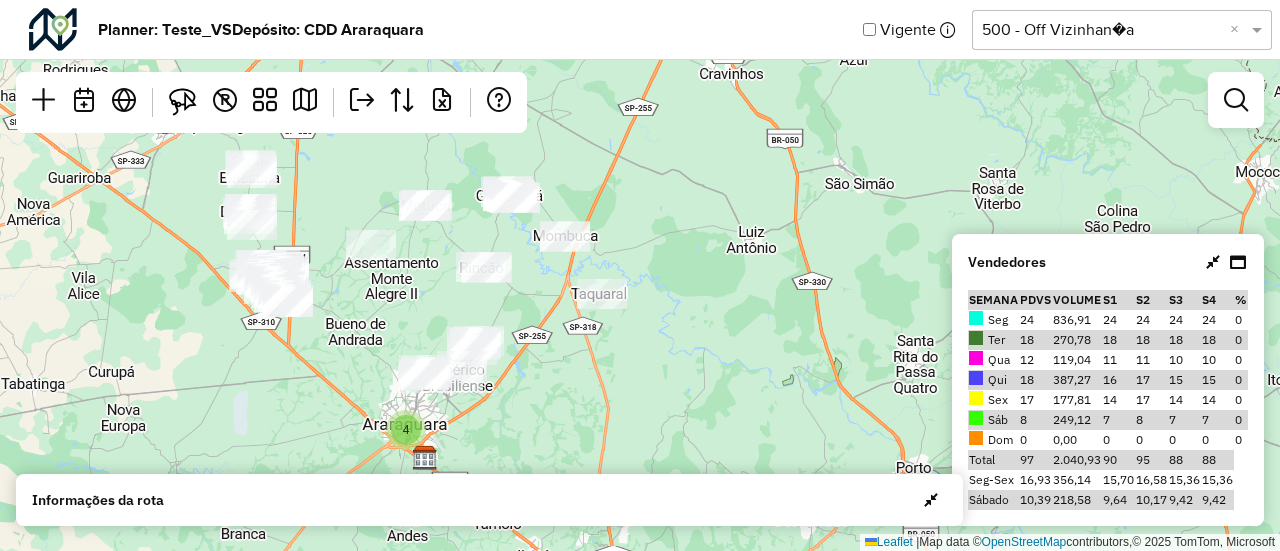 drag, startPoint x: 452, startPoint y: 259, endPoint x: 540, endPoint y: 297, distance: 95.85406 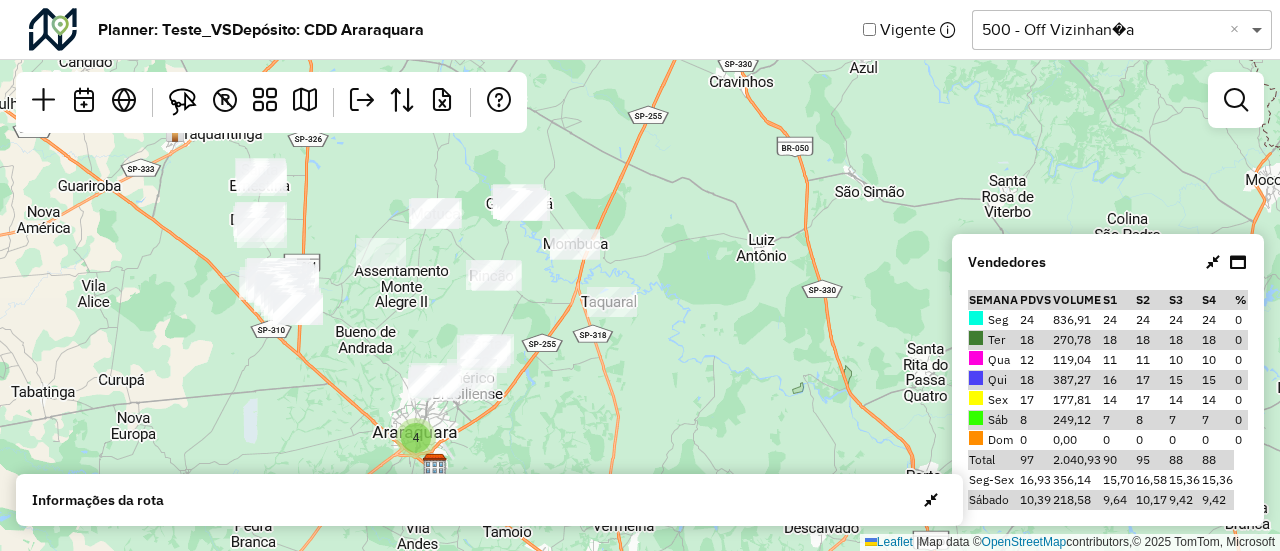 click 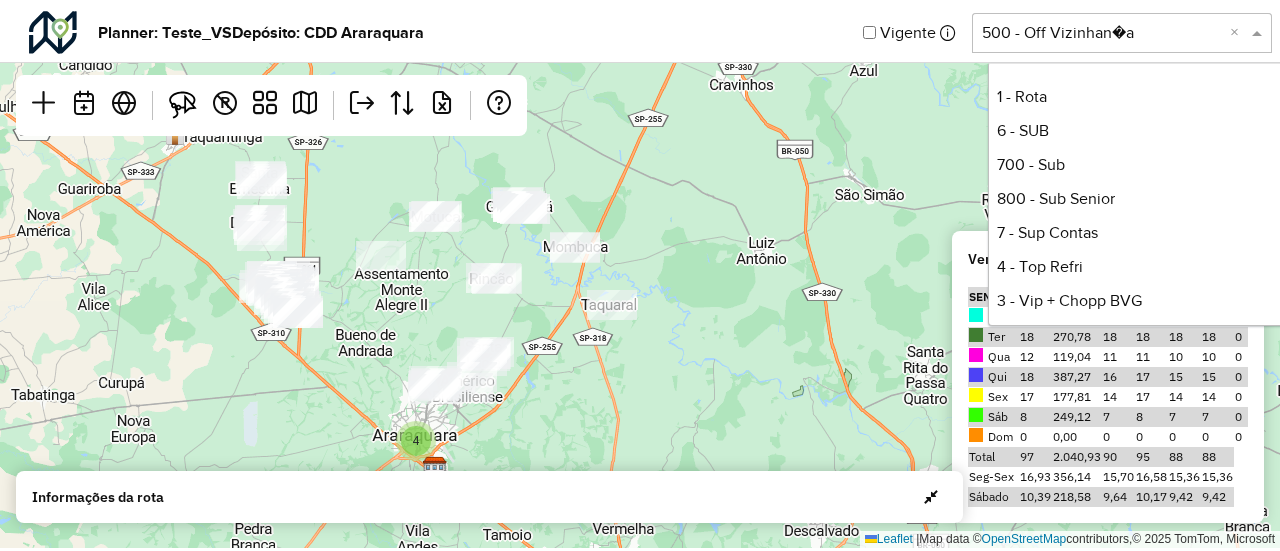 scroll, scrollTop: 508, scrollLeft: 0, axis: vertical 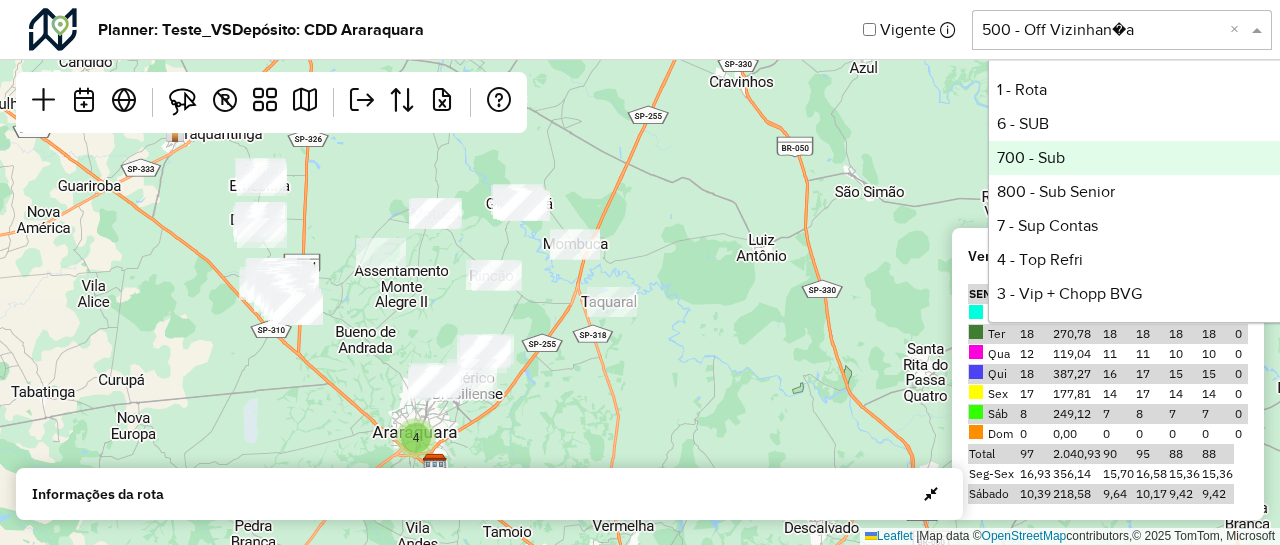 click on "700 - Sub" at bounding box center (1138, 158) 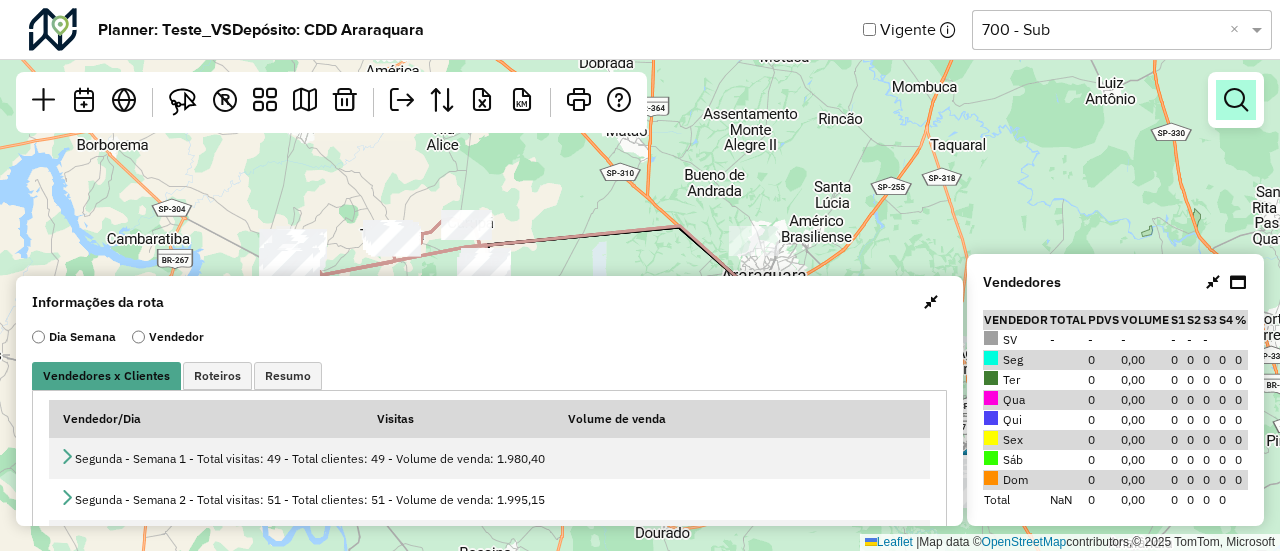 click at bounding box center [1236, 100] 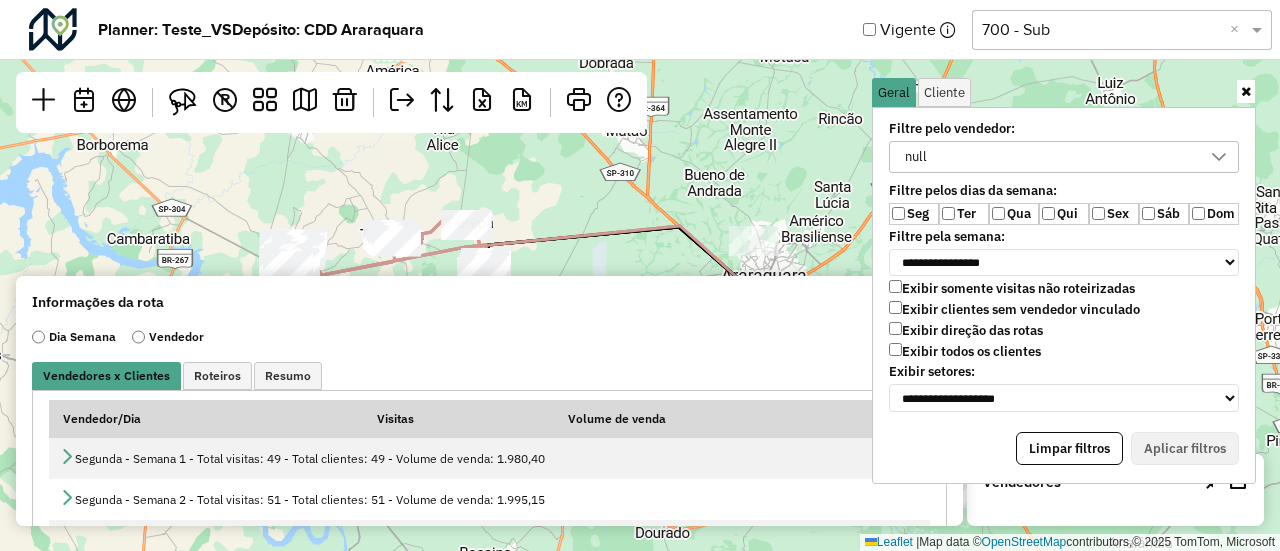 click on "Exibir todos os clientes" at bounding box center (965, 351) 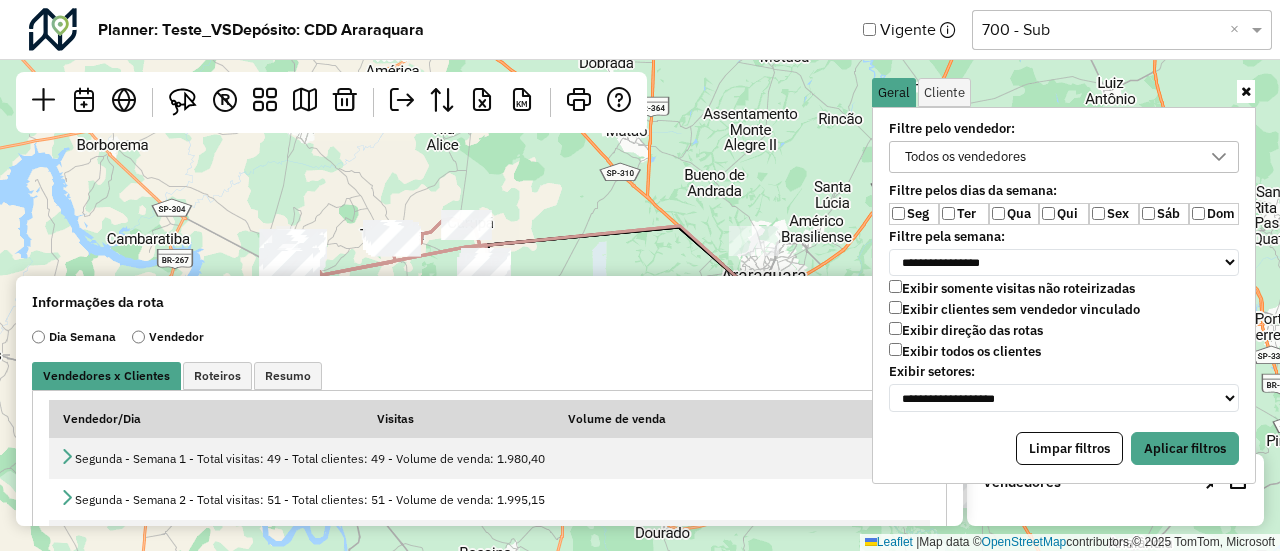 click on "Sáb" at bounding box center (1164, 214) 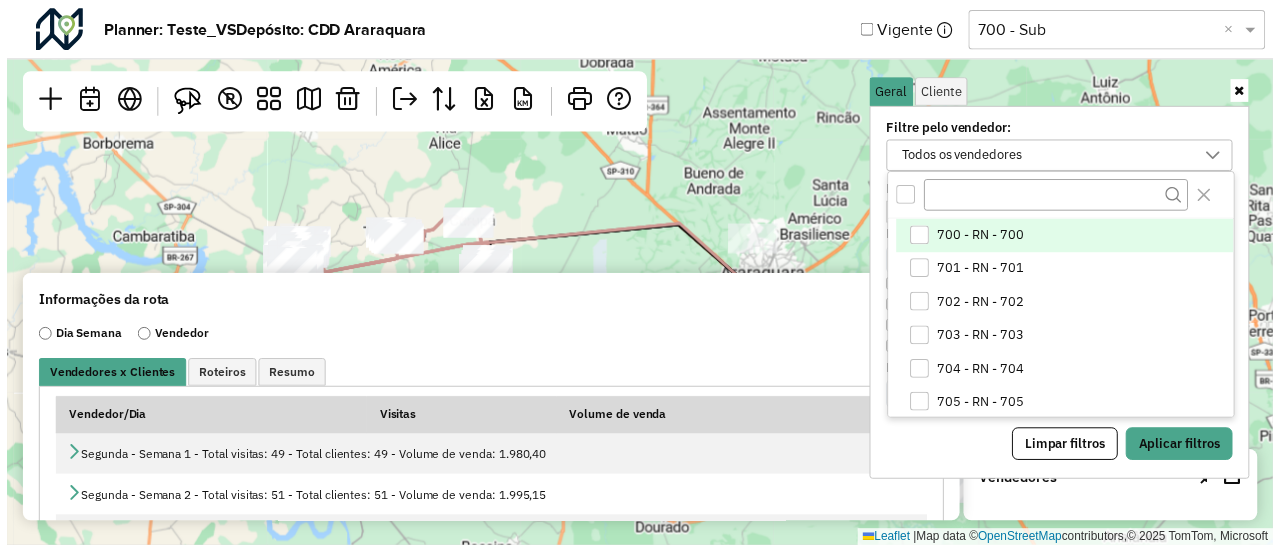 scroll, scrollTop: 10, scrollLeft: 74, axis: both 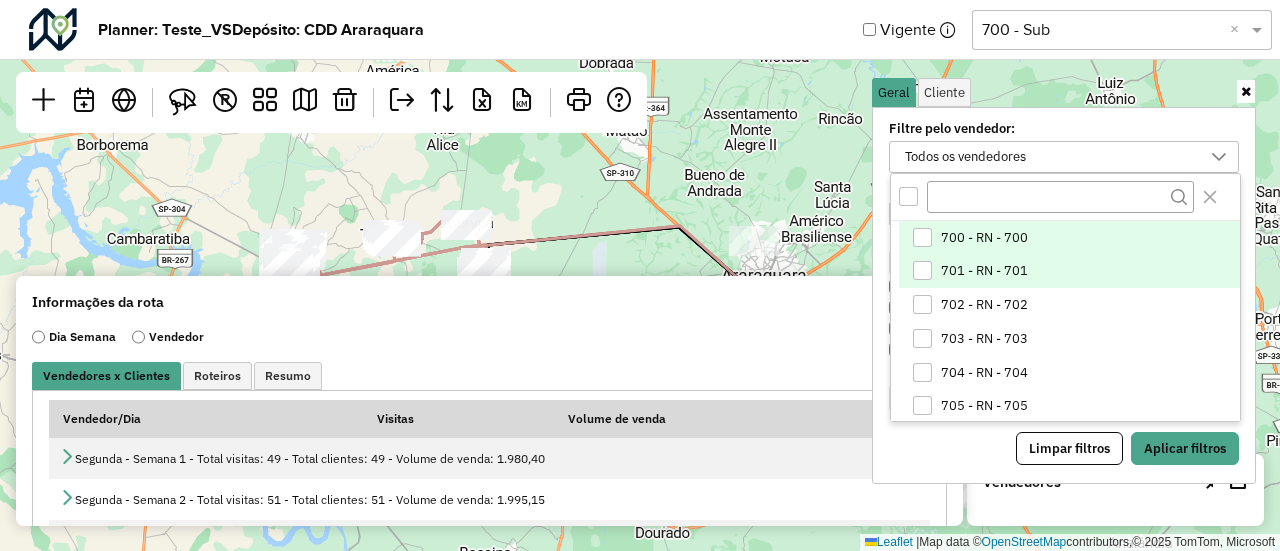 click on "701 - RN - 701" at bounding box center (984, 271) 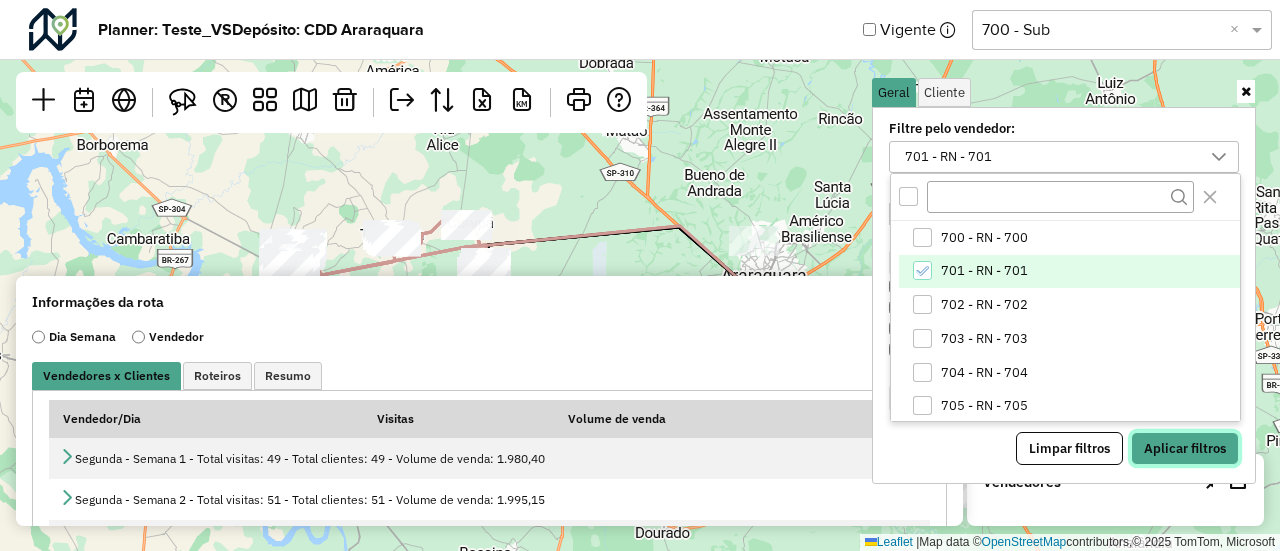 click on "Aplicar filtros" at bounding box center (1185, 449) 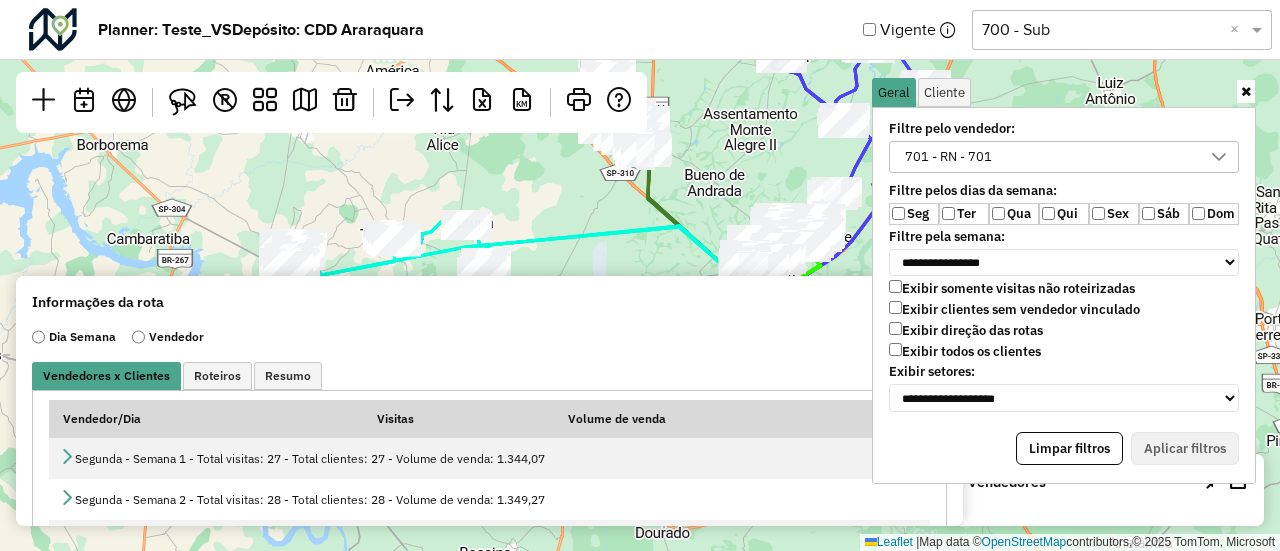 click at bounding box center [1246, 91] 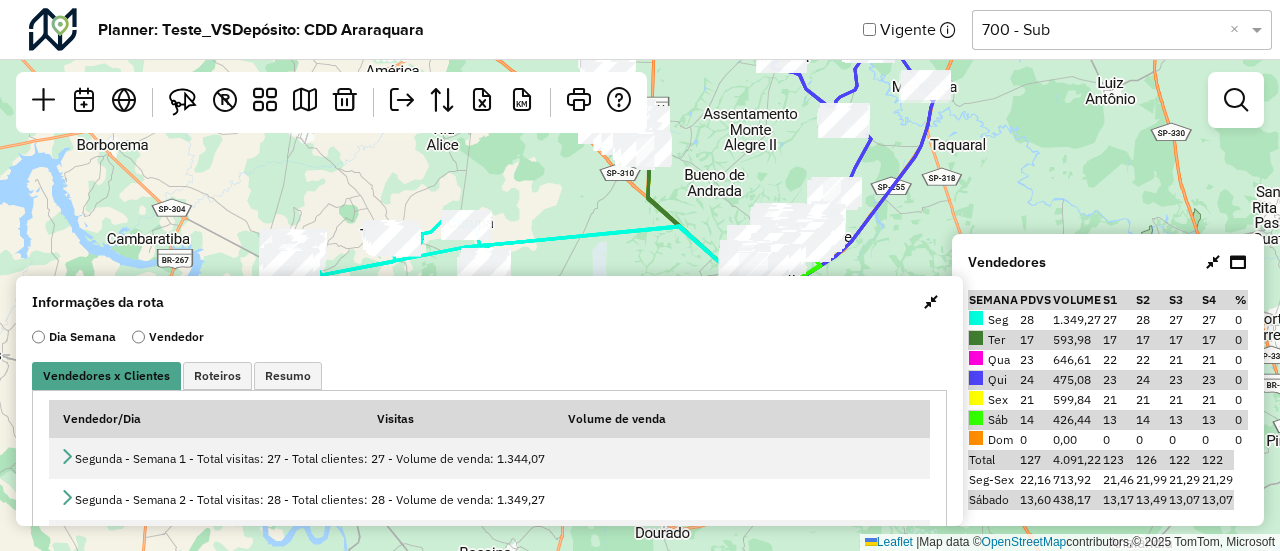 click at bounding box center (931, 302) 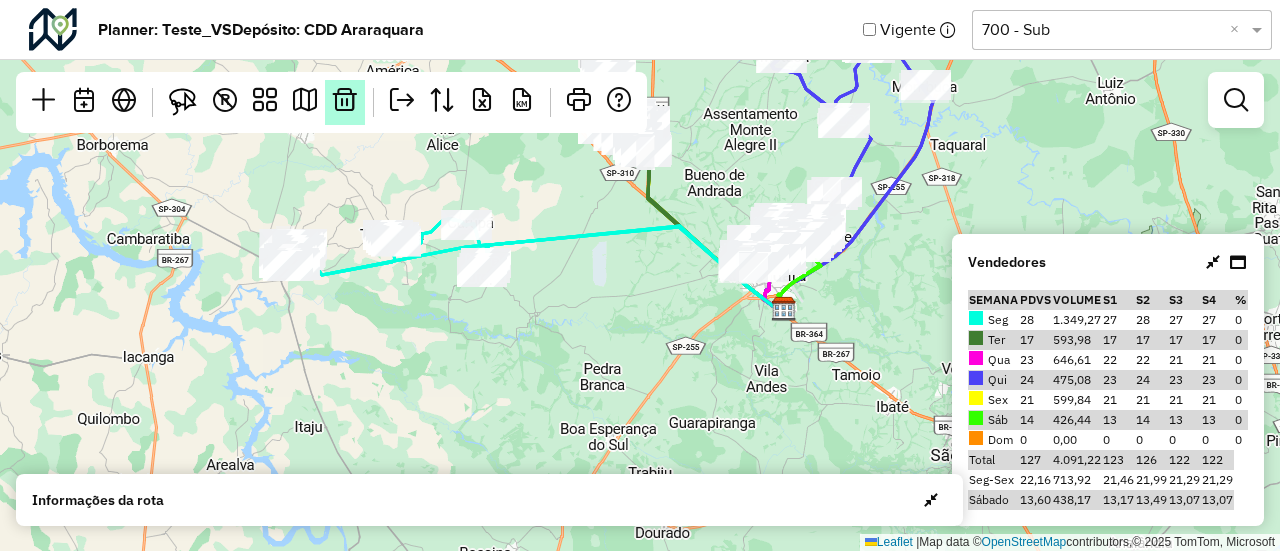 click at bounding box center (345, 100) 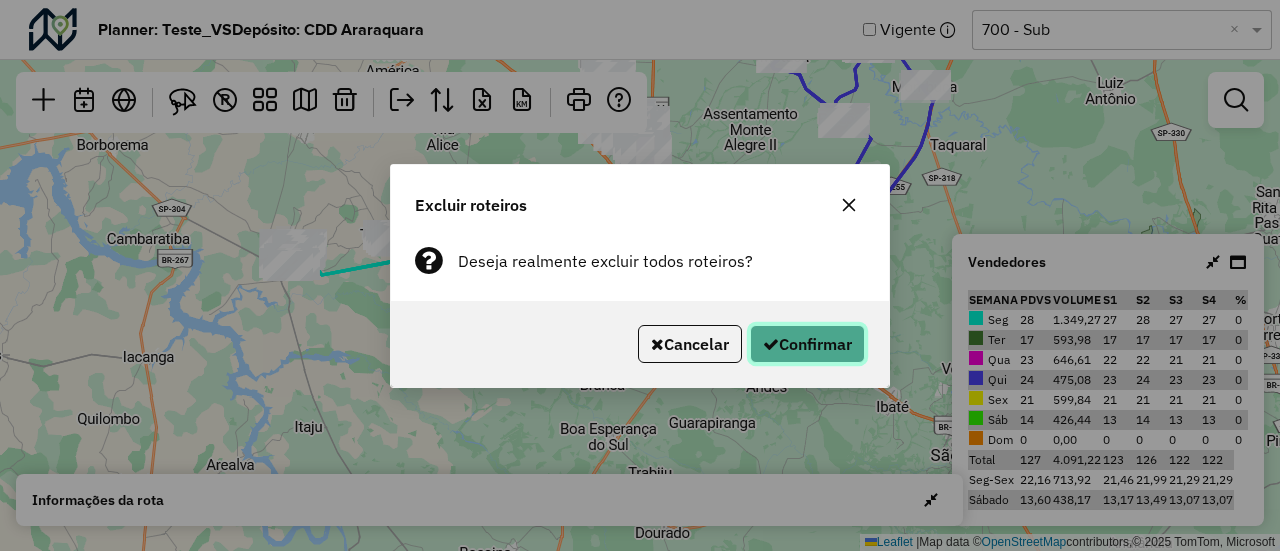 click on "Confirmar" 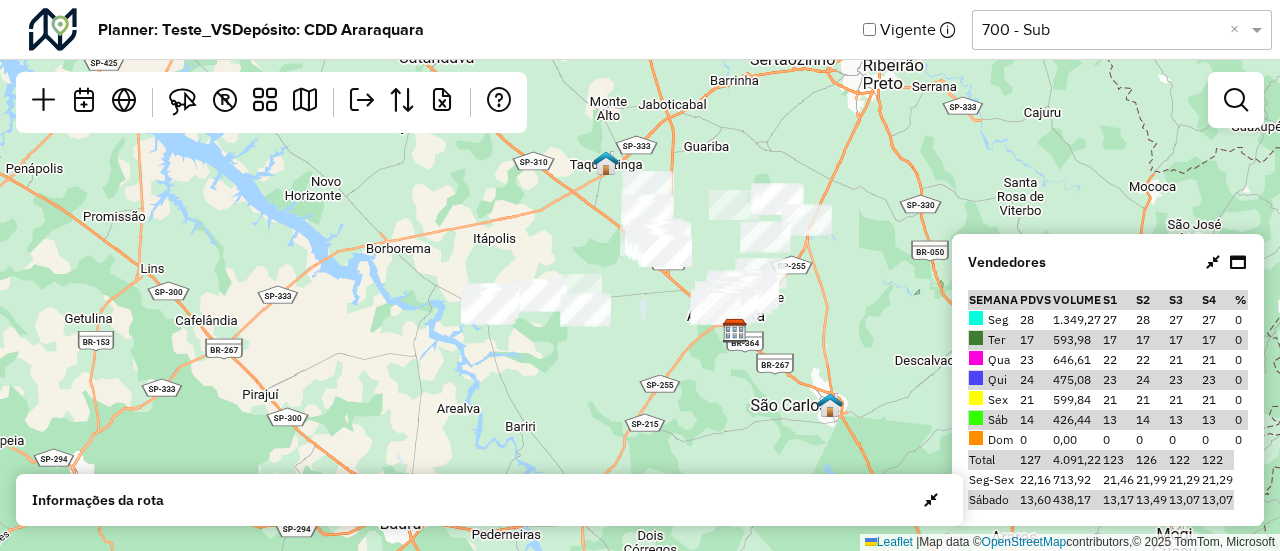 drag, startPoint x: 884, startPoint y: 197, endPoint x: 870, endPoint y: 263, distance: 67.46851 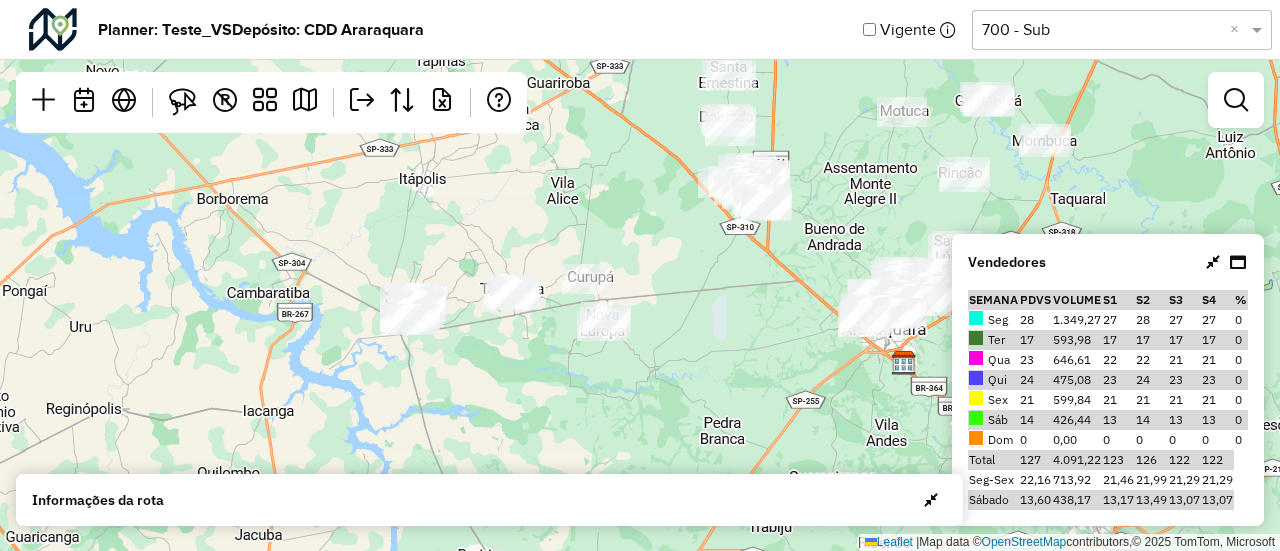 drag, startPoint x: 637, startPoint y: 278, endPoint x: 626, endPoint y: 296, distance: 21.095022 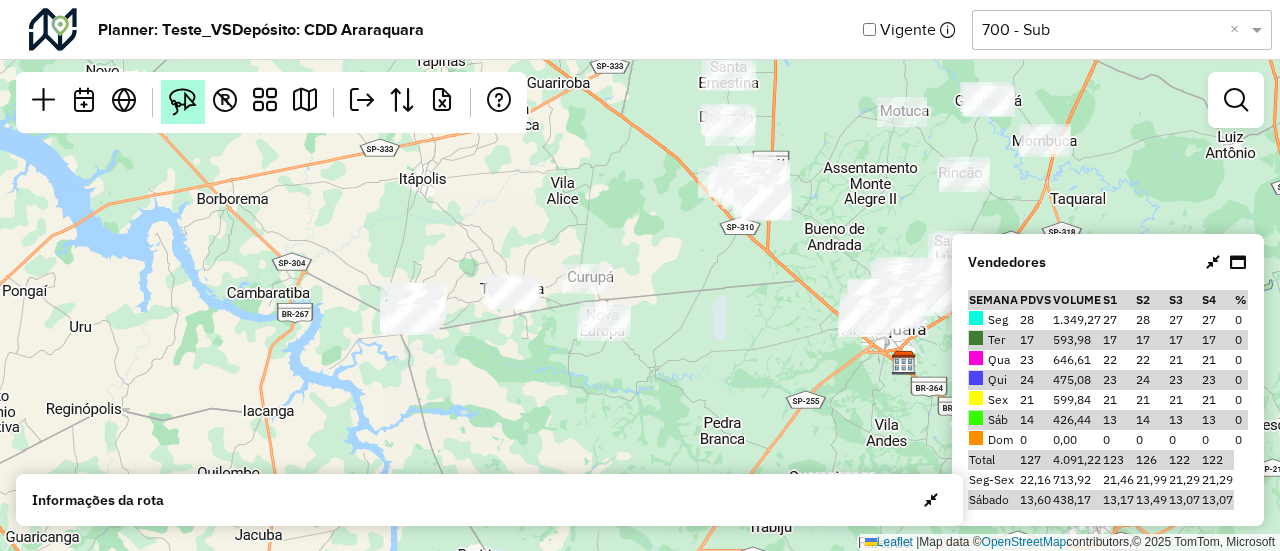 click at bounding box center [183, 102] 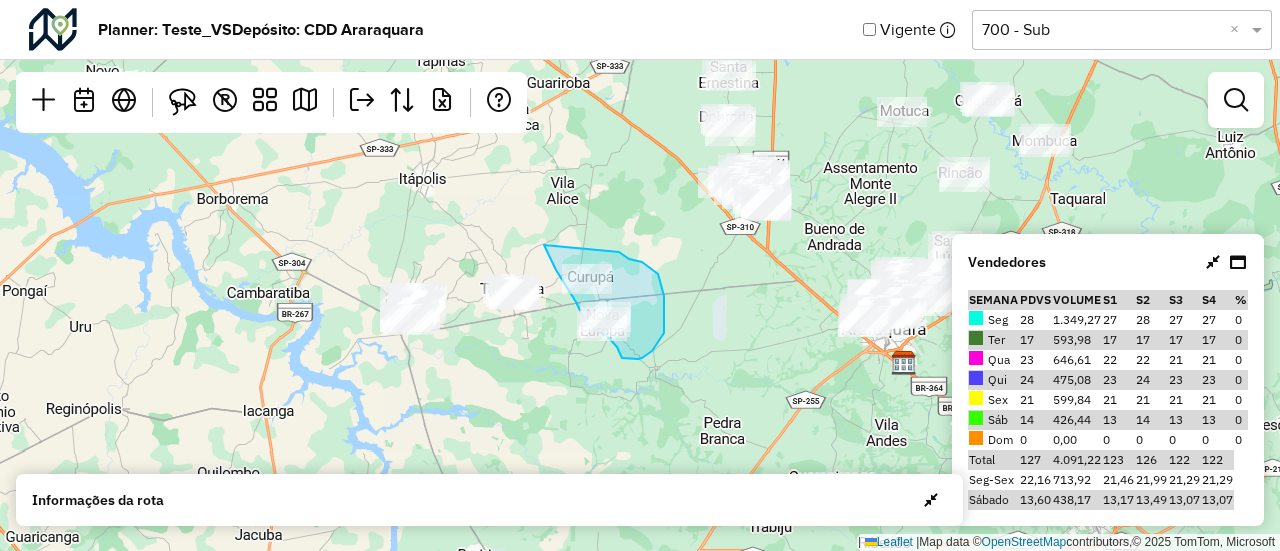 drag, startPoint x: 544, startPoint y: 245, endPoint x: 615, endPoint y: 246, distance: 71.00704 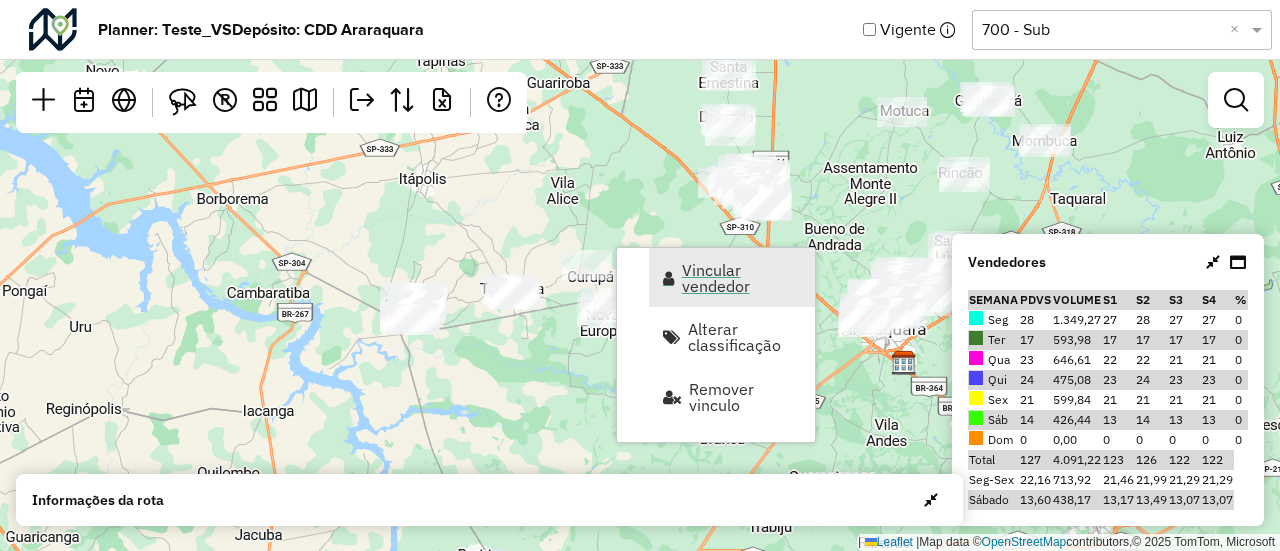 click on "Vincular vendedor" at bounding box center [742, 278] 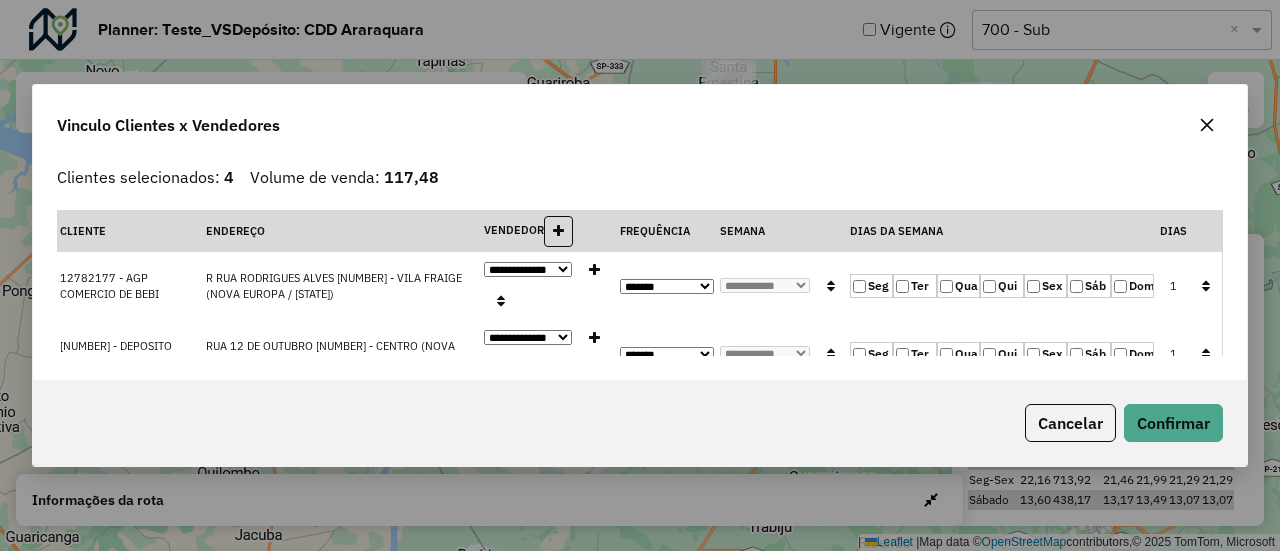 click 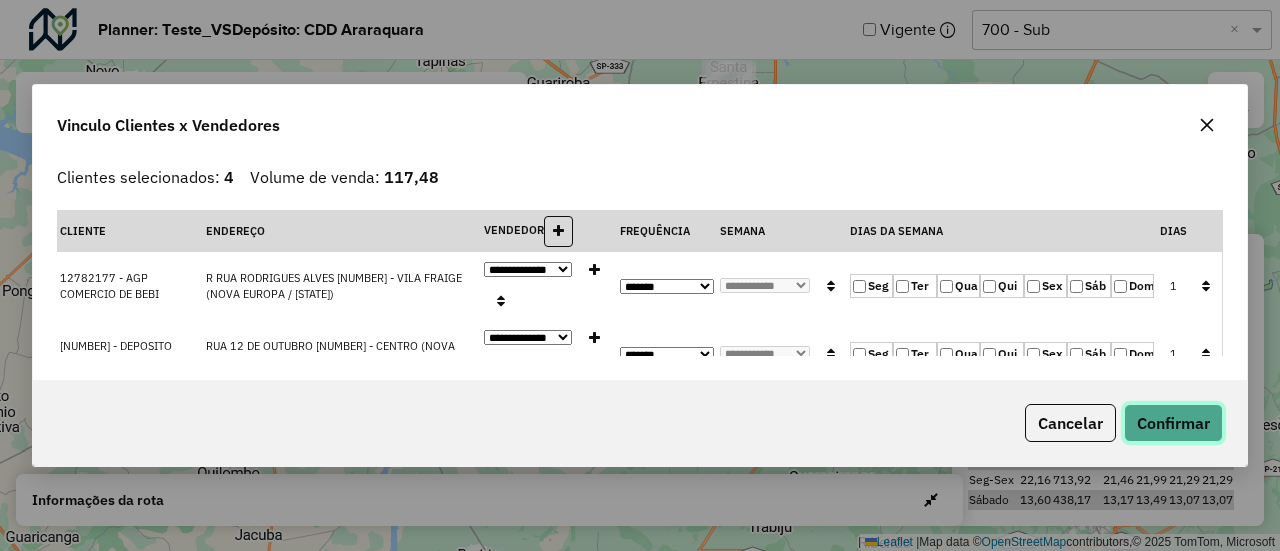 click on "Confirmar" 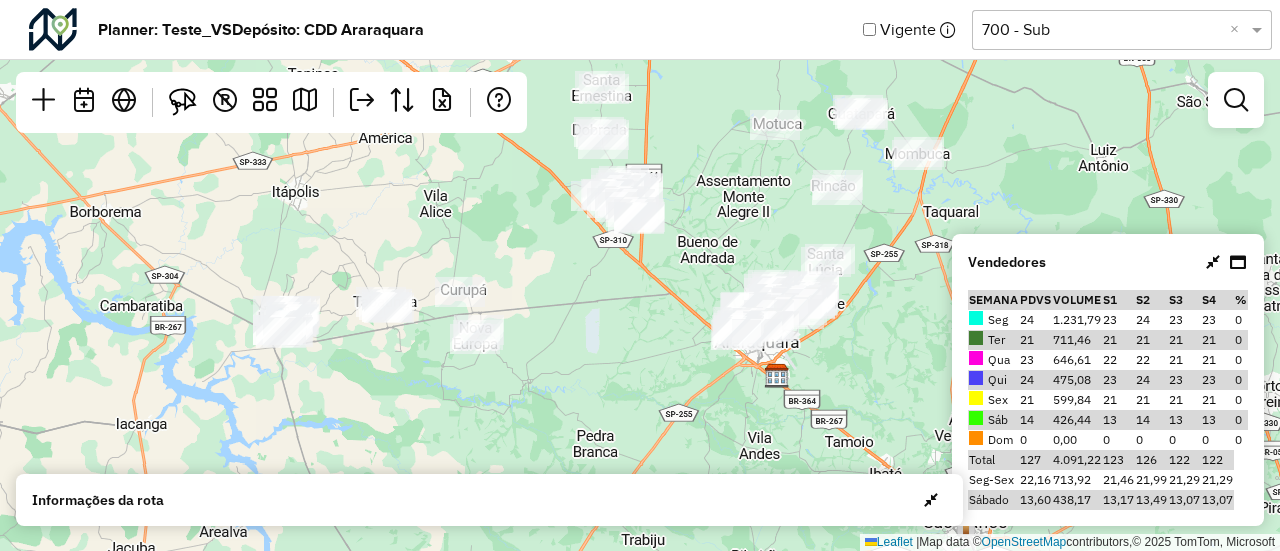 drag, startPoint x: 743, startPoint y: 342, endPoint x: 616, endPoint y: 355, distance: 127.66362 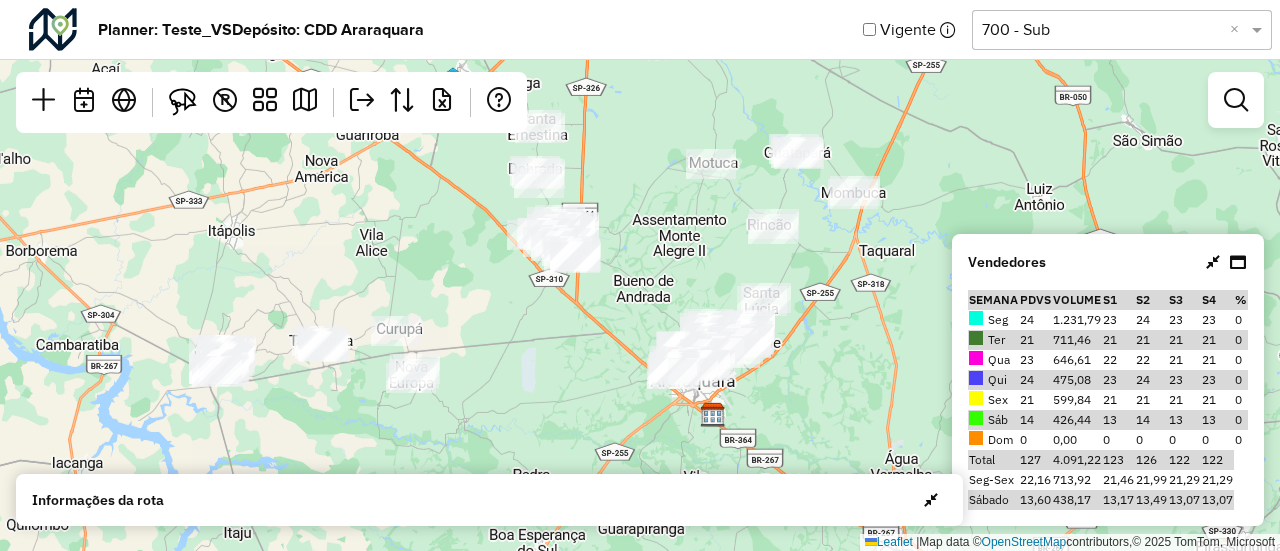 drag, startPoint x: 616, startPoint y: 355, endPoint x: 552, endPoint y: 394, distance: 74.94665 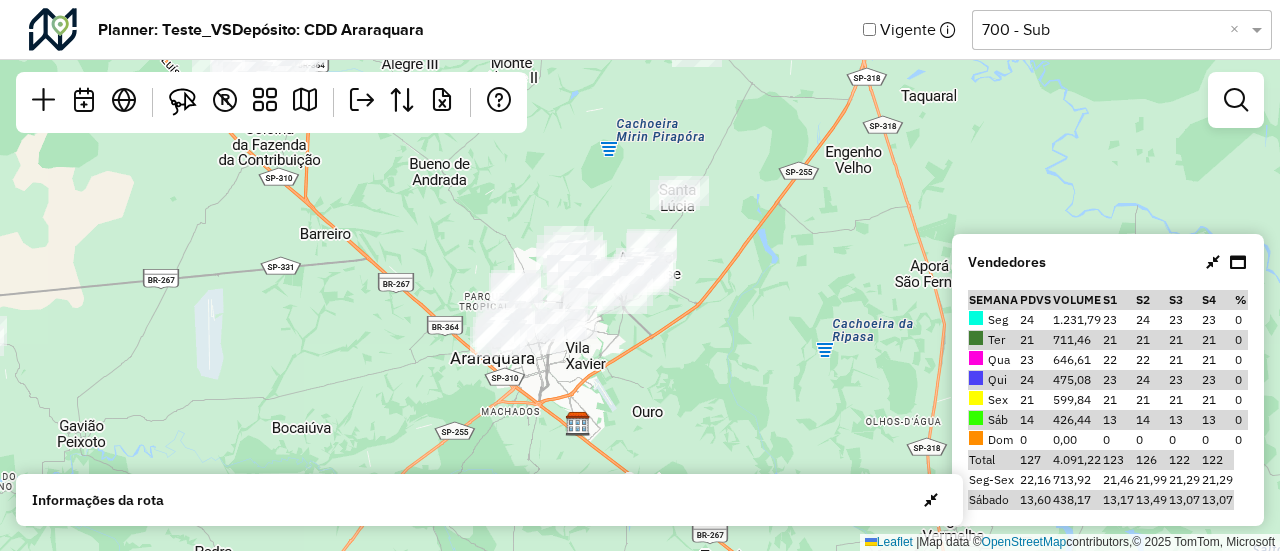 drag, startPoint x: 760, startPoint y: 321, endPoint x: 596, endPoint y: 216, distance: 194.73315 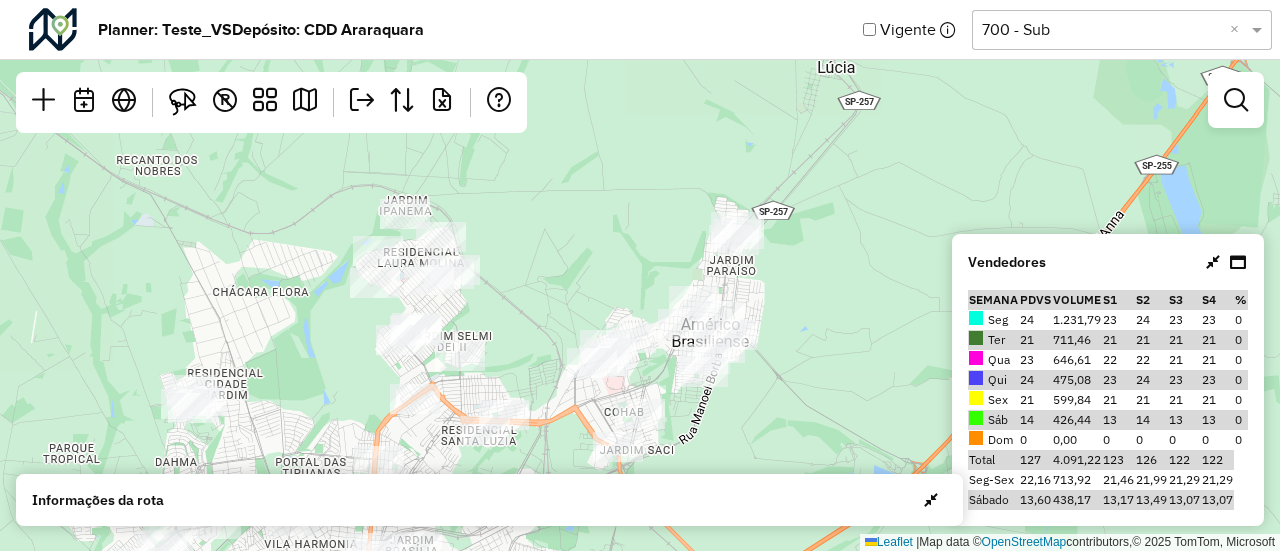 drag, startPoint x: 671, startPoint y: 242, endPoint x: 636, endPoint y: 229, distance: 37.336308 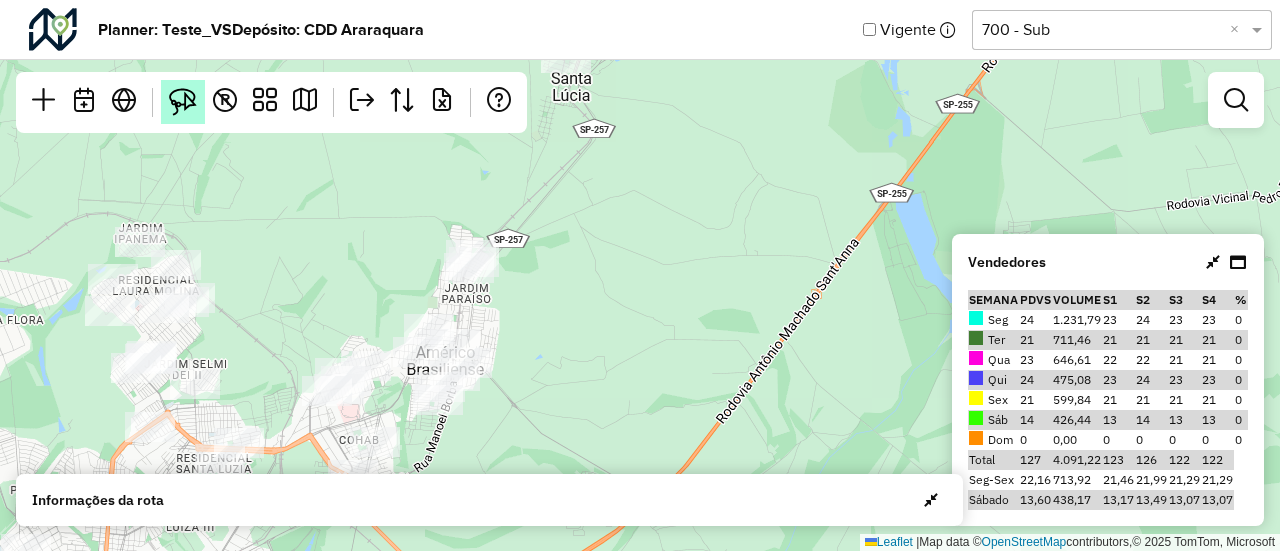 click at bounding box center [183, 102] 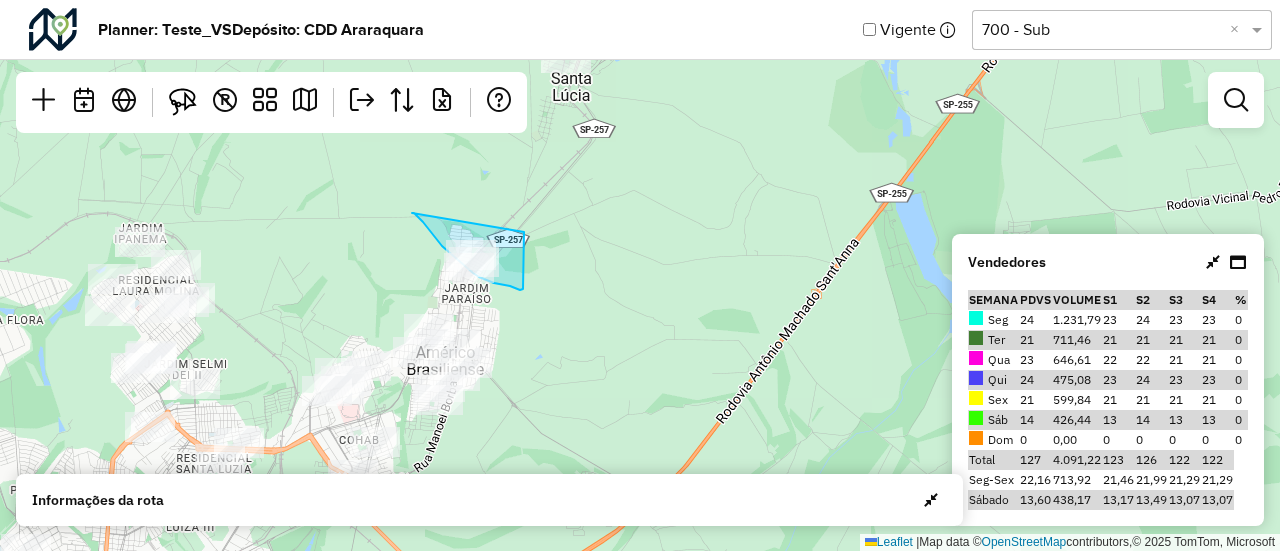 drag, startPoint x: 413, startPoint y: 213, endPoint x: 524, endPoint y: 232, distance: 112.61439 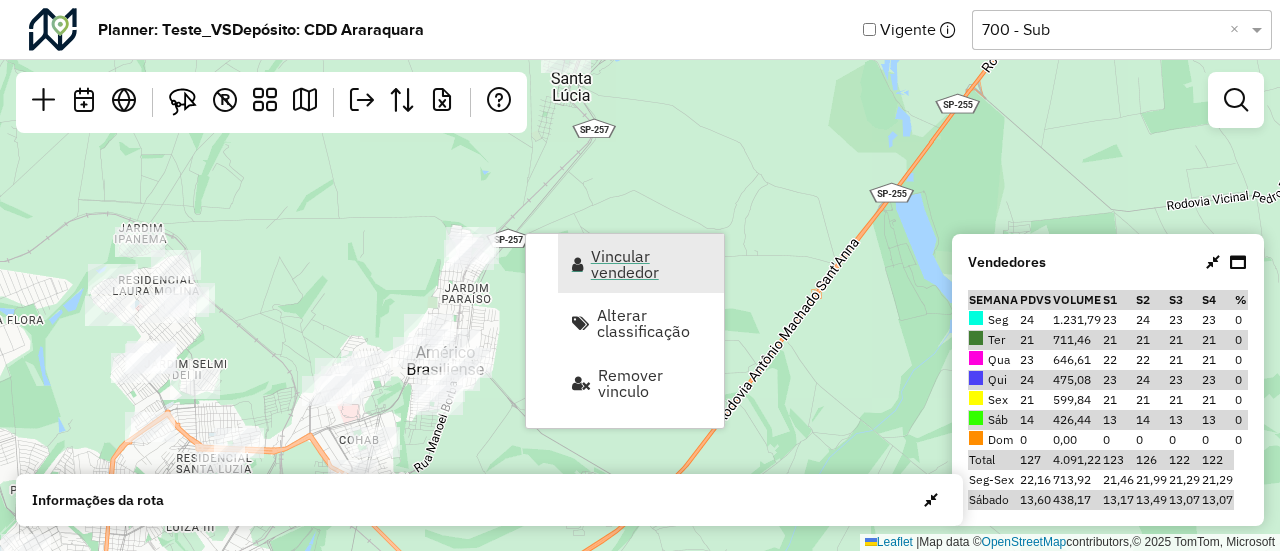 click on "Vincular vendedor" at bounding box center [651, 264] 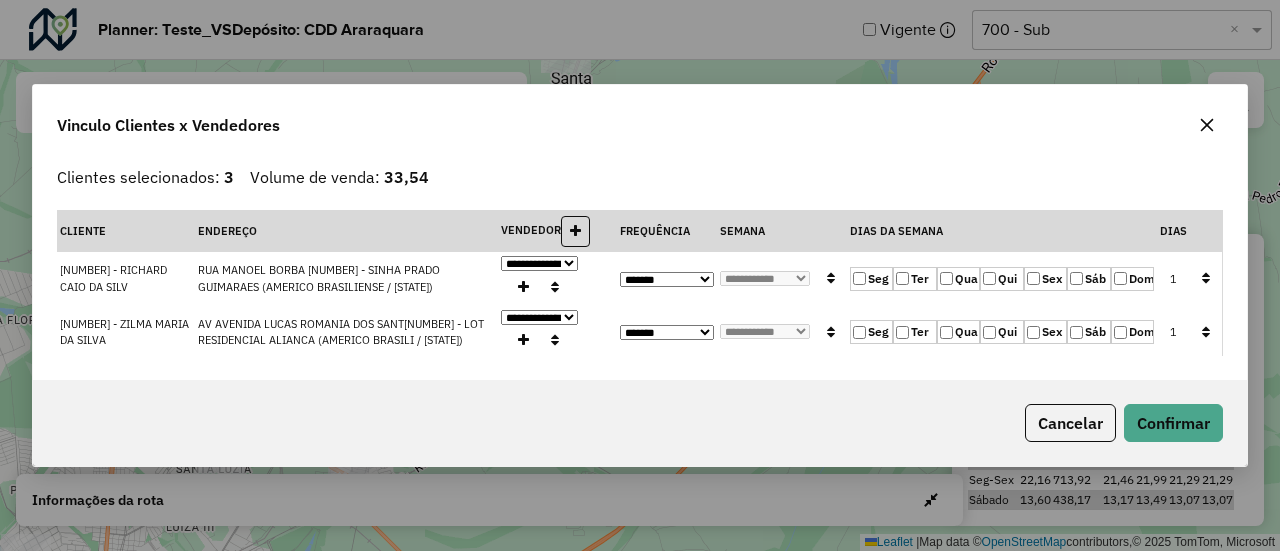click 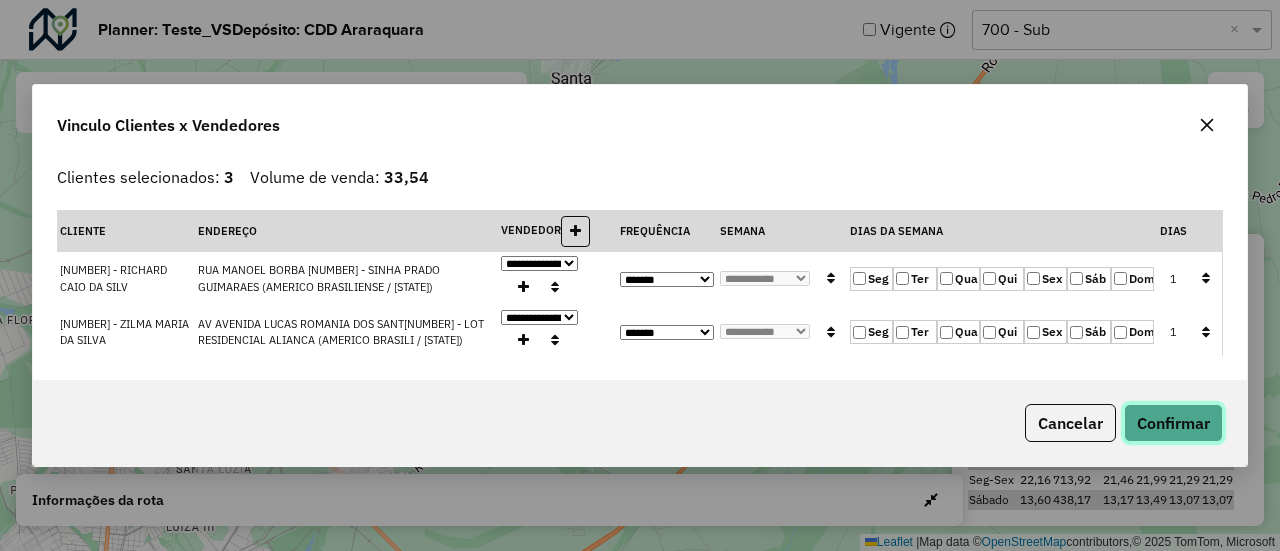 click on "Confirmar" 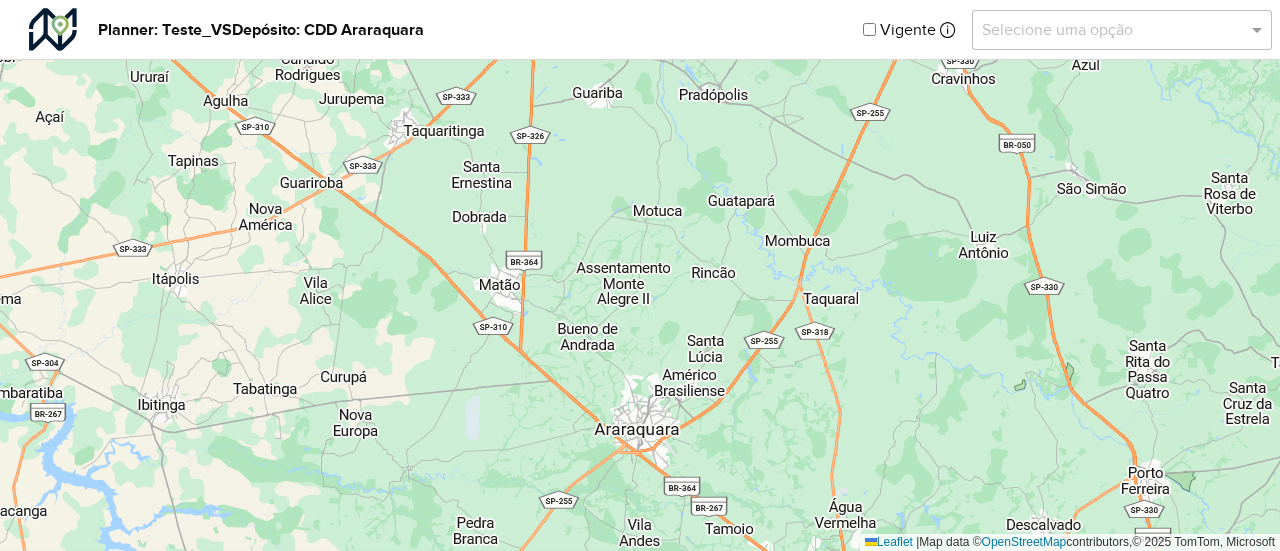 click on "Selecione uma opção" 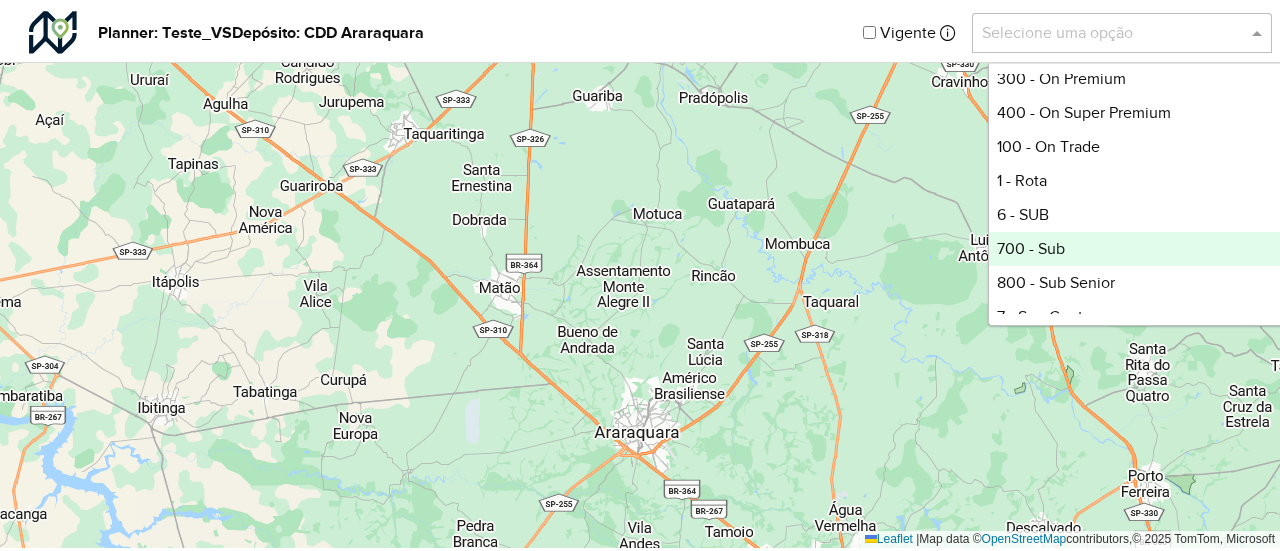 scroll, scrollTop: 386, scrollLeft: 0, axis: vertical 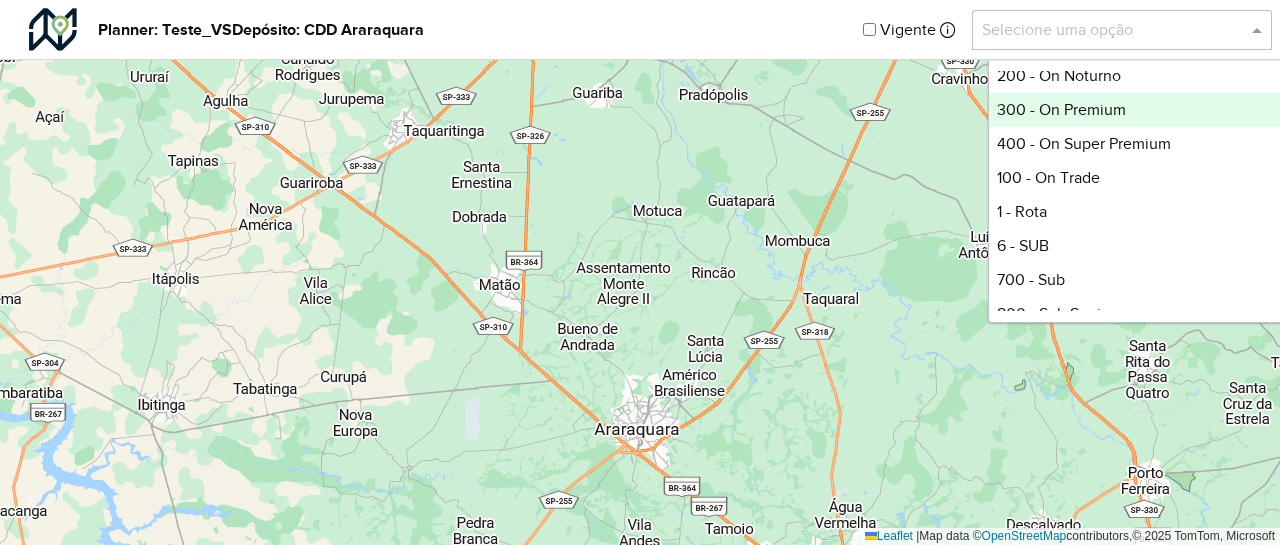 click on "300 - On Premium" at bounding box center [1138, 110] 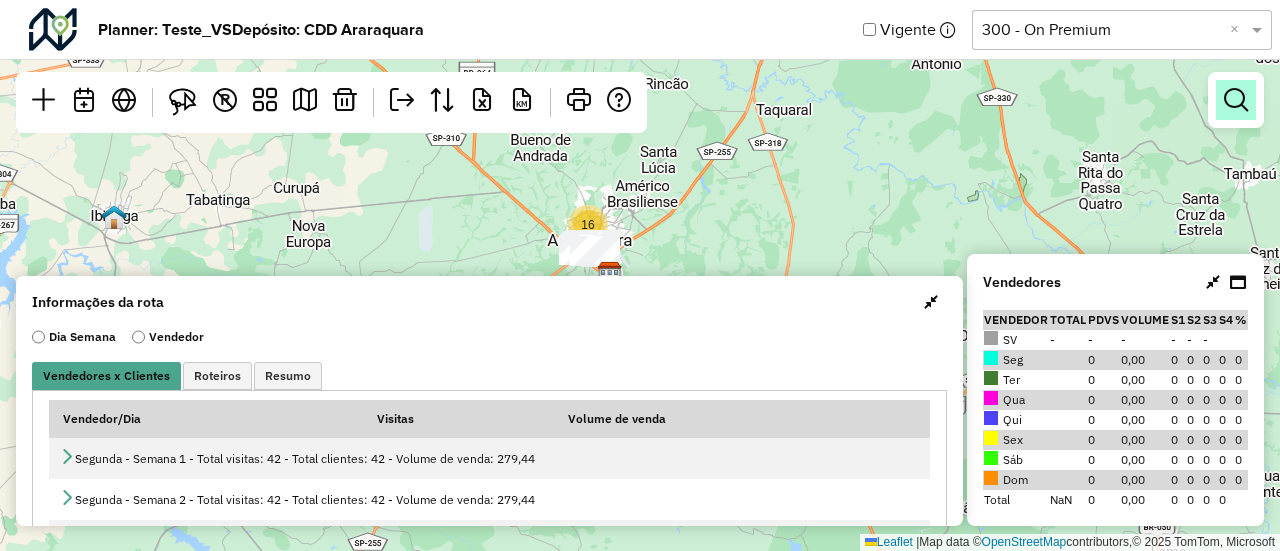 click at bounding box center (1236, 100) 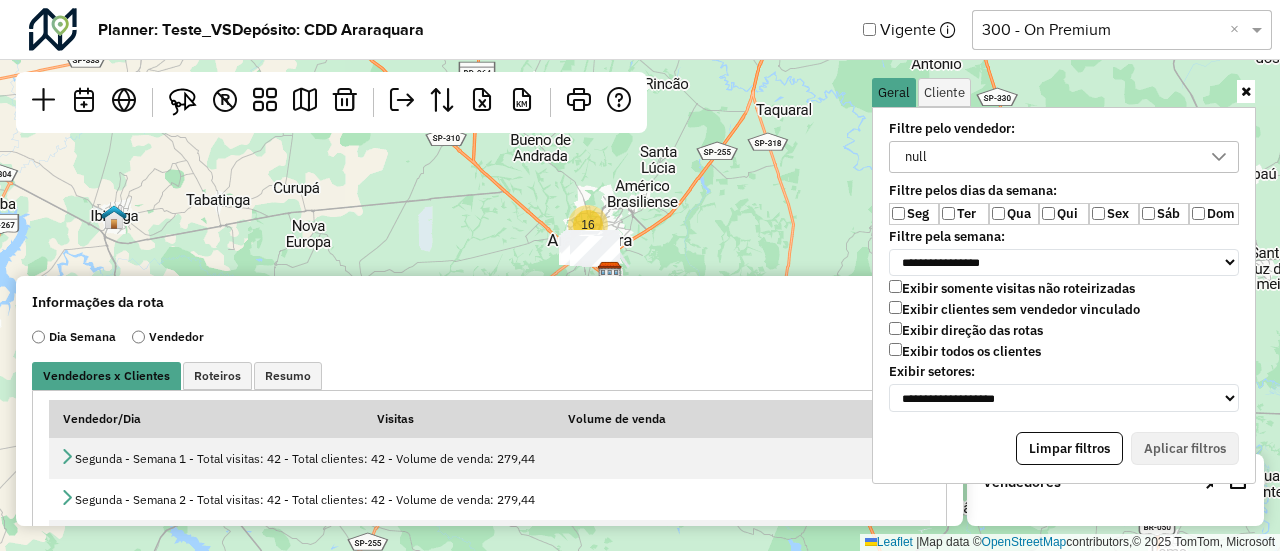 click on "Exibir todos os clientes" at bounding box center [965, 351] 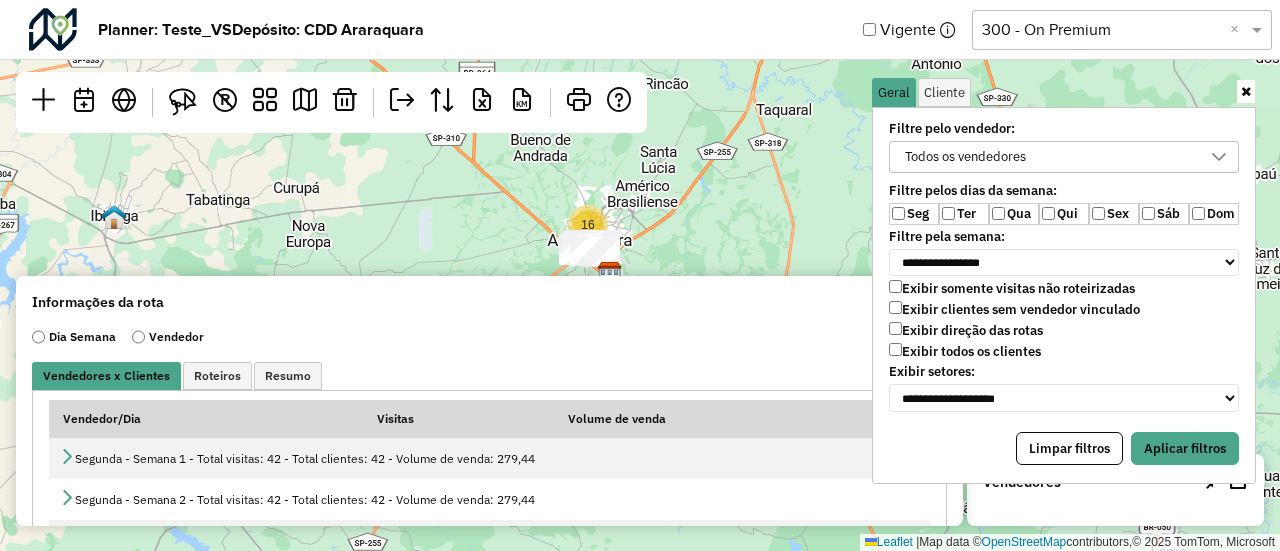click on "Qua" at bounding box center (1014, 214) 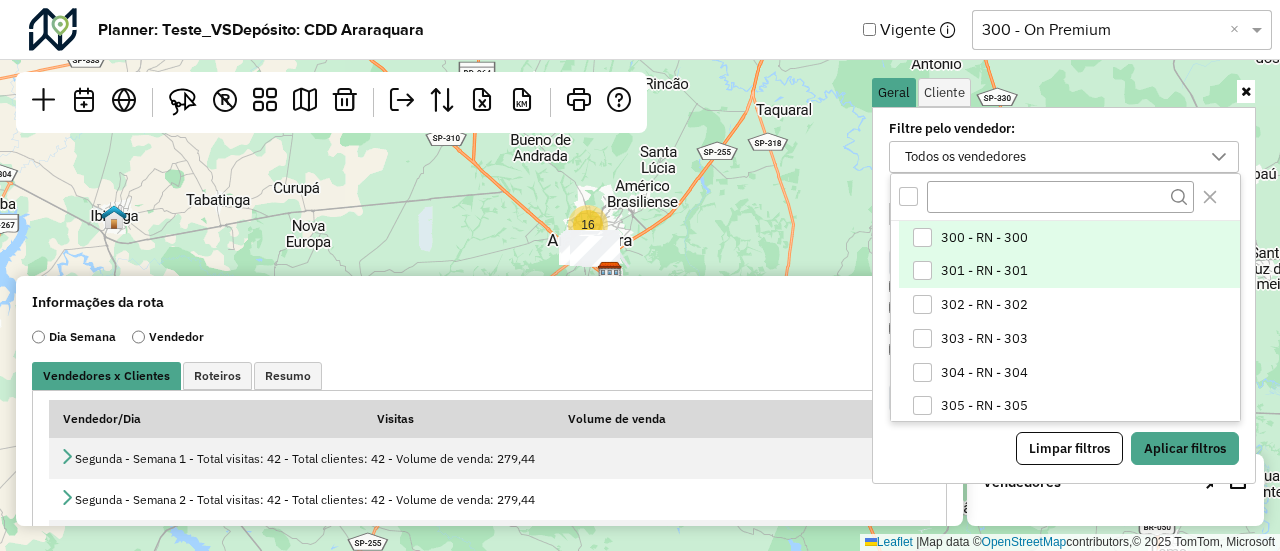 click on "301 - RN - 301" at bounding box center (984, 271) 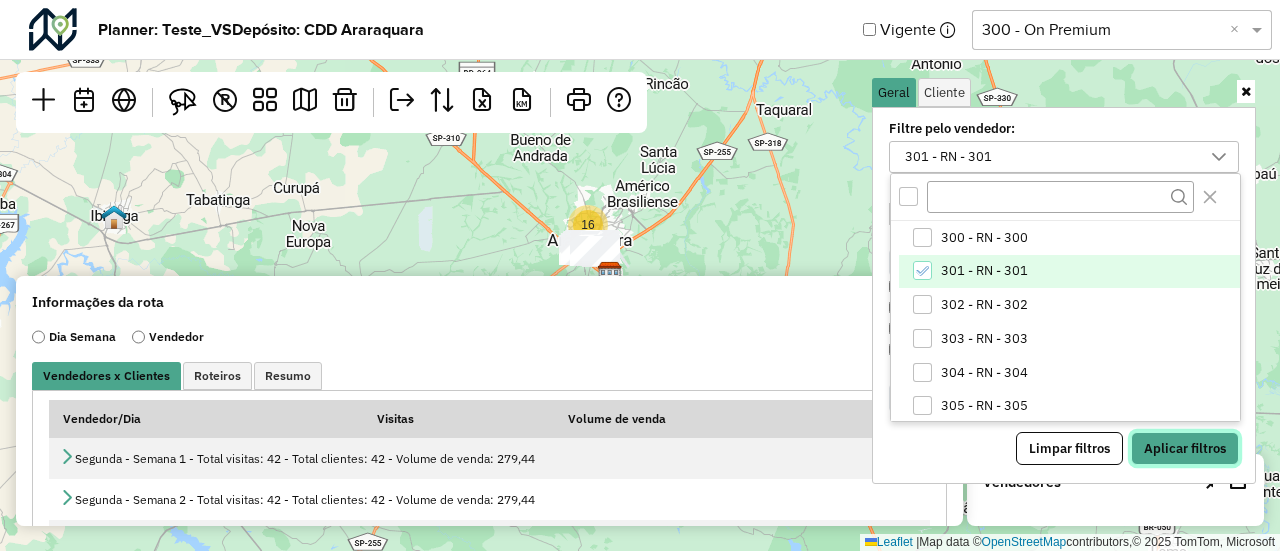 click on "Aplicar filtros" at bounding box center (1185, 449) 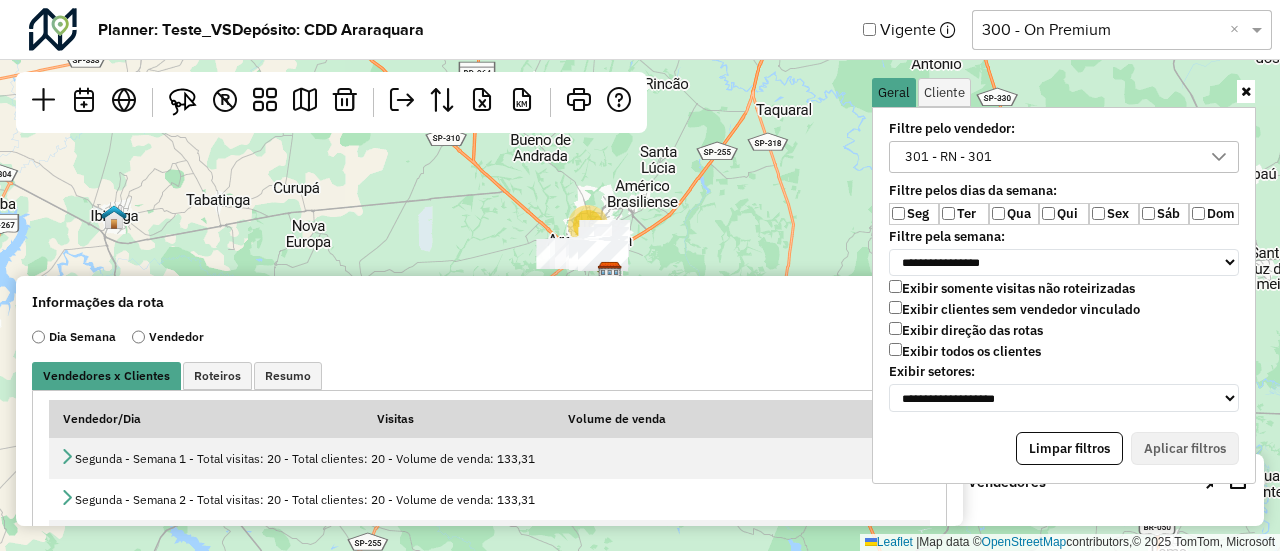 click at bounding box center [1246, 91] 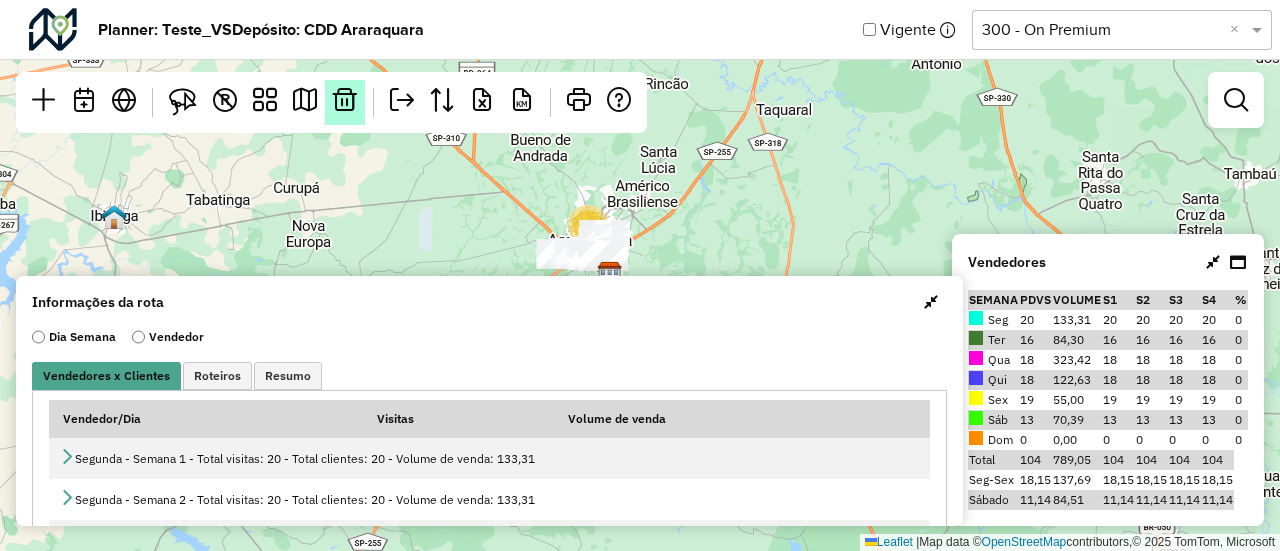 click at bounding box center (345, 102) 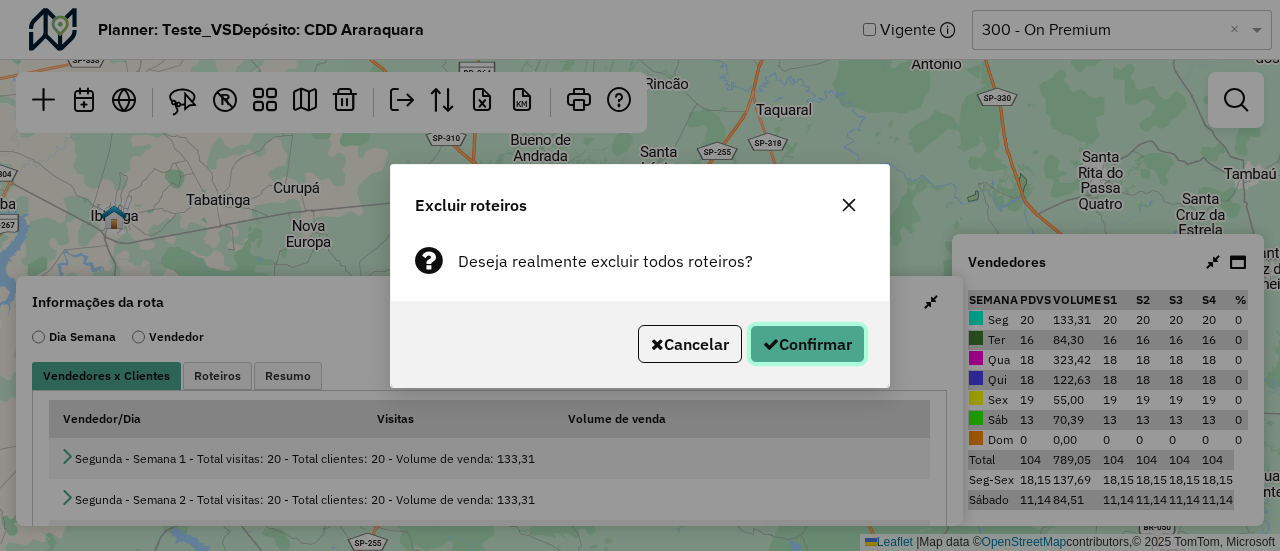 click on "Confirmar" 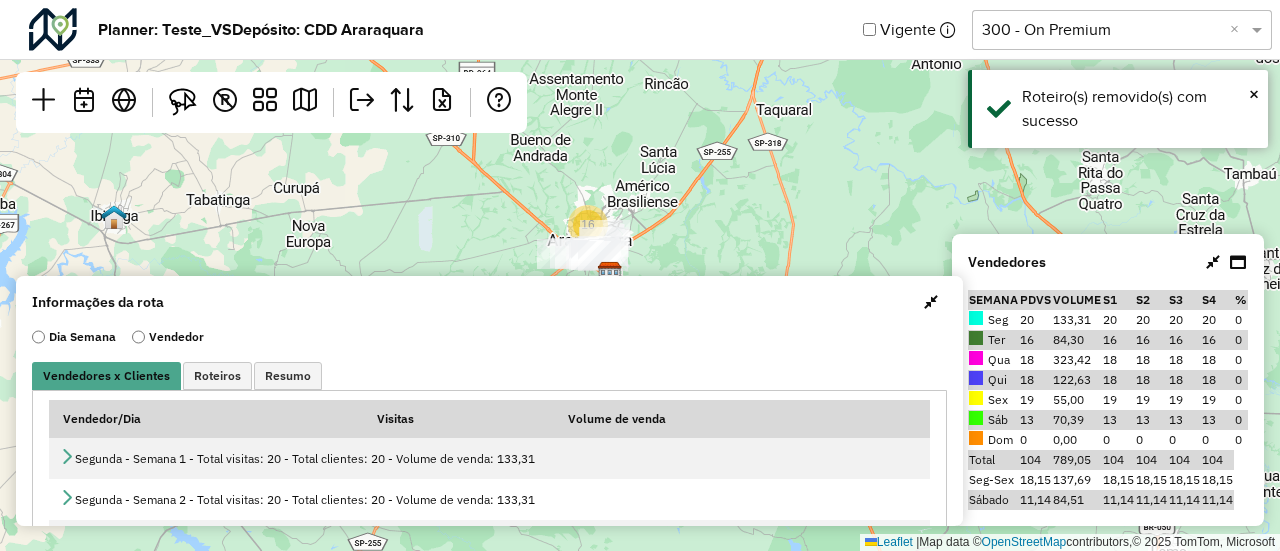 click at bounding box center (931, 302) 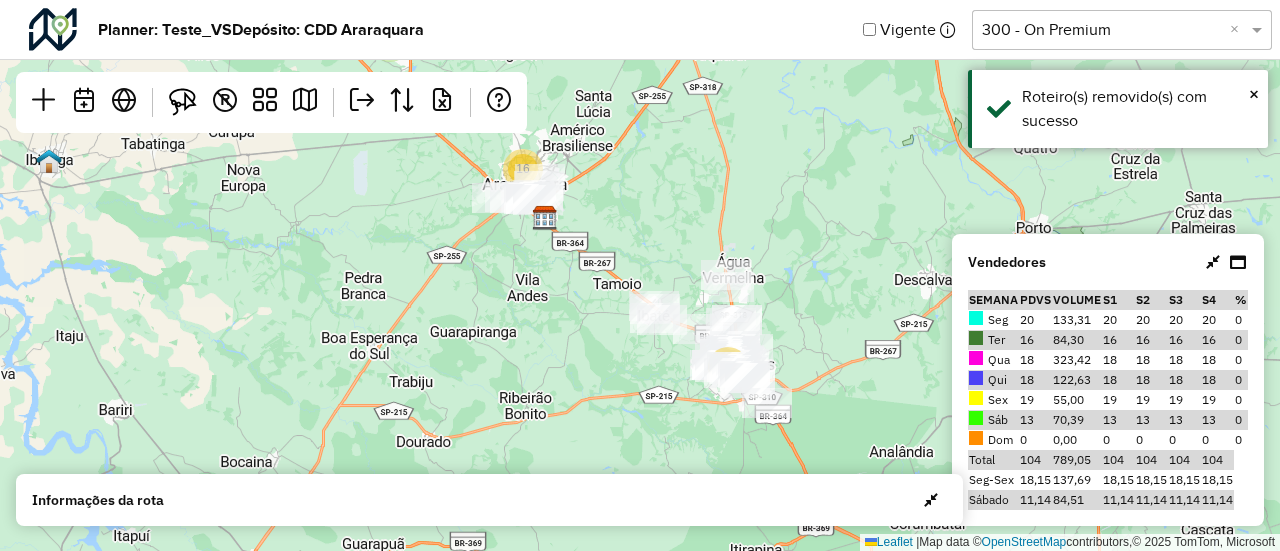 drag, startPoint x: 766, startPoint y: 259, endPoint x: 701, endPoint y: 203, distance: 85.79627 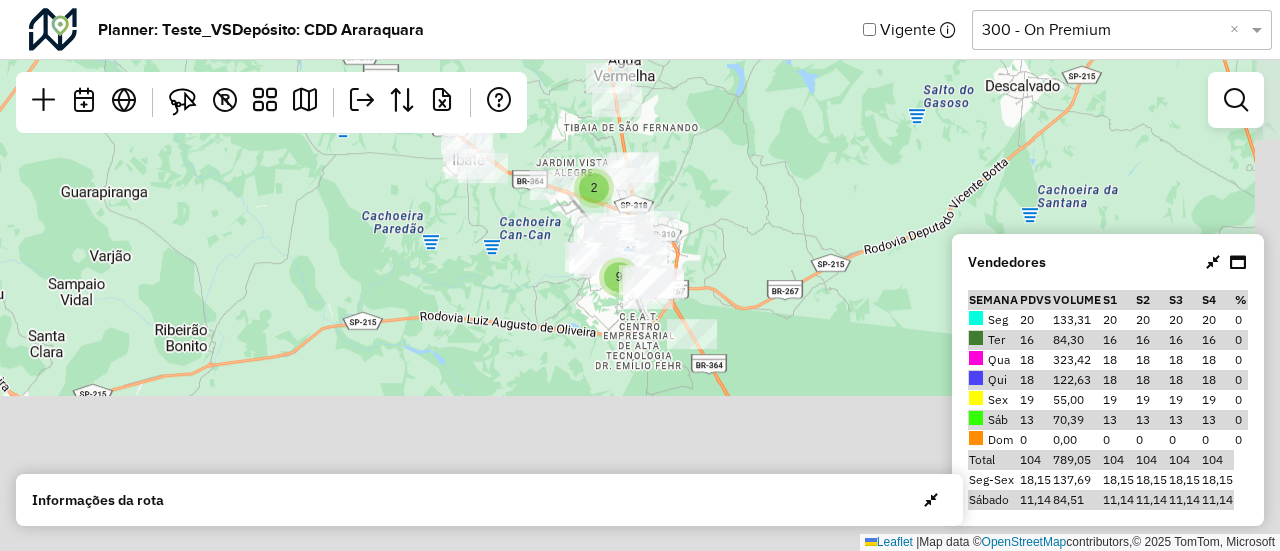 drag, startPoint x: 774, startPoint y: 345, endPoint x: 705, endPoint y: 177, distance: 181.61774 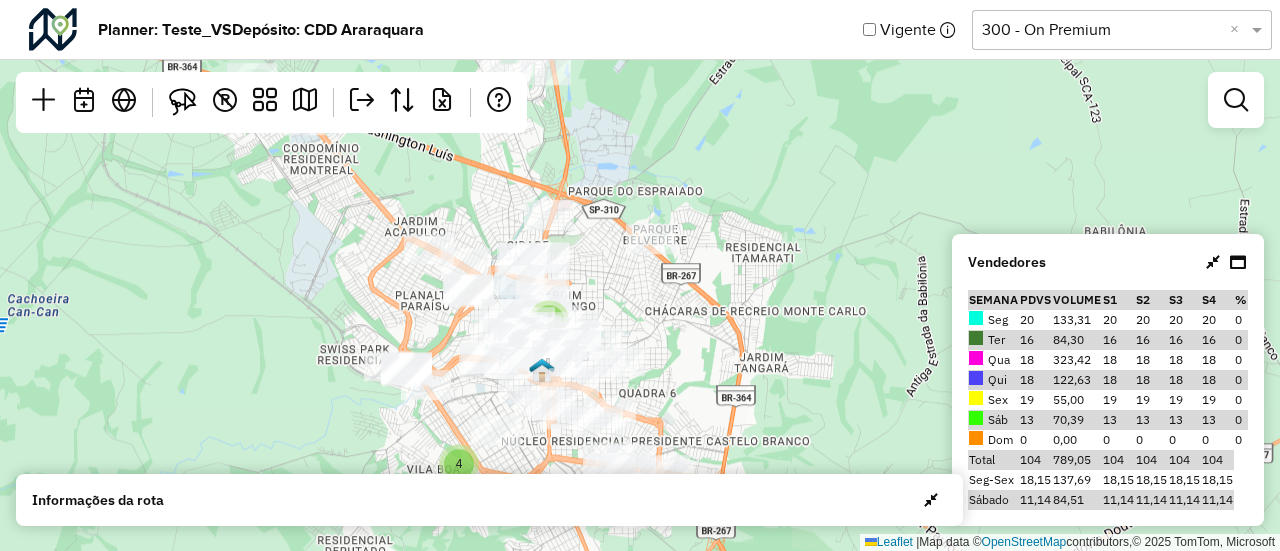 drag, startPoint x: 666, startPoint y: 271, endPoint x: 798, endPoint y: 173, distance: 164.40195 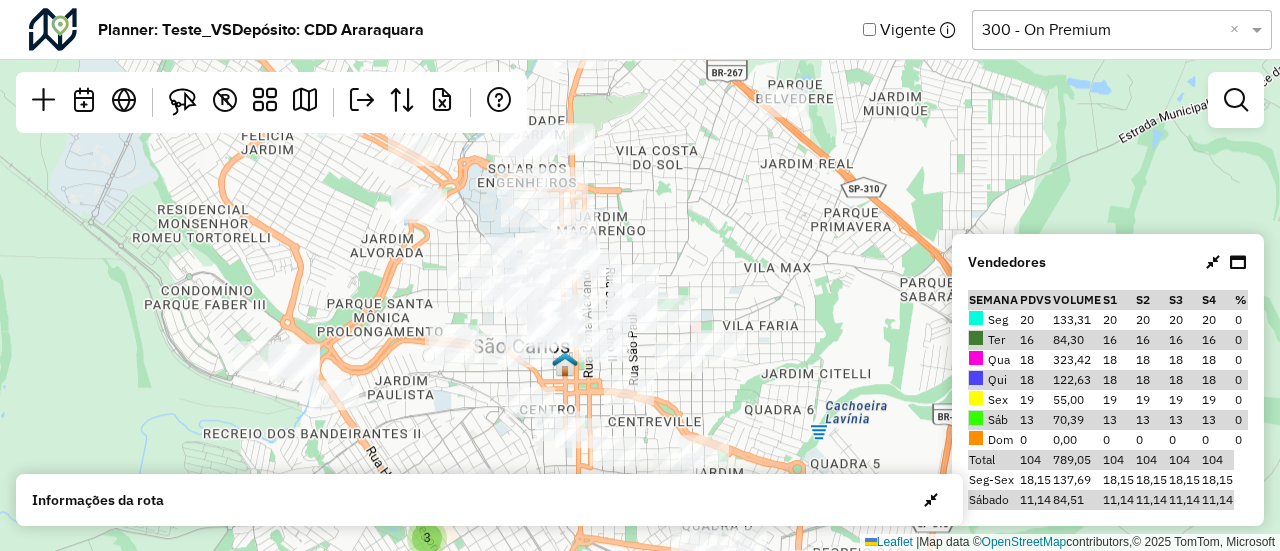 drag, startPoint x: 592, startPoint y: 321, endPoint x: 730, endPoint y: 273, distance: 146.10954 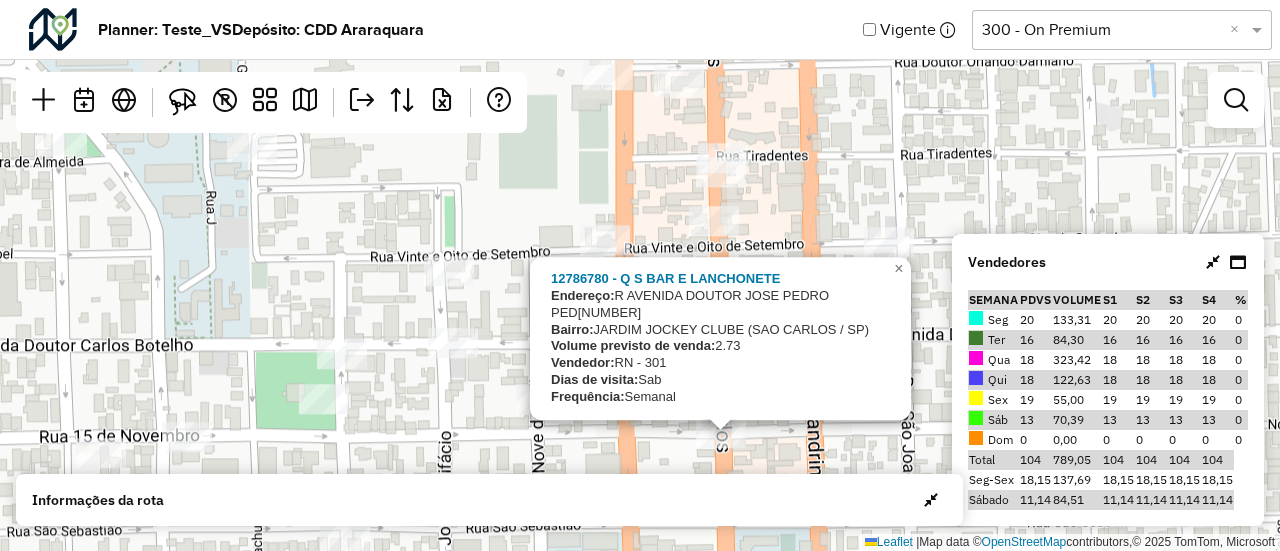 click on "12786780 - Q S BAR E LANCHONETE
Endereço:  R    AVENIDA DOUTOR JOSE PEDRO PED901
Bairro:  JARDIM JOCKEY CLUBE (SAO CARLOS / SP)
Volume previsto de venda:  2.73
Vendedor:  RN - 301
Dias de visita:  Sab
Frequência:  Semanal
×  Leaflet   |  Map data ©  OpenStreetMap  contributors,© 2025 TomTom, Microsoft" 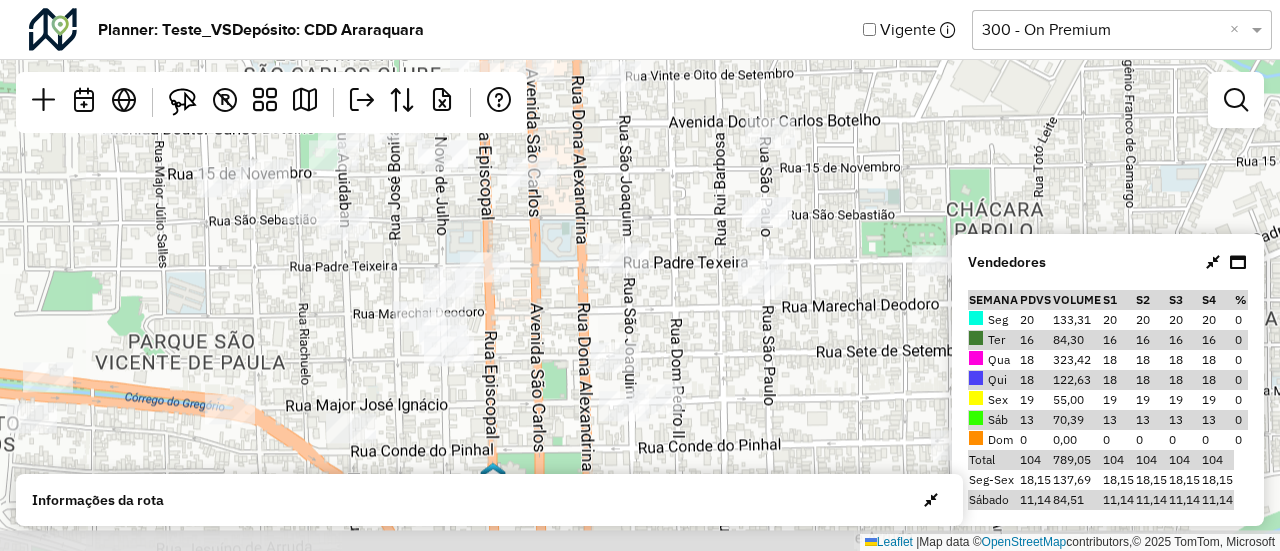 drag, startPoint x: 694, startPoint y: 343, endPoint x: 612, endPoint y: 129, distance: 229.17242 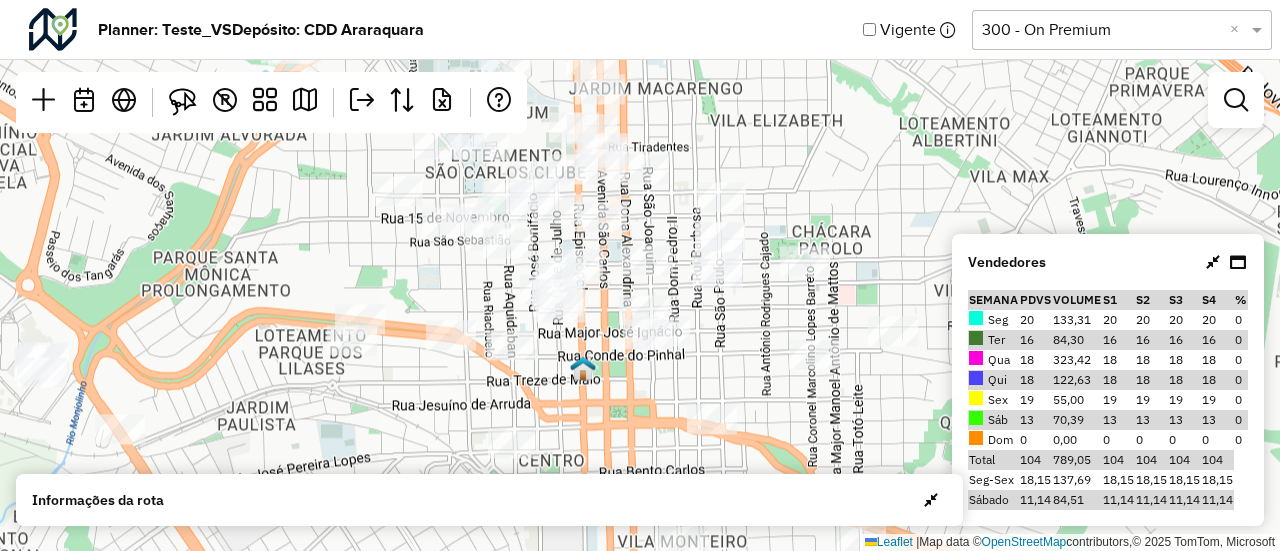 drag, startPoint x: 681, startPoint y: 381, endPoint x: 725, endPoint y: 323, distance: 72.8011 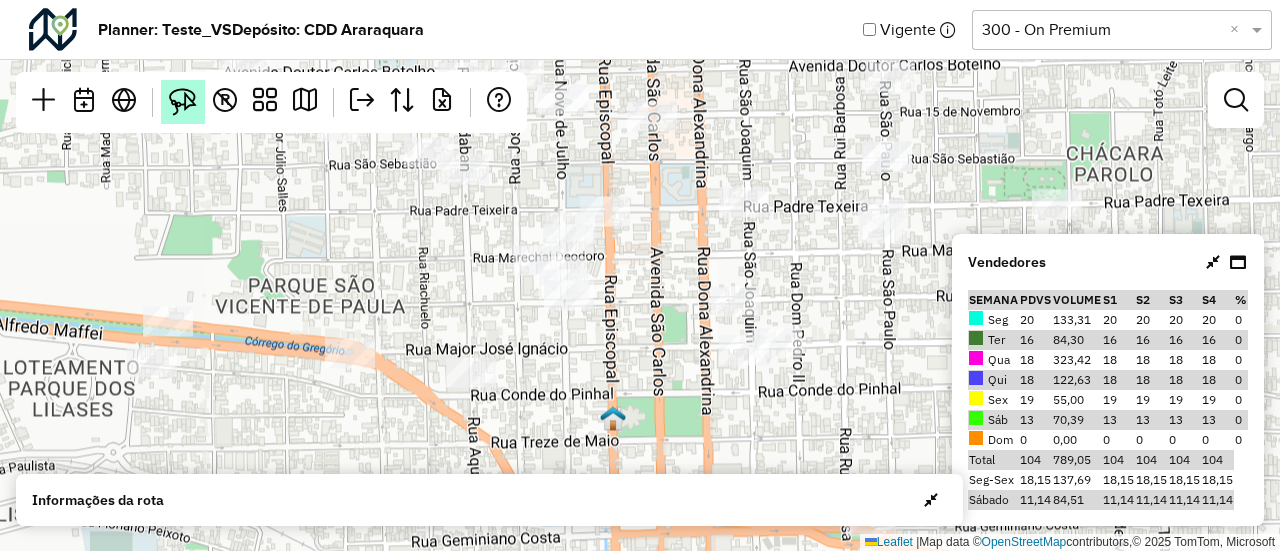 click at bounding box center [183, 102] 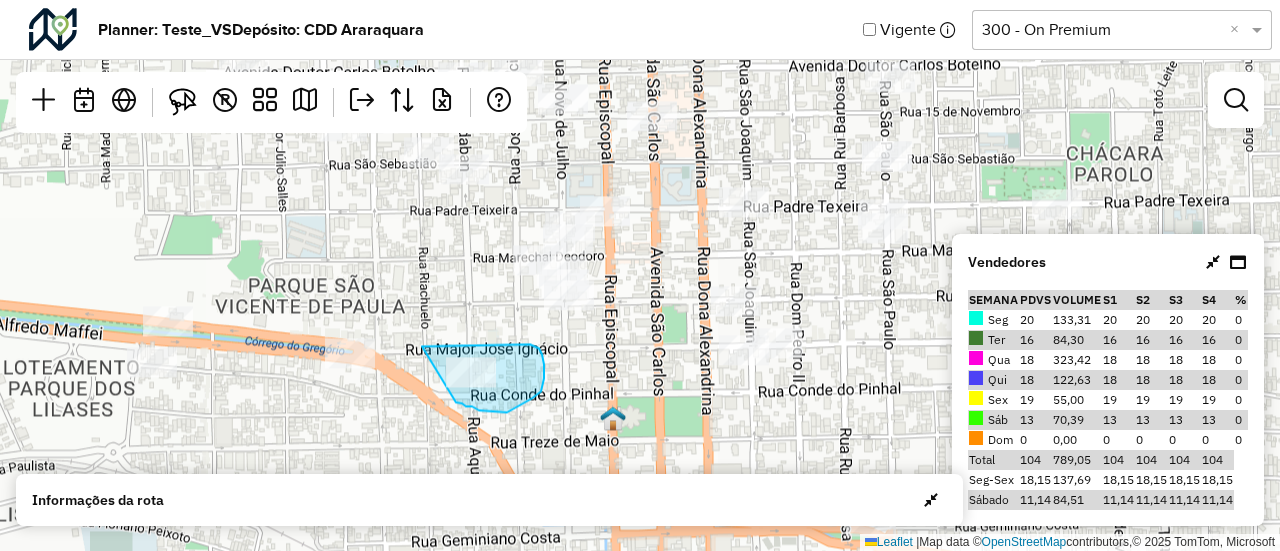 drag, startPoint x: 422, startPoint y: 347, endPoint x: 456, endPoint y: 403, distance: 65.51336 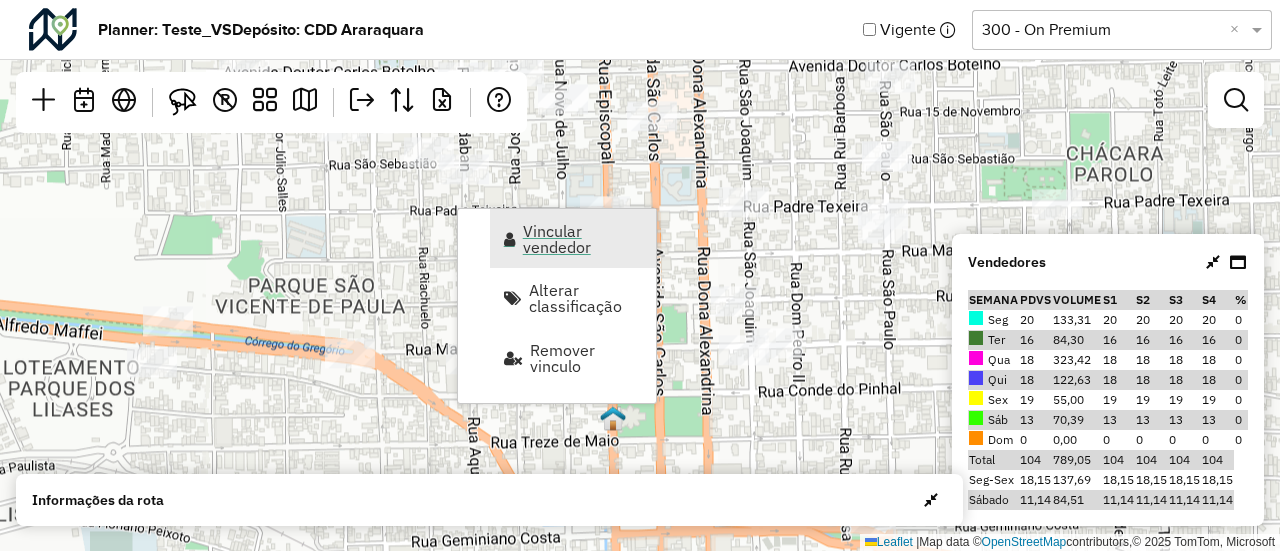 click on "Vincular vendedor" at bounding box center [583, 239] 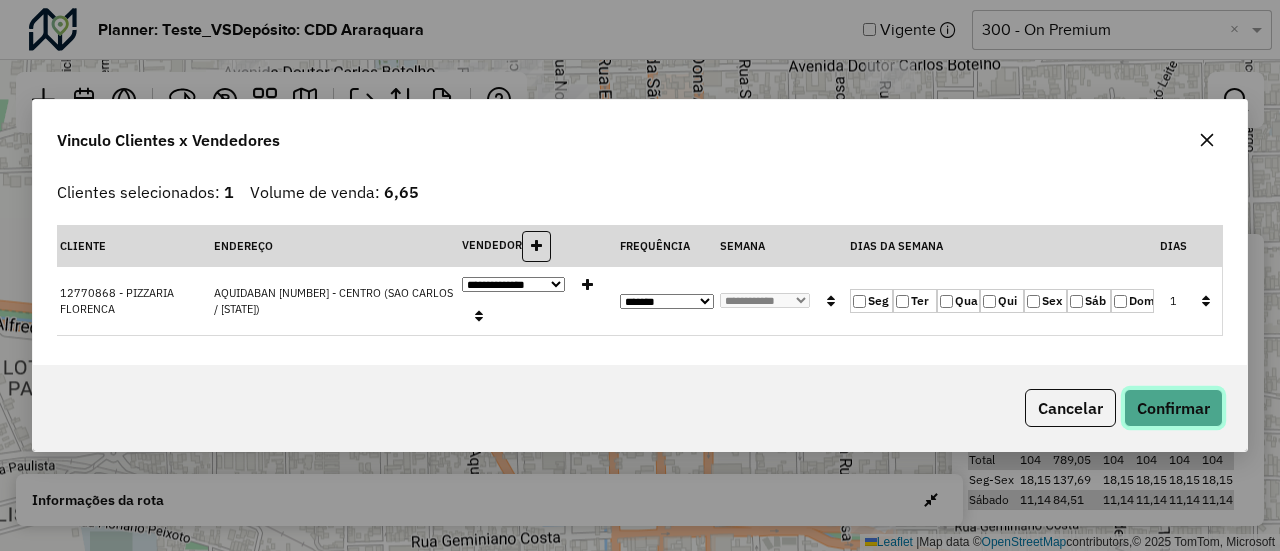 click on "Confirmar" 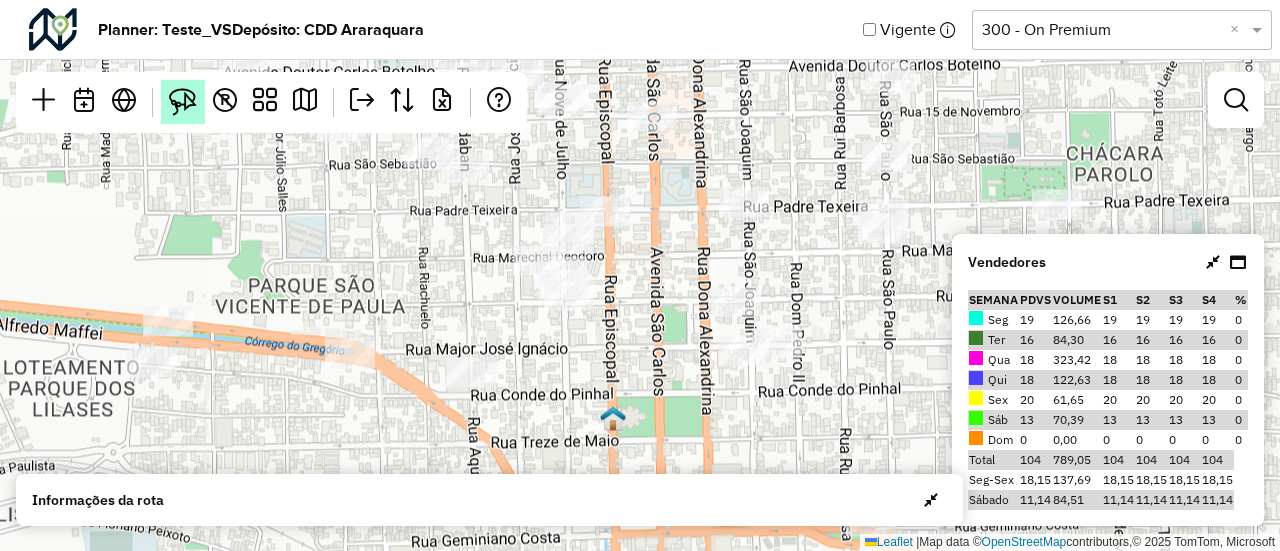 click at bounding box center (183, 102) 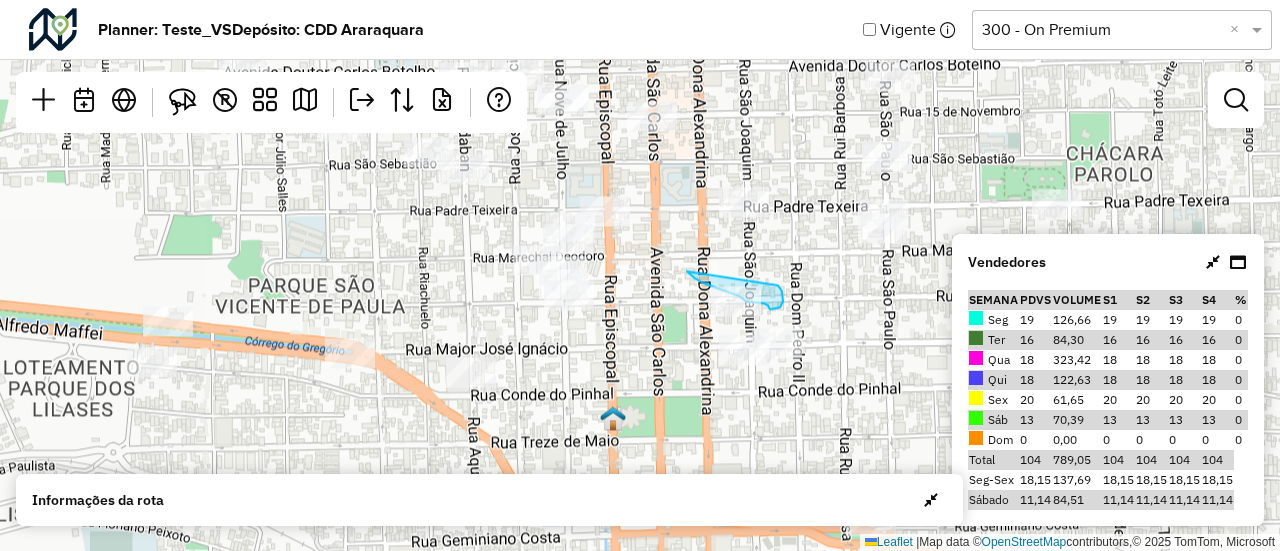 drag, startPoint x: 688, startPoint y: 273, endPoint x: 778, endPoint y: 286, distance: 90.934044 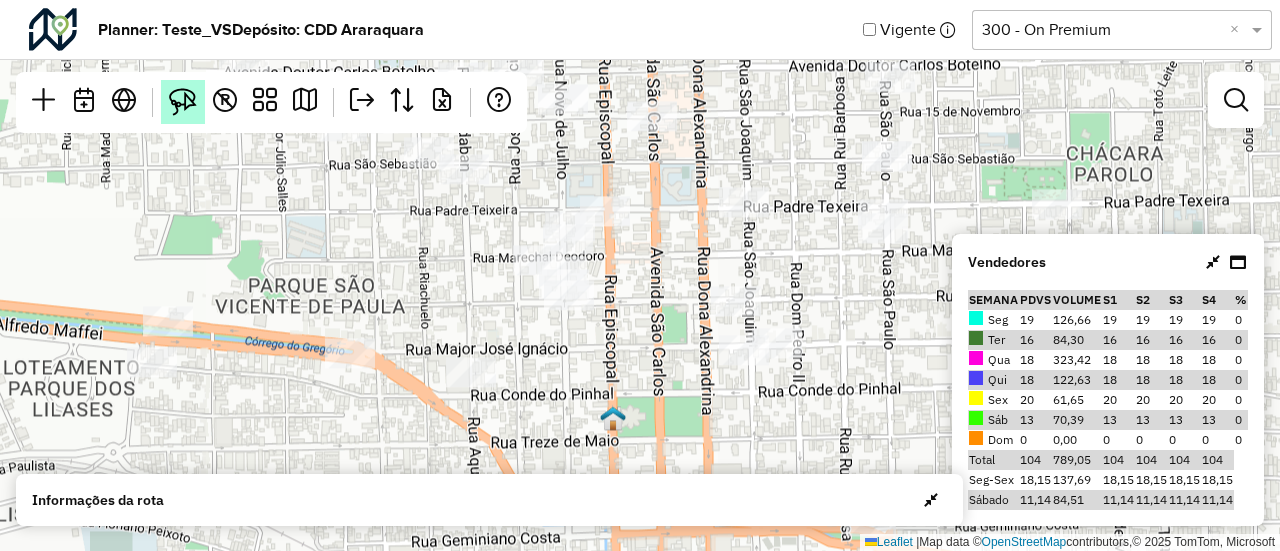 click at bounding box center [183, 102] 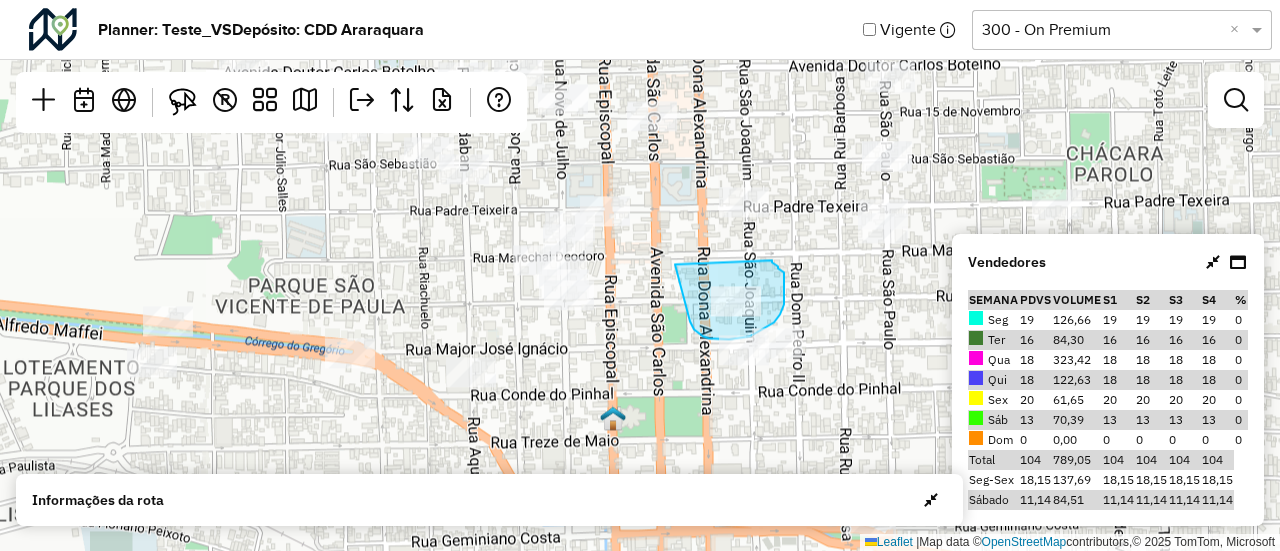 drag, startPoint x: 675, startPoint y: 265, endPoint x: 772, endPoint y: 261, distance: 97.082436 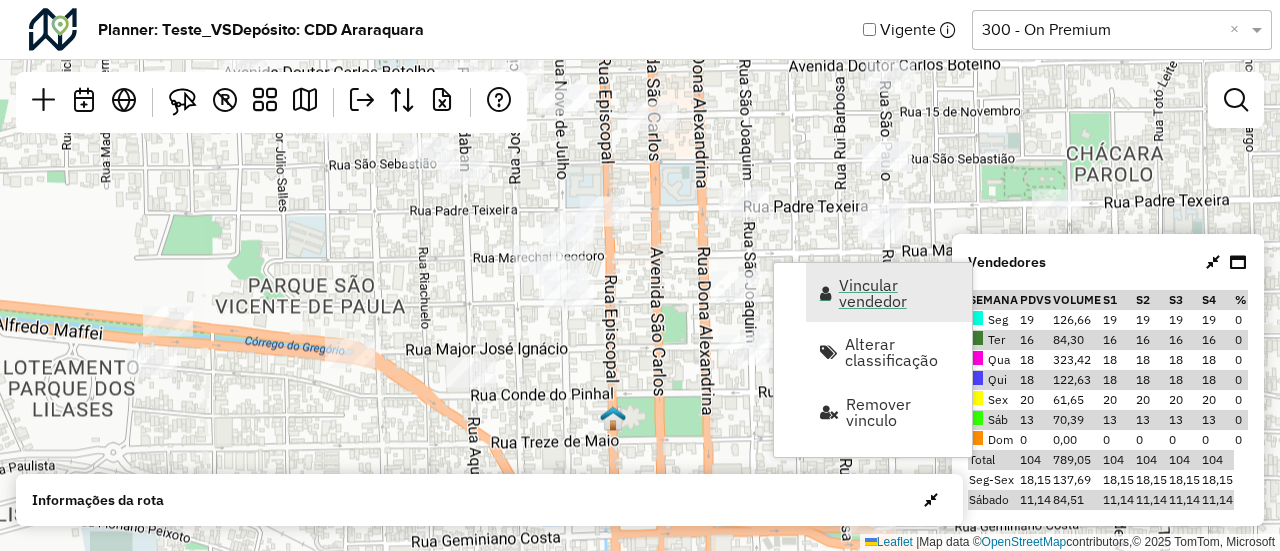 click on "Vincular vendedor" at bounding box center (889, 292) 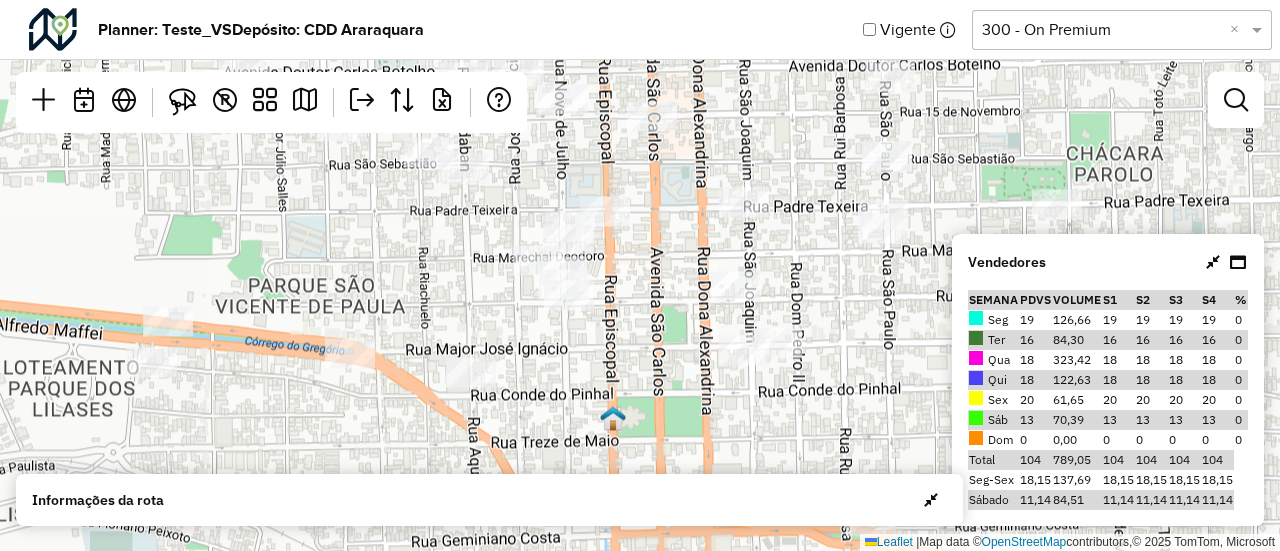 select on "********" 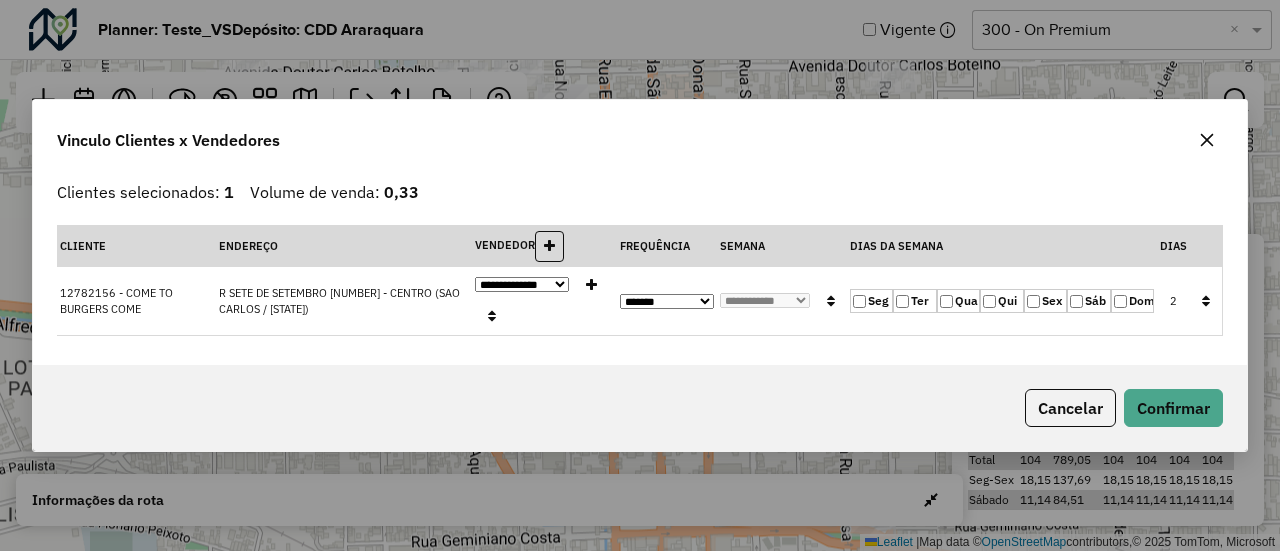 click on "Seg" 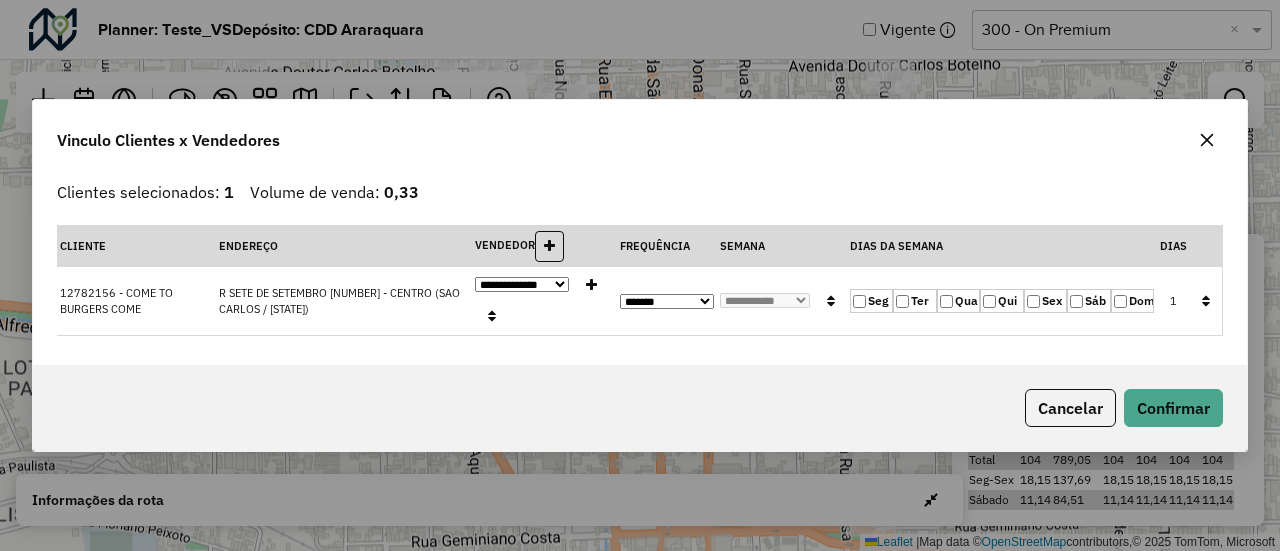 click 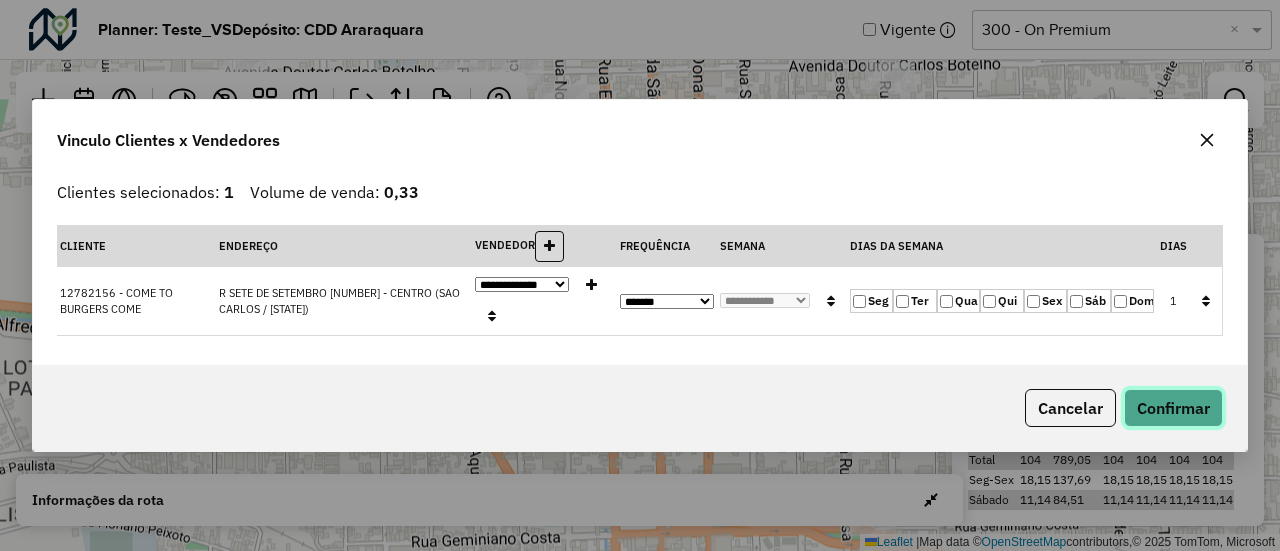 click on "Confirmar" 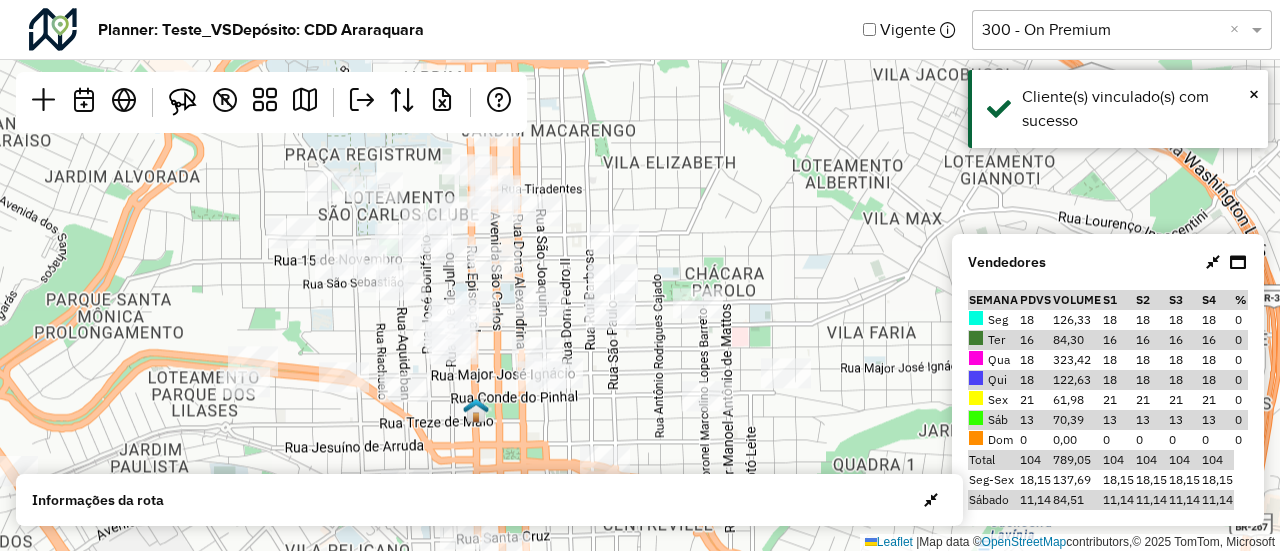 drag, startPoint x: 850, startPoint y: 313, endPoint x: 640, endPoint y: 371, distance: 217.86234 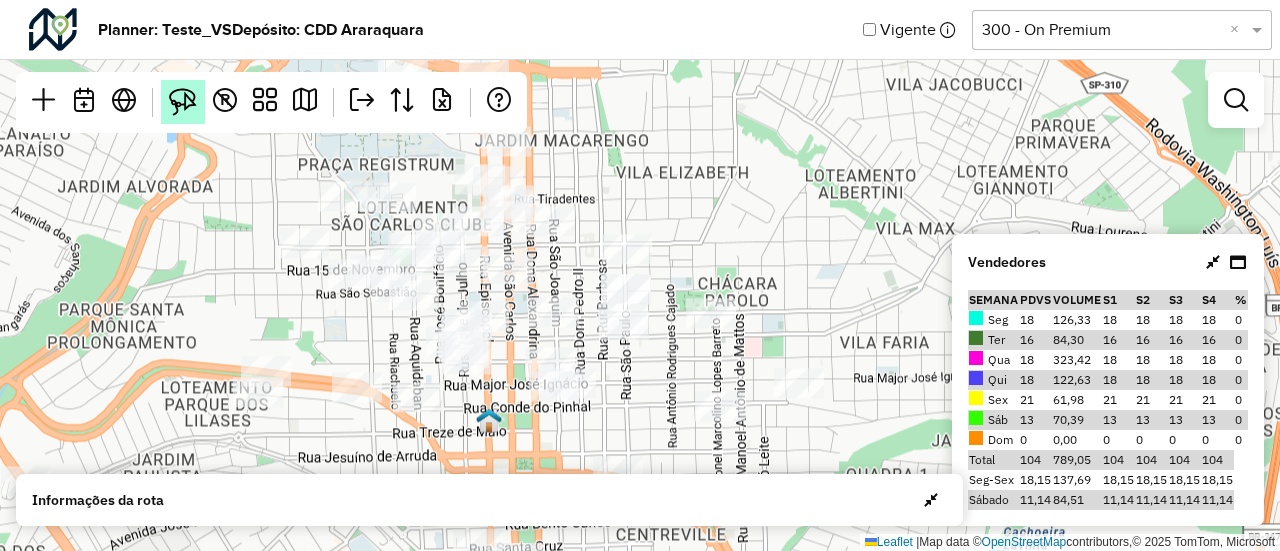 click at bounding box center (183, 102) 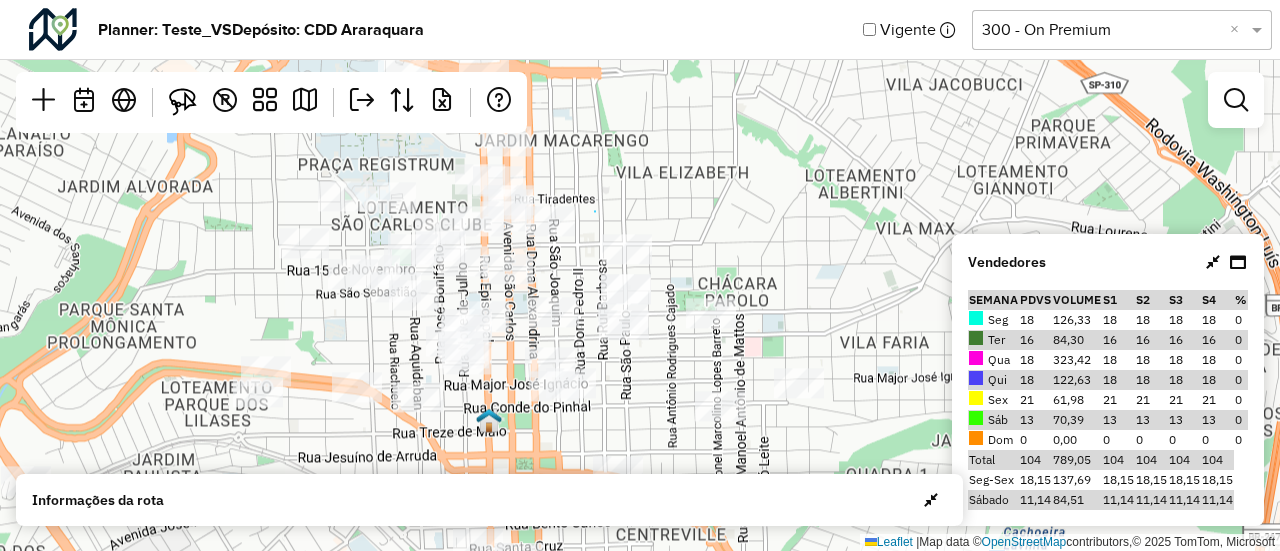 click on "2  Leaflet   |  Map data ©  OpenStreetMap  contributors,© 2025 TomTom, Microsoft" 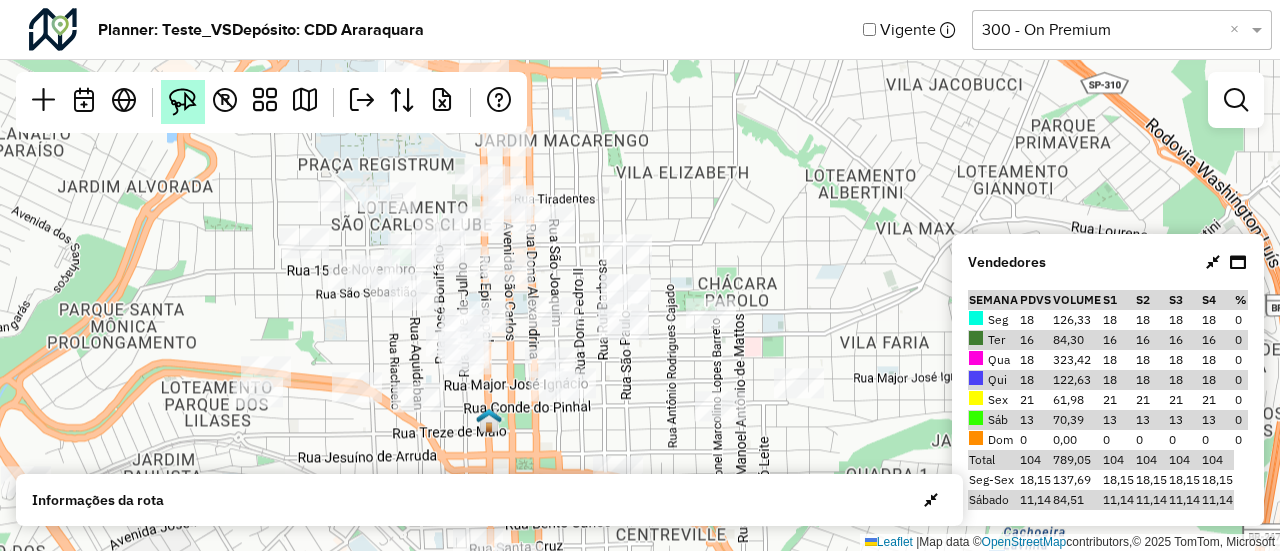 click at bounding box center [183, 102] 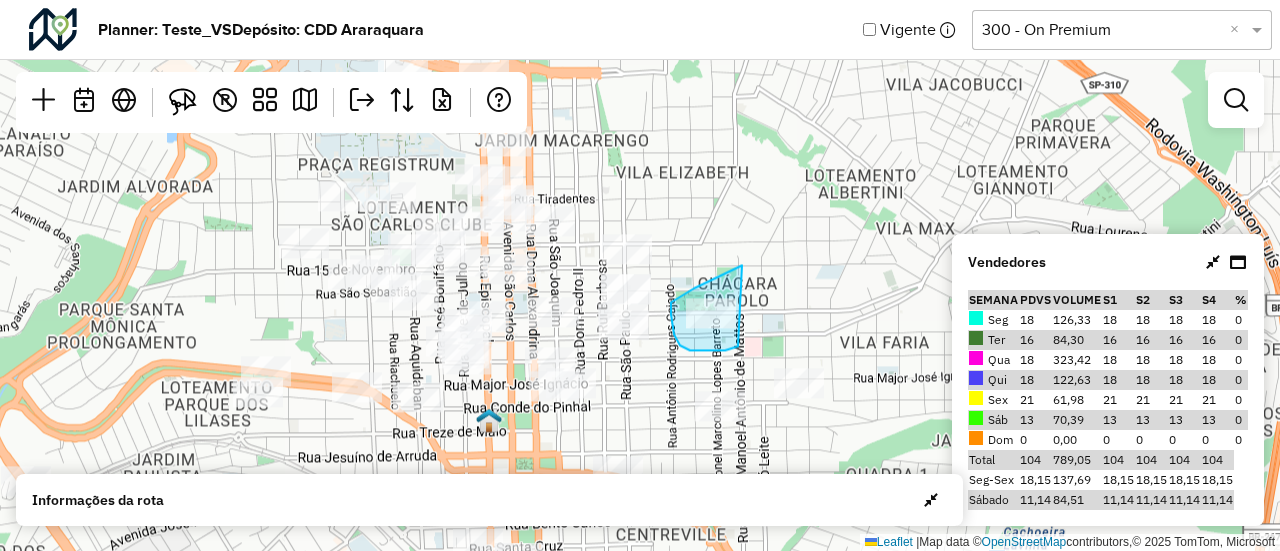 drag, startPoint x: 742, startPoint y: 266, endPoint x: 760, endPoint y: 339, distance: 75.18643 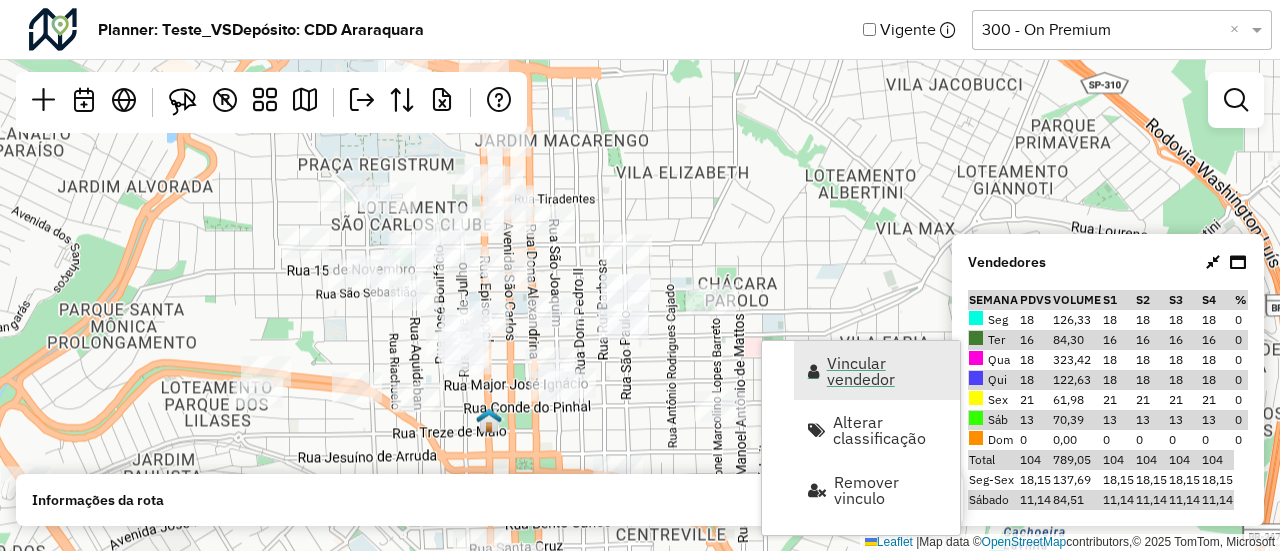 click on "Vincular vendedor" at bounding box center (887, 371) 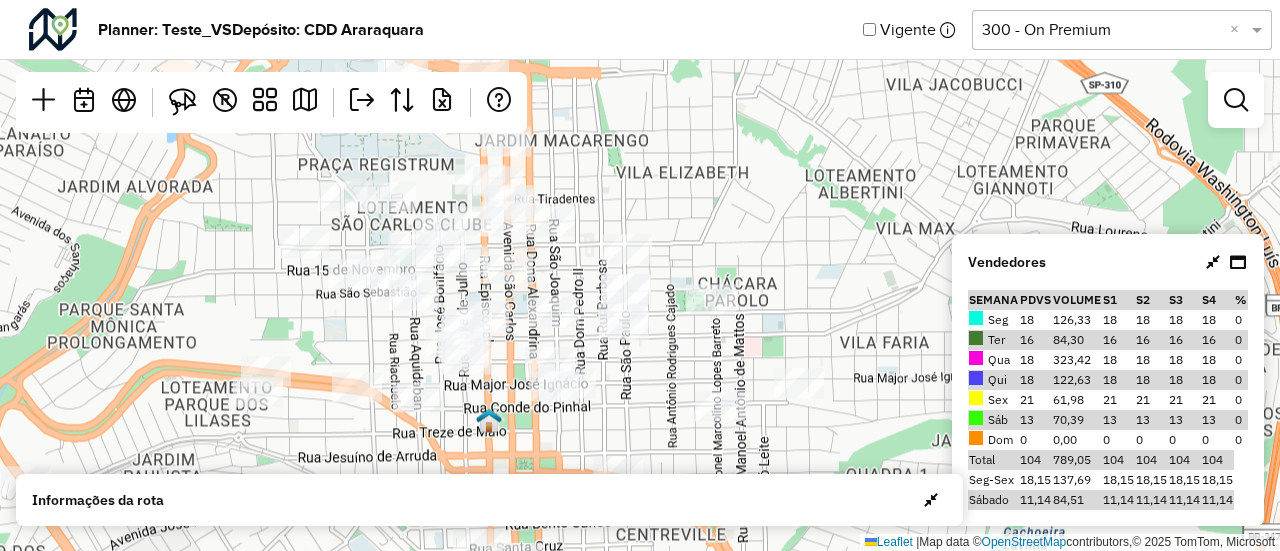 select on "********" 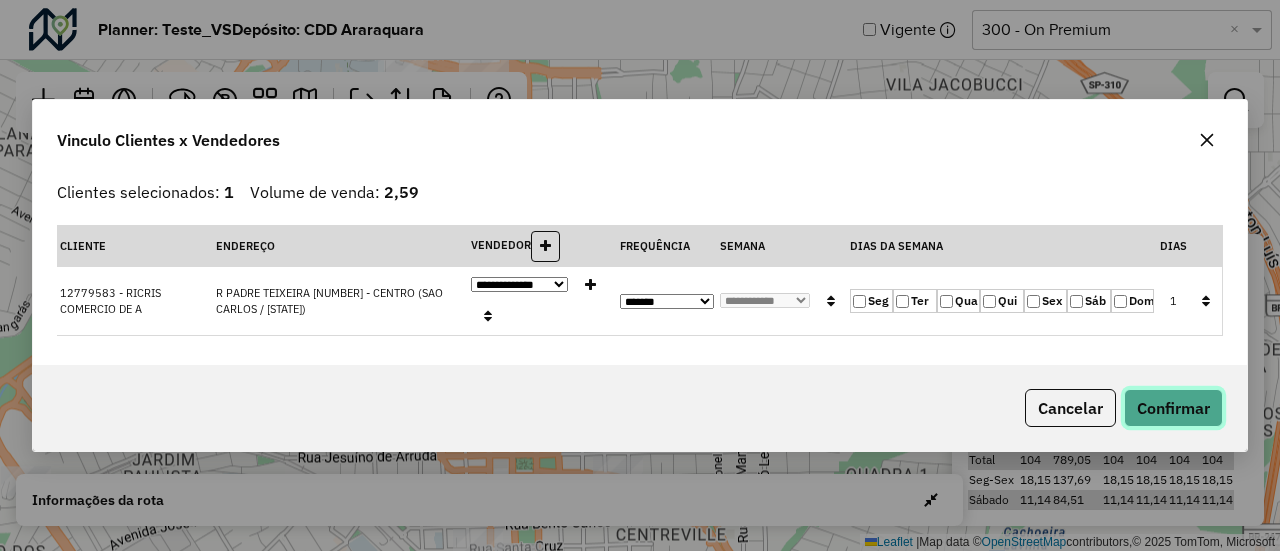 click on "Confirmar" 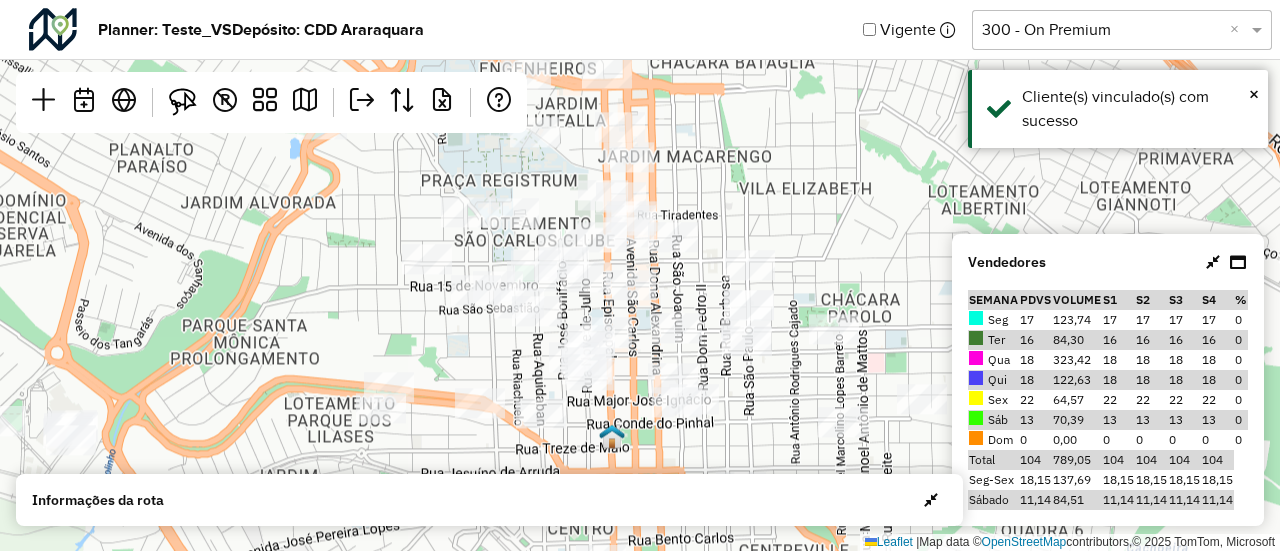 drag, startPoint x: 684, startPoint y: 363, endPoint x: 808, endPoint y: 382, distance: 125.4472 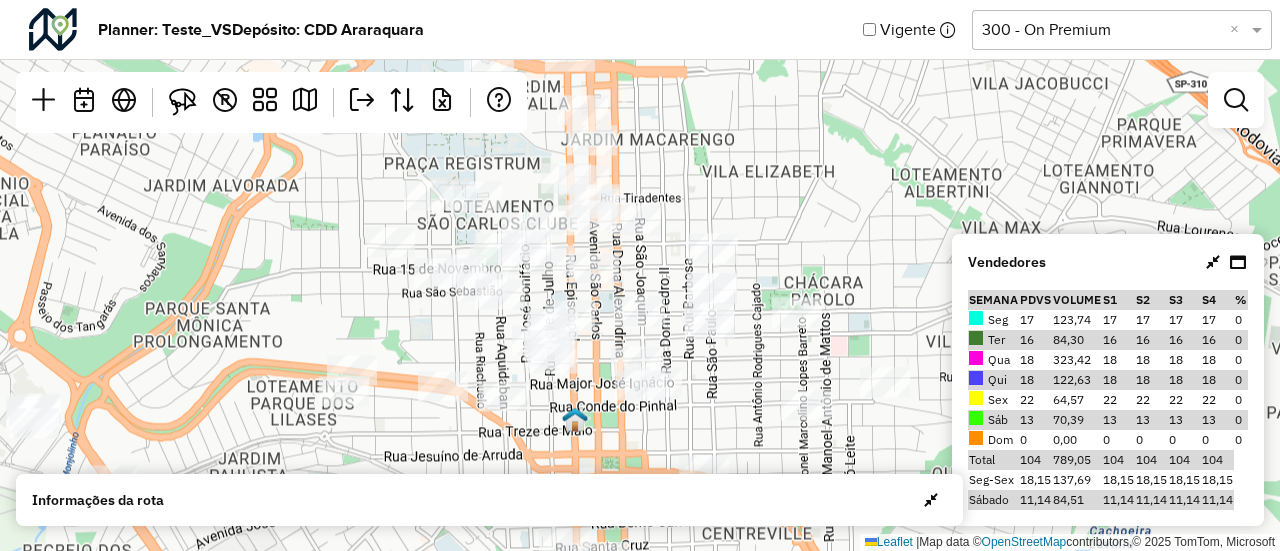 drag, startPoint x: 828, startPoint y: 381, endPoint x: 790, endPoint y: 360, distance: 43.416588 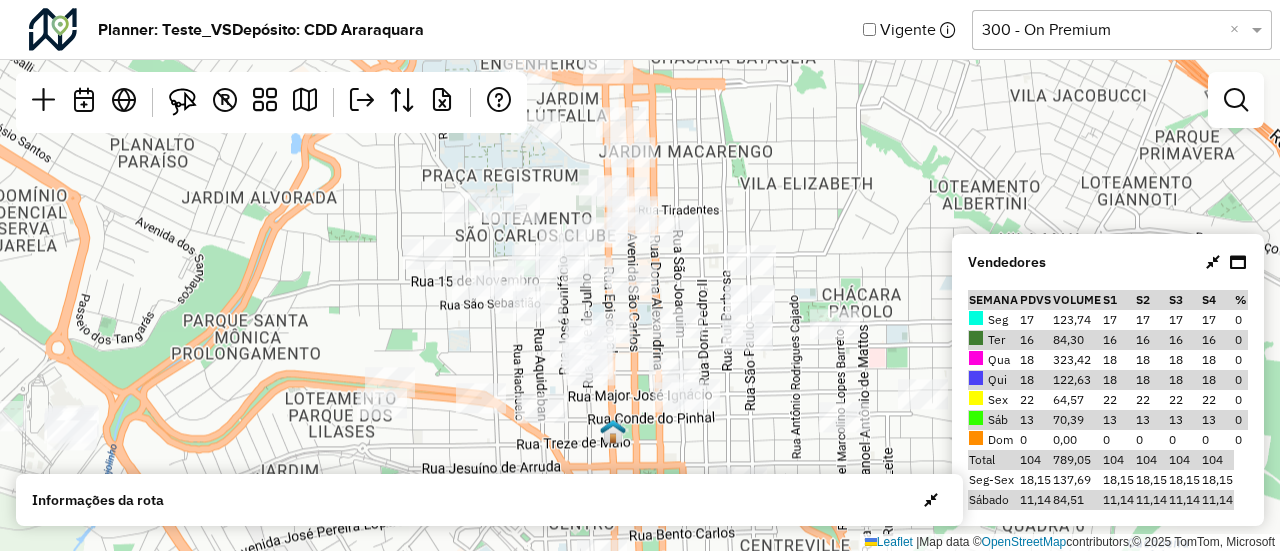 drag, startPoint x: 790, startPoint y: 360, endPoint x: 828, endPoint y: 373, distance: 40.16217 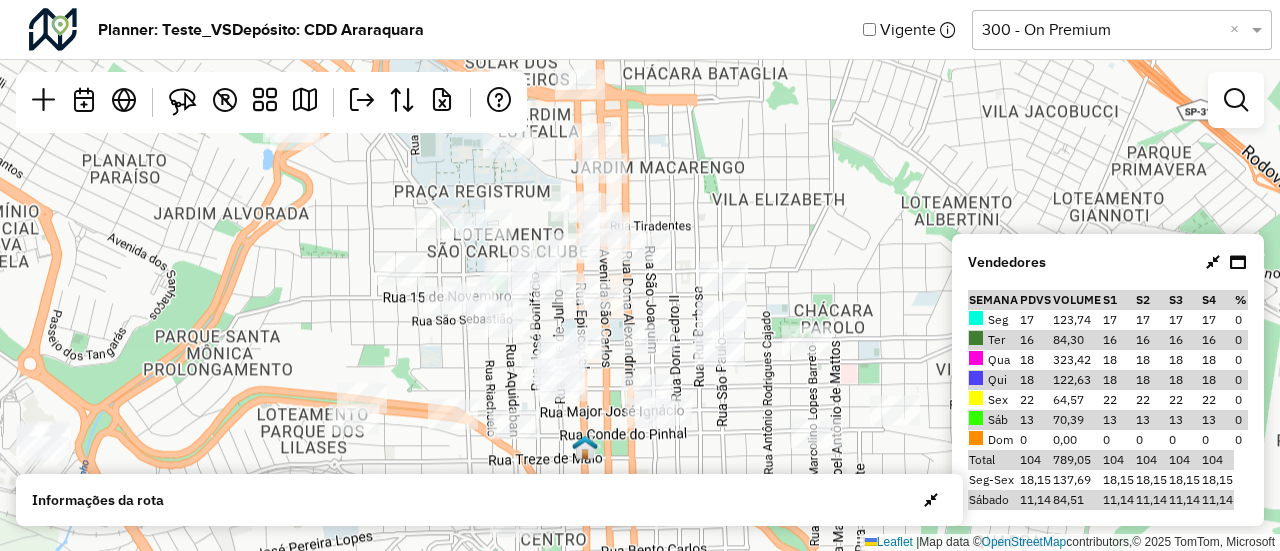 drag, startPoint x: 838, startPoint y: 367, endPoint x: 810, endPoint y: 383, distance: 32.24903 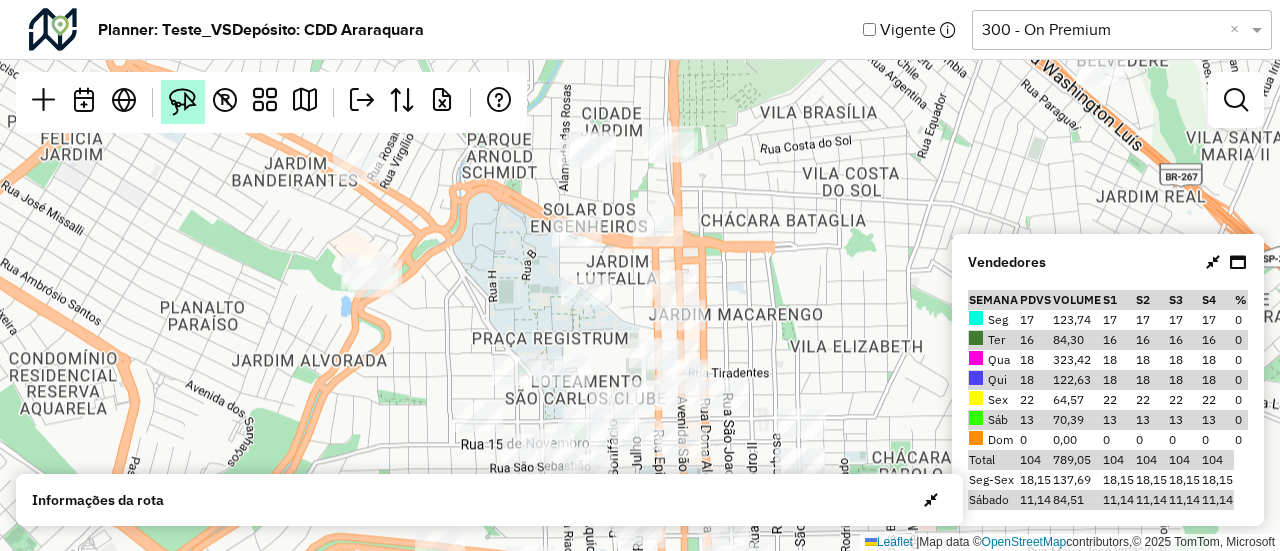 click at bounding box center [183, 102] 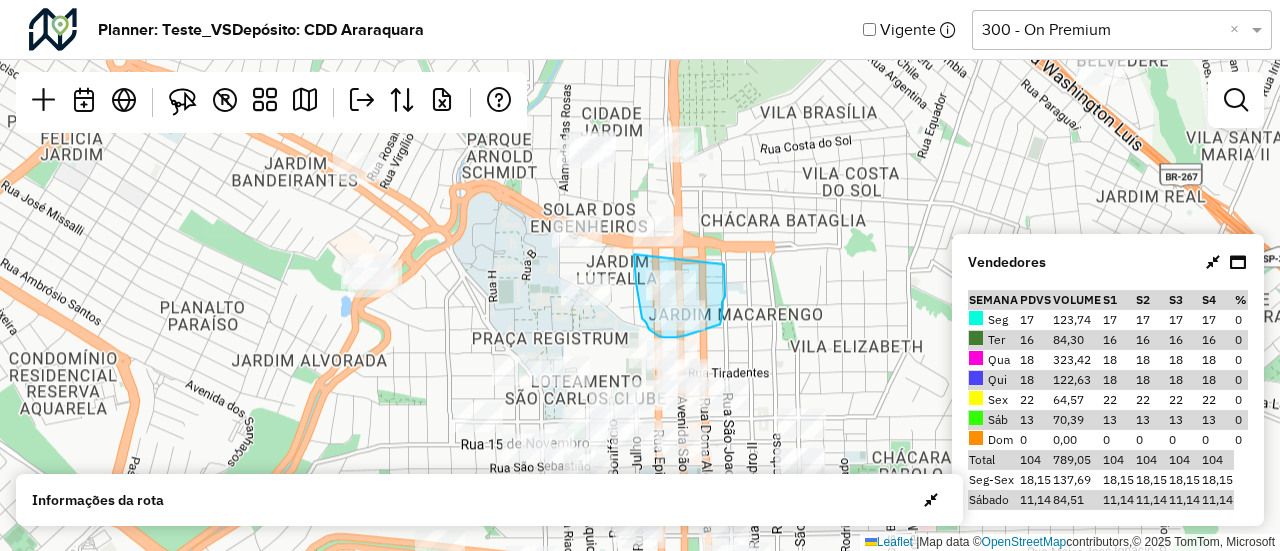 drag, startPoint x: 634, startPoint y: 257, endPoint x: 724, endPoint y: 265, distance: 90.35486 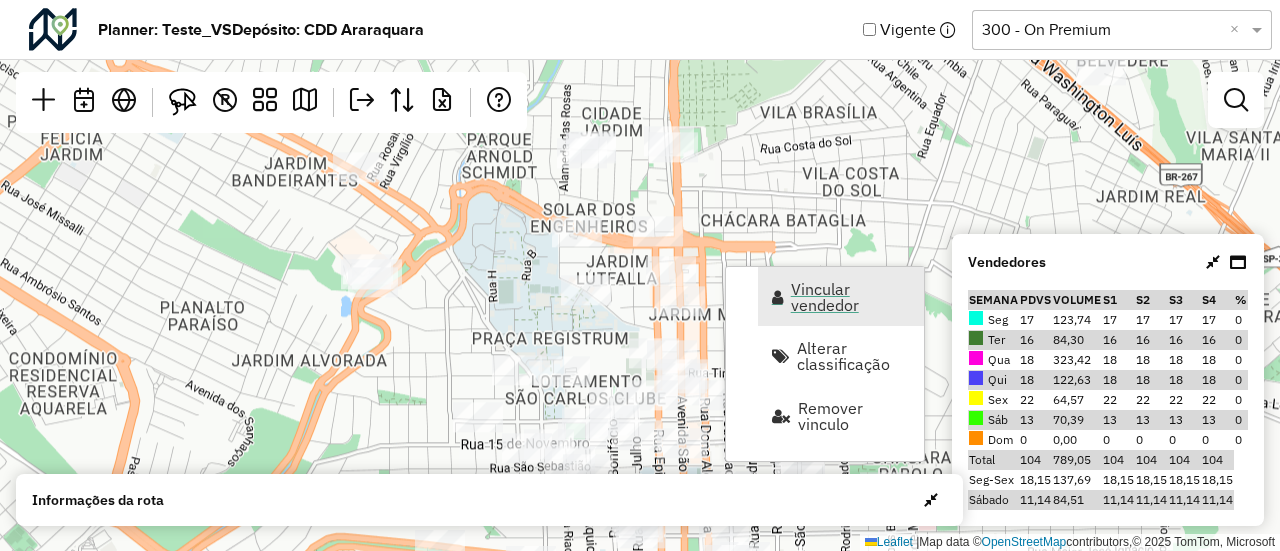 click on "Vincular vendedor" at bounding box center (841, 296) 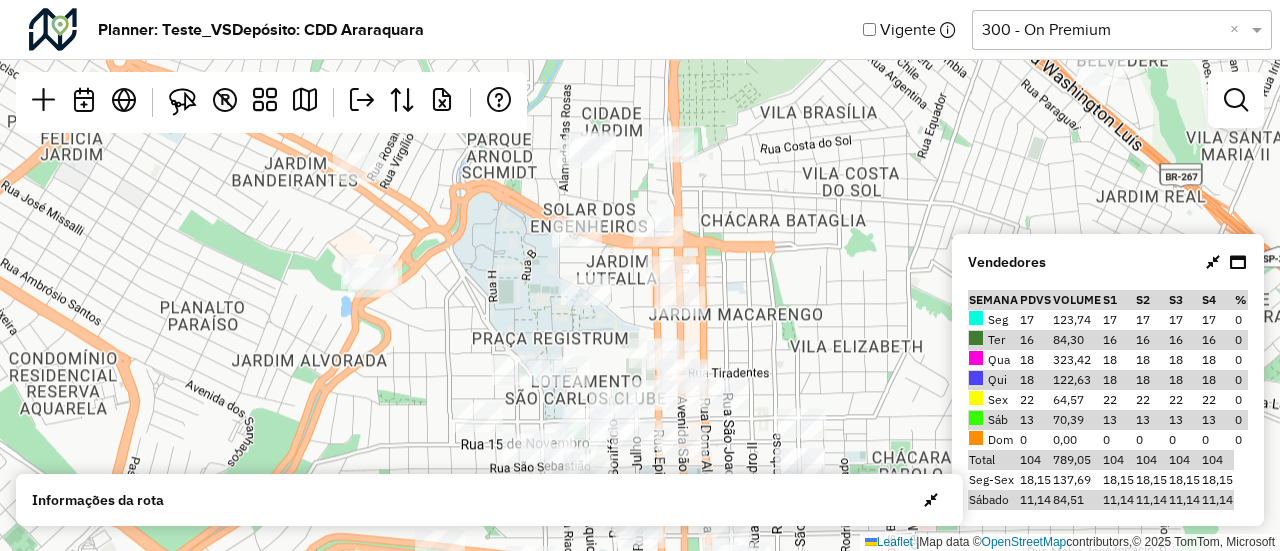 select on "********" 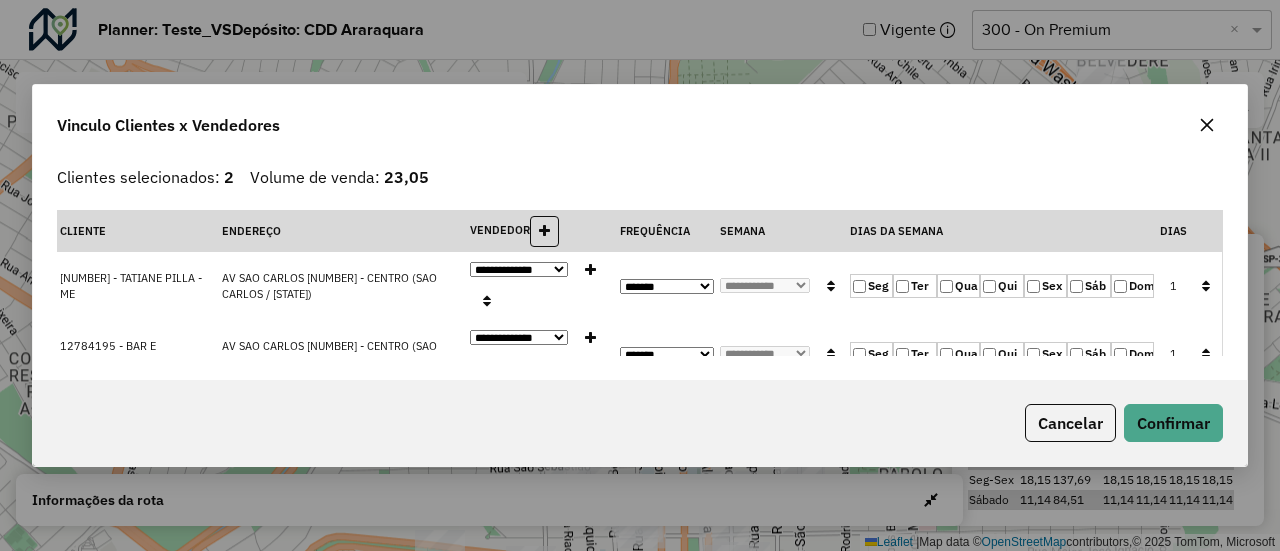 click 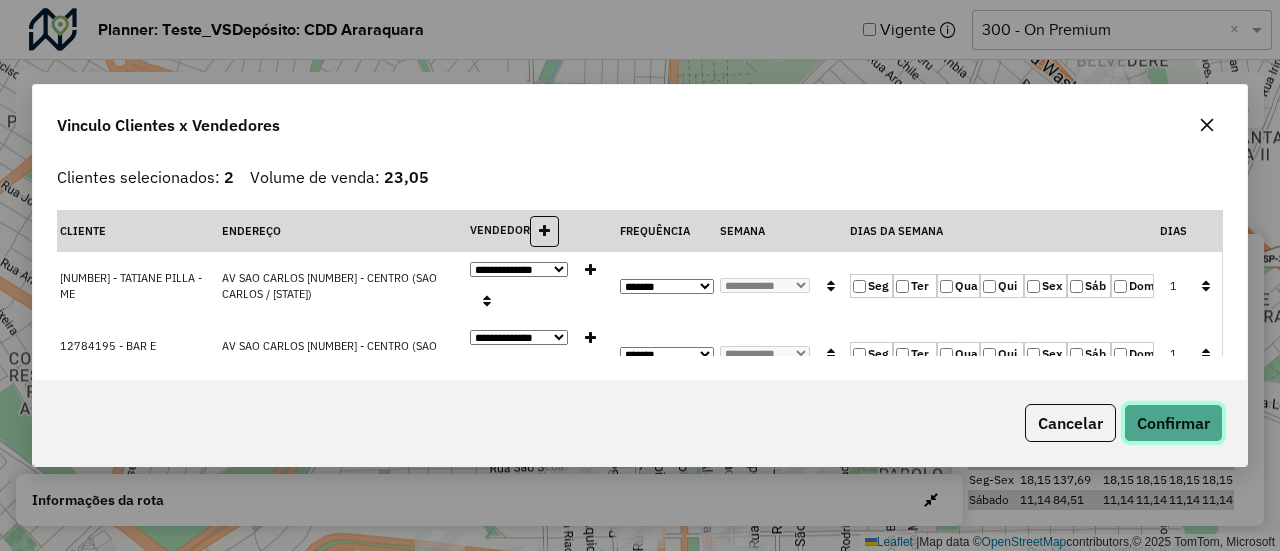 click on "Confirmar" 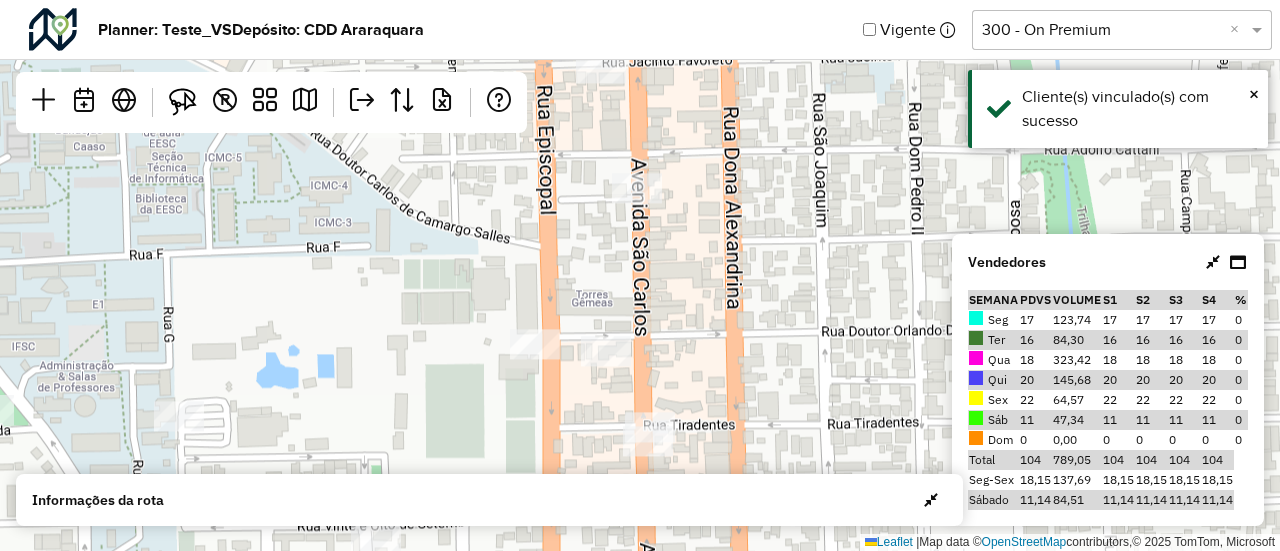 drag, startPoint x: 634, startPoint y: 353, endPoint x: 585, endPoint y: 297, distance: 74.41102 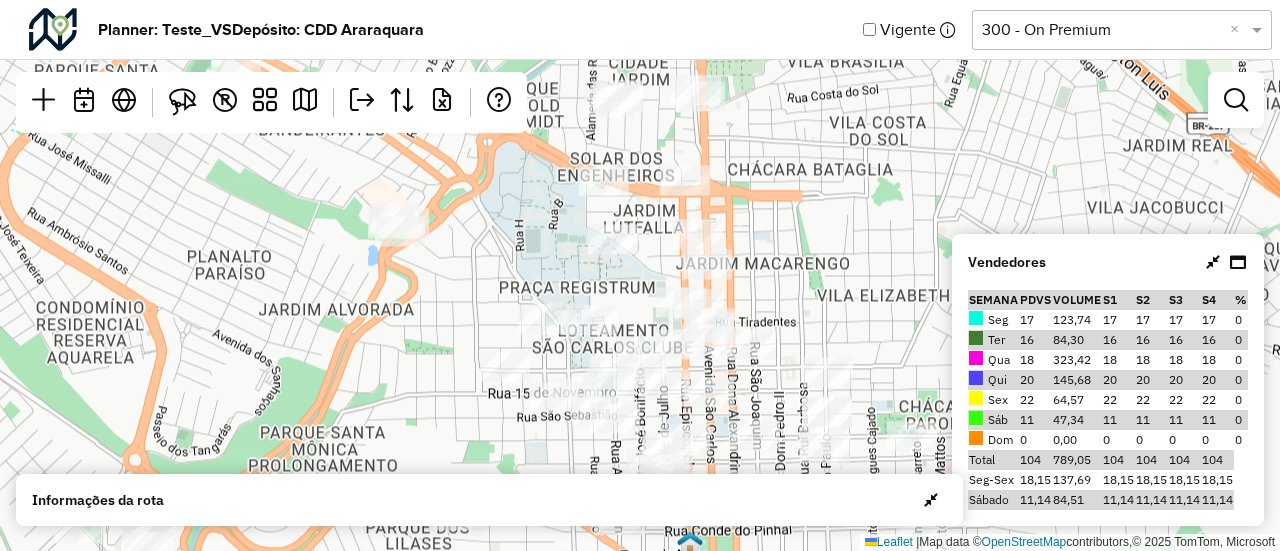 drag, startPoint x: 818, startPoint y: 287, endPoint x: 730, endPoint y: 267, distance: 90.24411 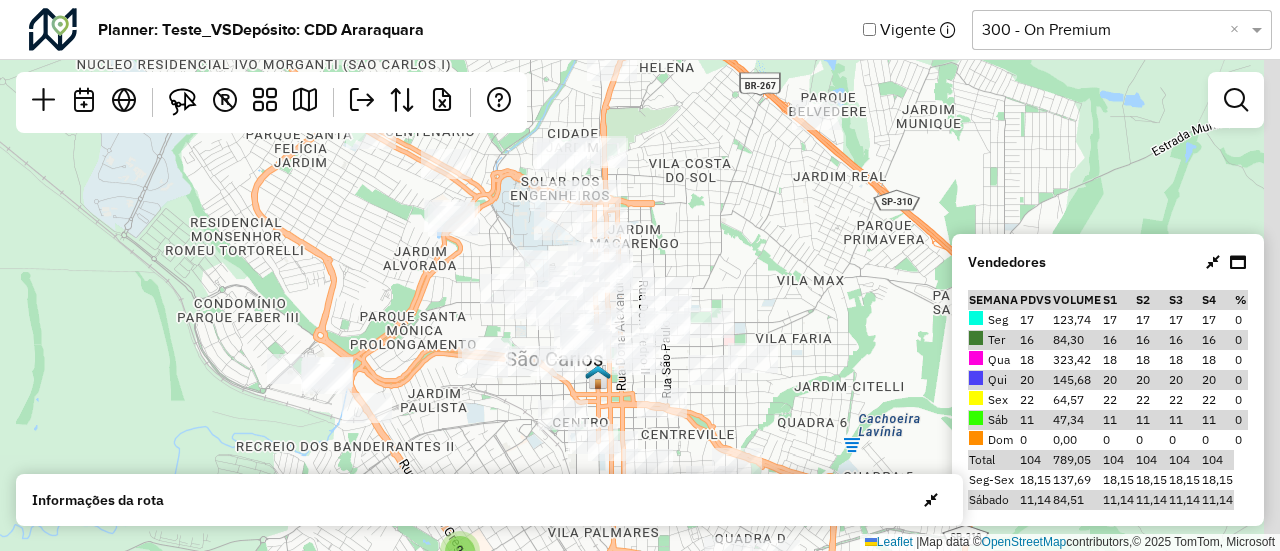 drag, startPoint x: 774, startPoint y: 249, endPoint x: 713, endPoint y: 232, distance: 63.324562 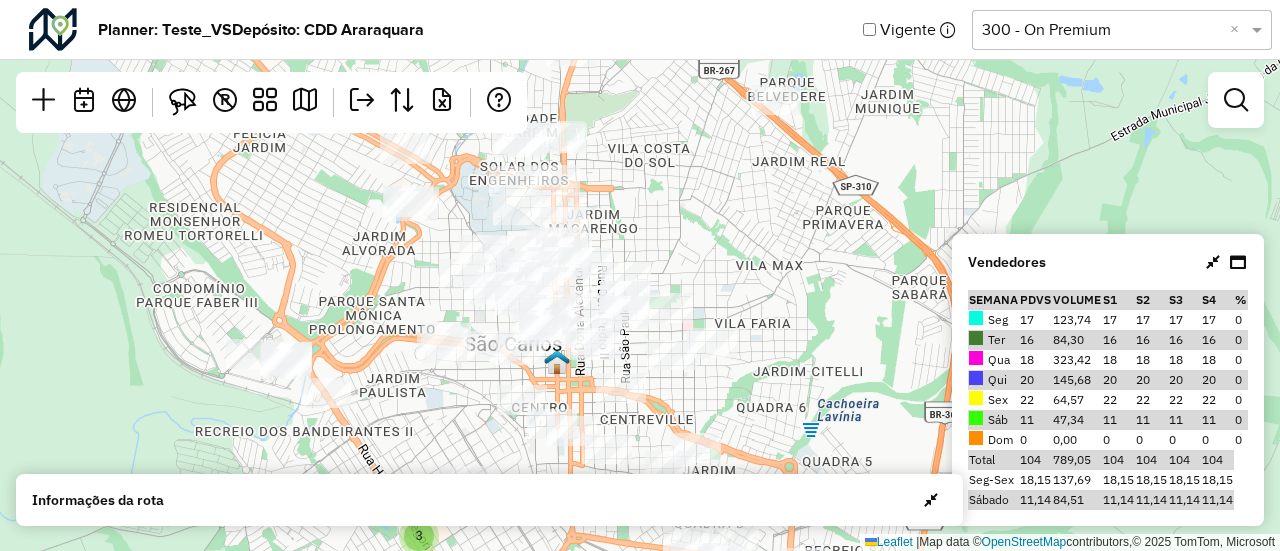 drag, startPoint x: 755, startPoint y: 271, endPoint x: 714, endPoint y: 257, distance: 43.32436 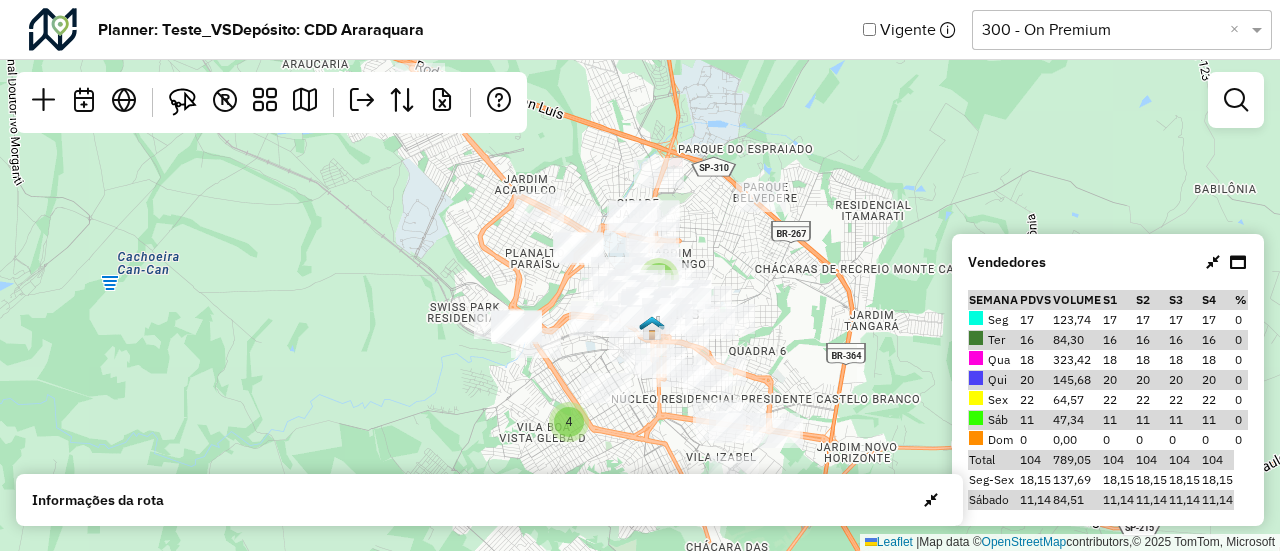 drag, startPoint x: 823, startPoint y: 188, endPoint x: 782, endPoint y: 259, distance: 81.9878 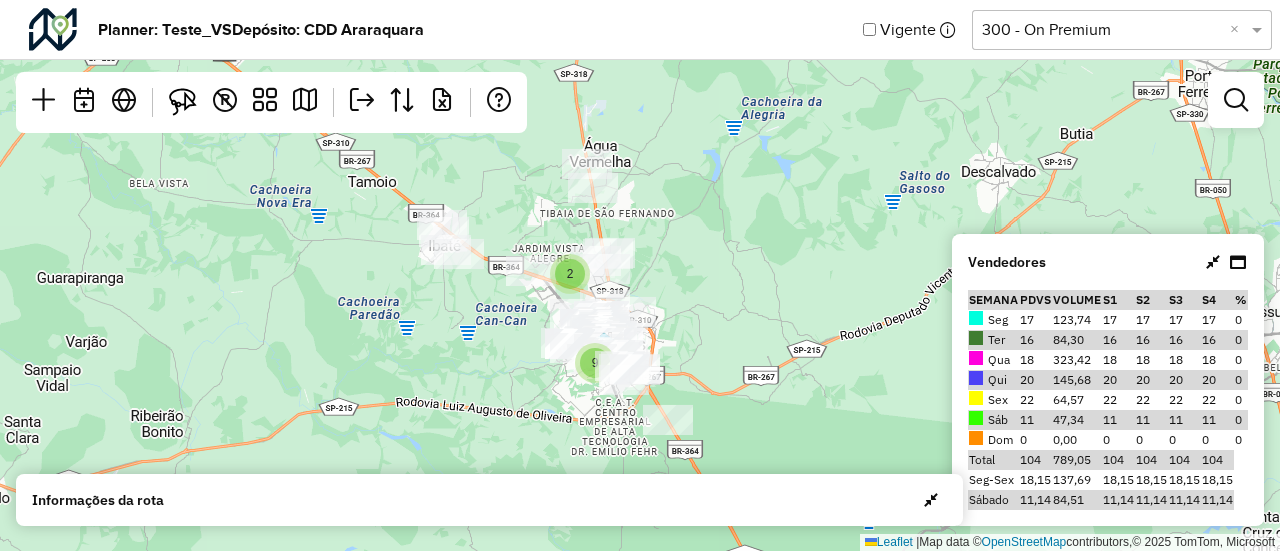 drag, startPoint x: 649, startPoint y: 287, endPoint x: 761, endPoint y: 352, distance: 129.49518 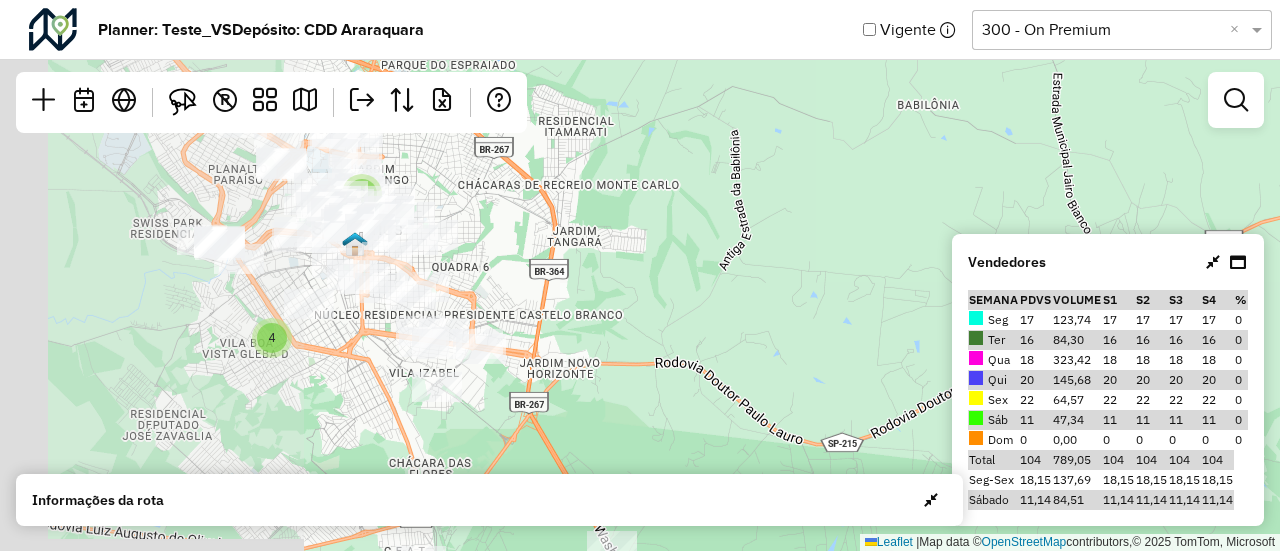 drag, startPoint x: 420, startPoint y: 245, endPoint x: 887, endPoint y: 315, distance: 472.2171 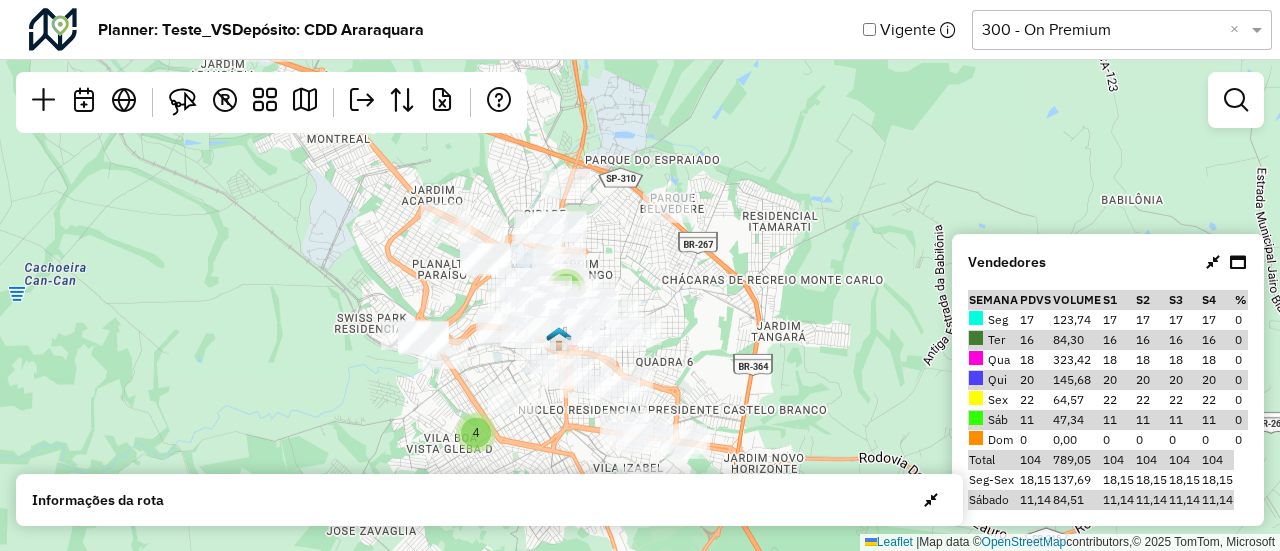 drag, startPoint x: 628, startPoint y: 229, endPoint x: 828, endPoint y: 326, distance: 222.28136 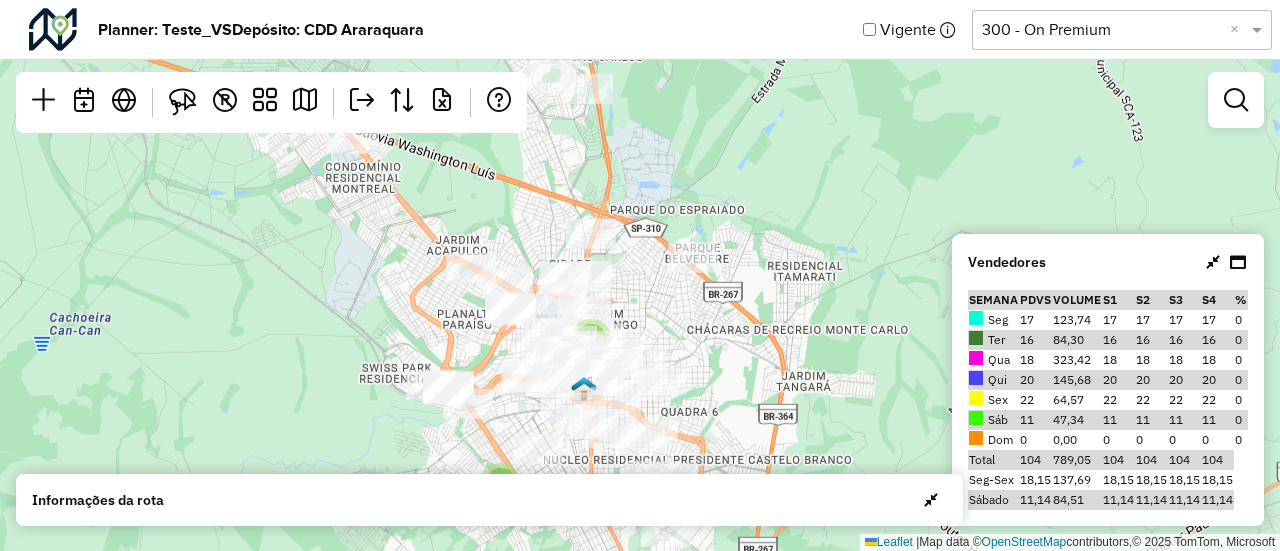 drag, startPoint x: 697, startPoint y: 273, endPoint x: 693, endPoint y: 334, distance: 61.13101 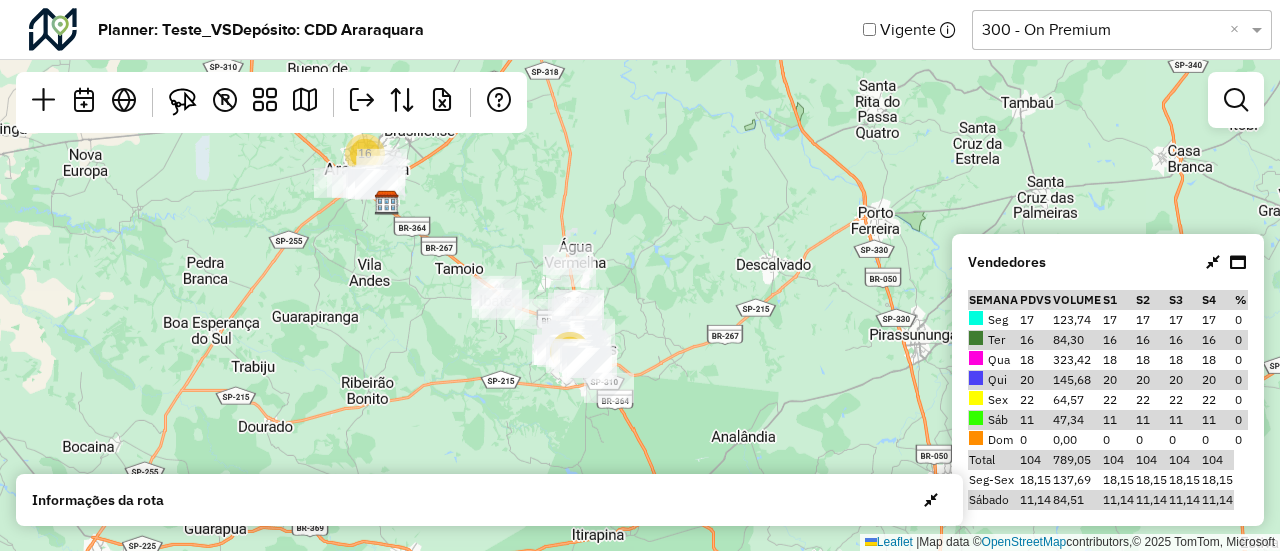 drag, startPoint x: 718, startPoint y: 245, endPoint x: 757, endPoint y: 253, distance: 39.812057 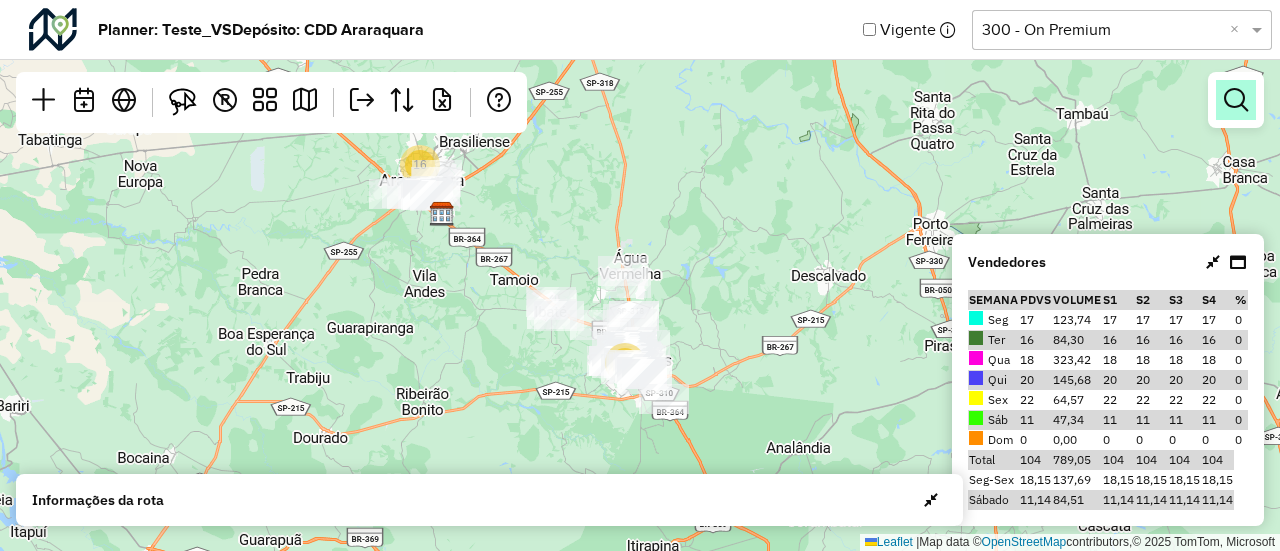 click at bounding box center (1236, 100) 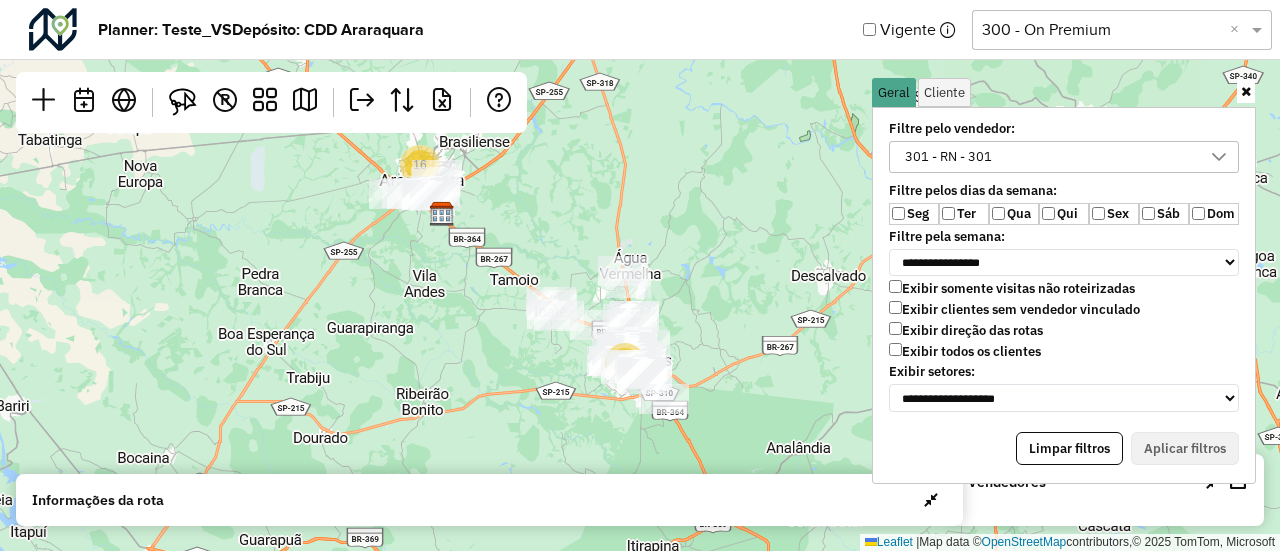 click on "**********" at bounding box center (1064, 266) 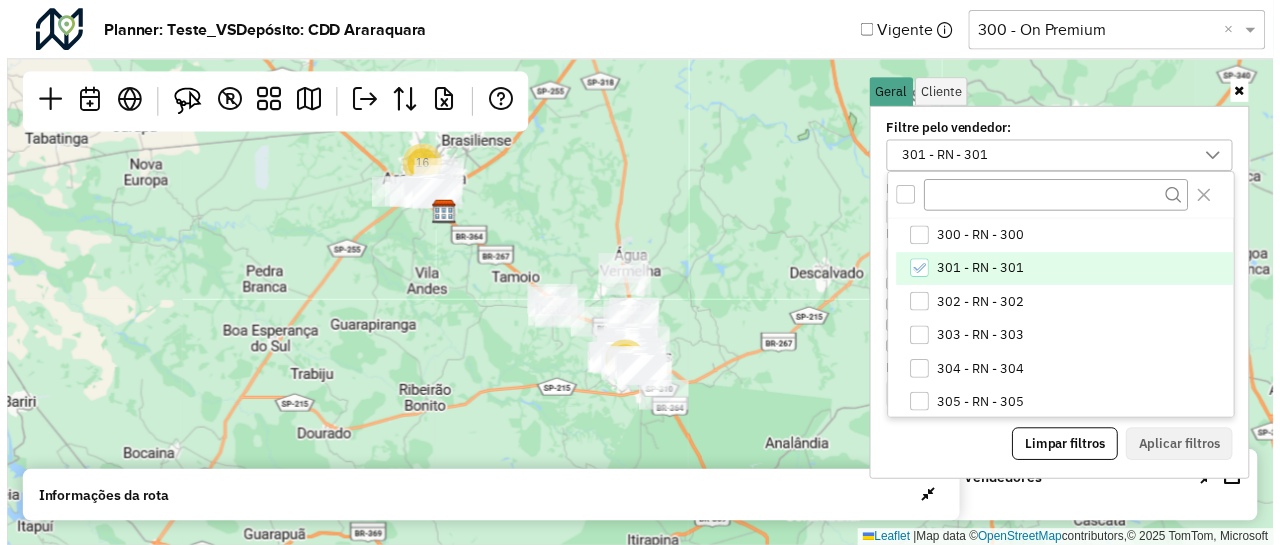 scroll, scrollTop: 10, scrollLeft: 74, axis: both 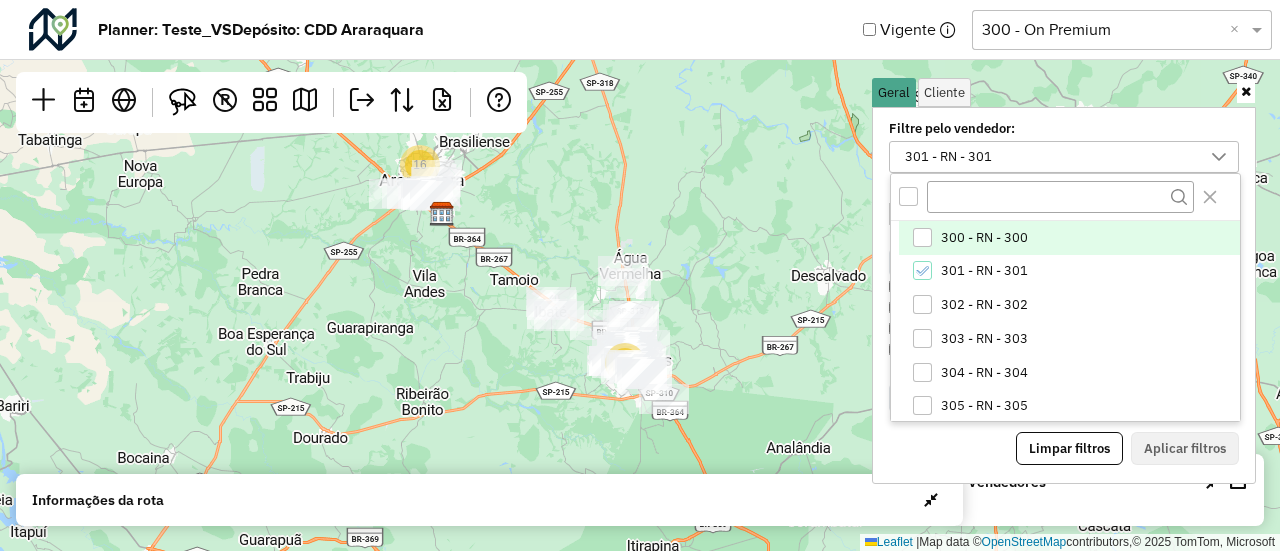 click on "300 - RN - 300" at bounding box center (984, 238) 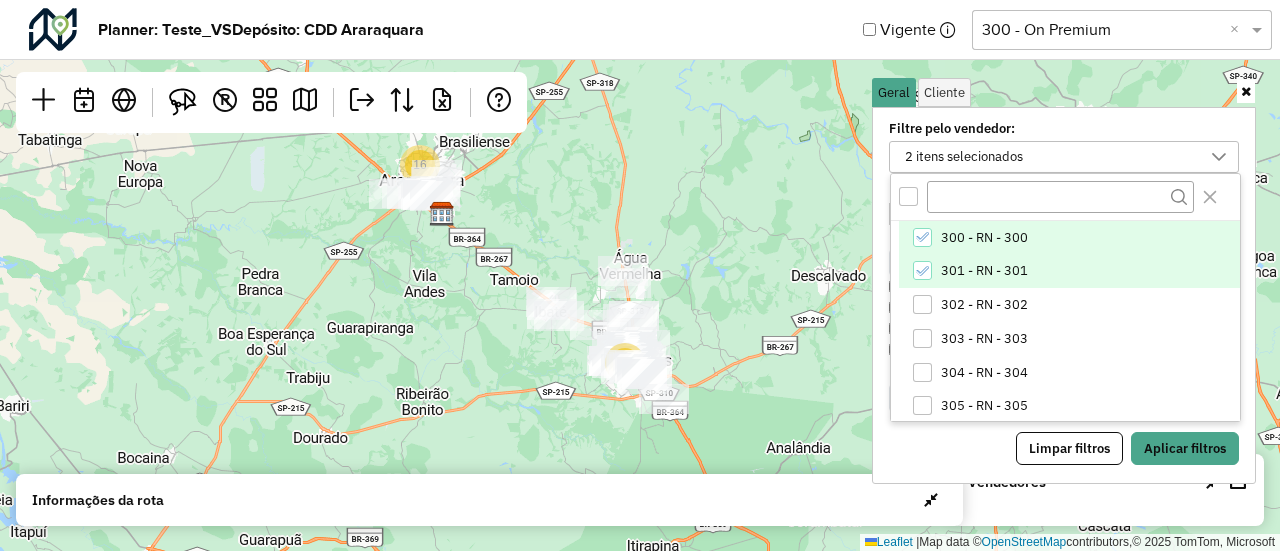 click on "301 - RN - 301" at bounding box center (984, 271) 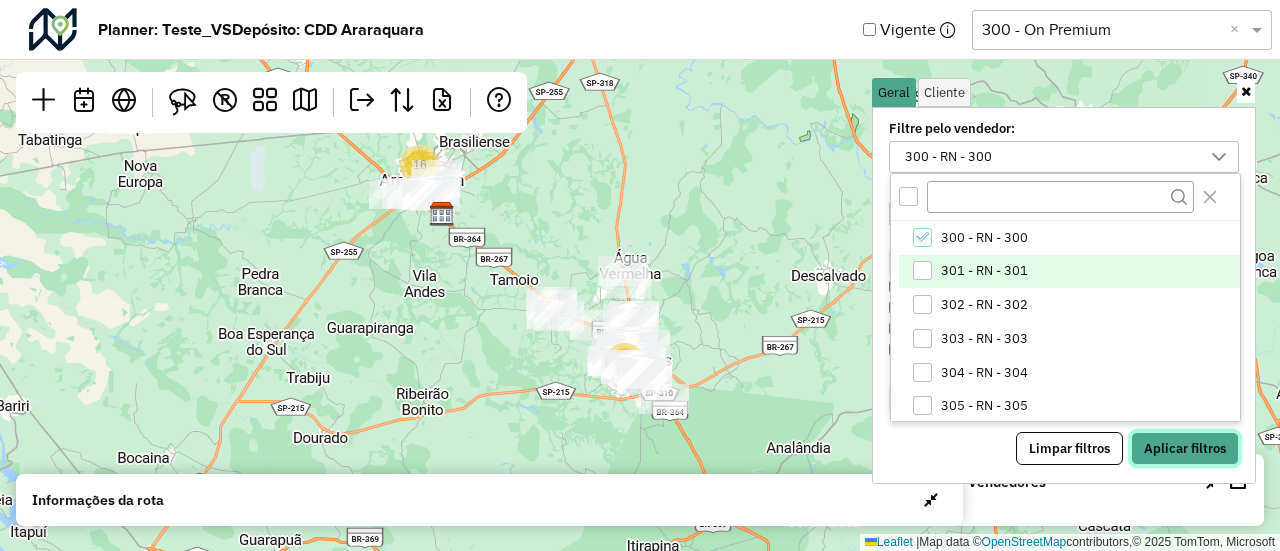 click on "Aplicar filtros" at bounding box center [1185, 449] 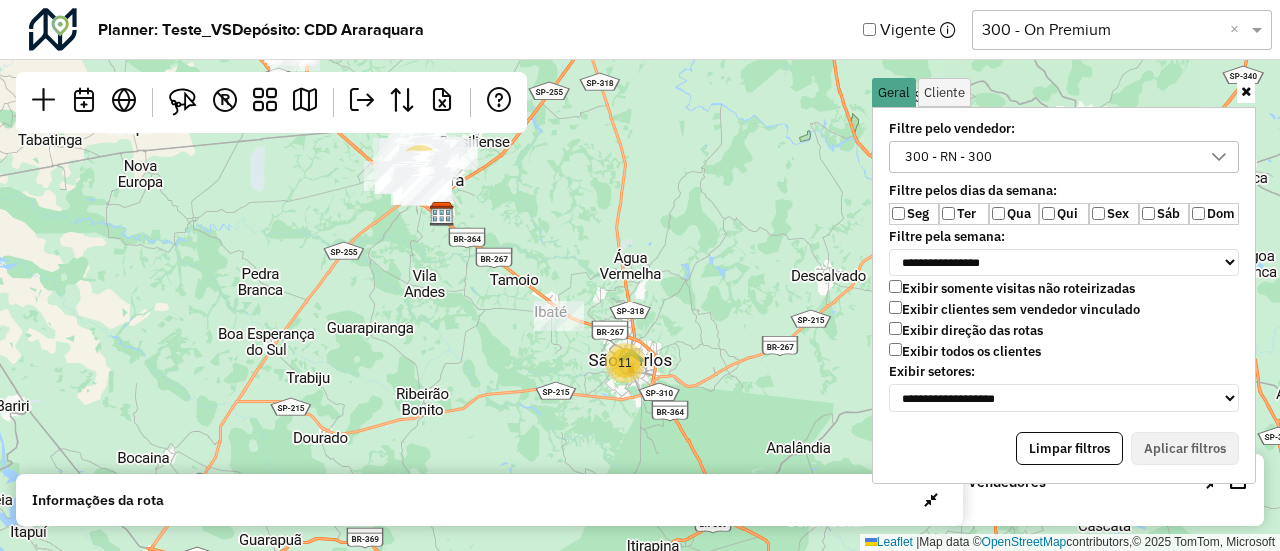 click at bounding box center [1246, 91] 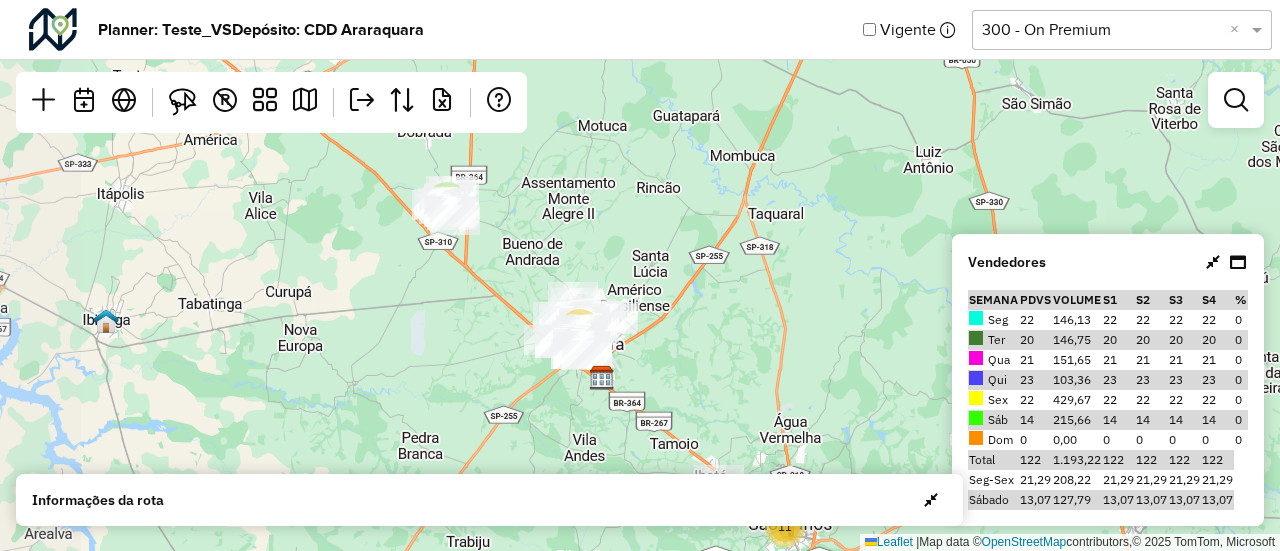 drag, startPoint x: 494, startPoint y: 215, endPoint x: 654, endPoint y: 379, distance: 229.12006 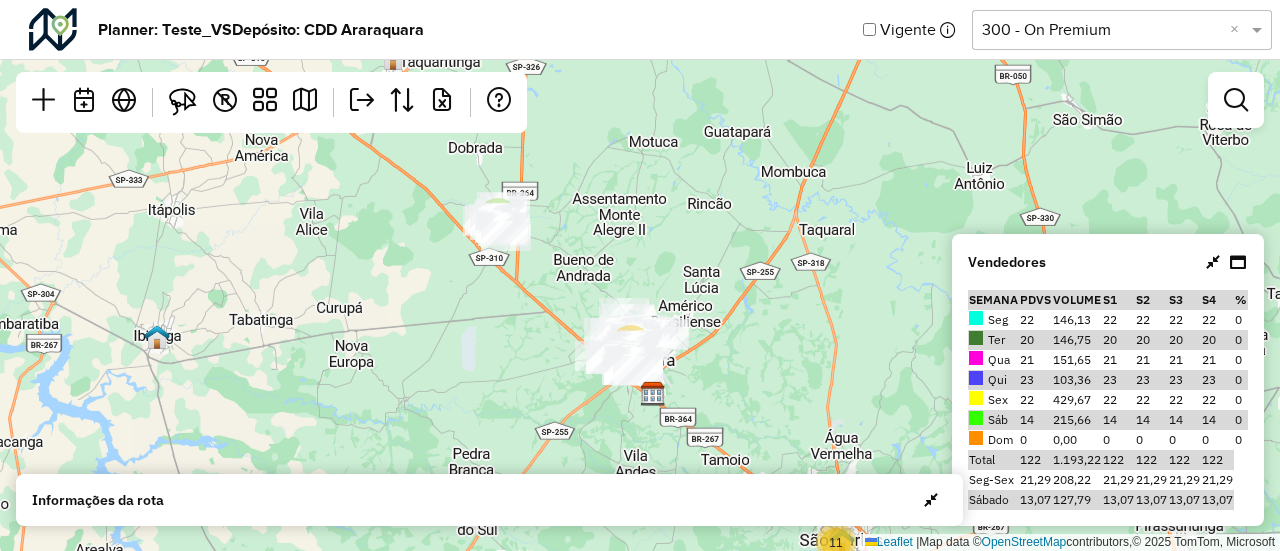 drag, startPoint x: 509, startPoint y: 253, endPoint x: 561, endPoint y: 271, distance: 55.027267 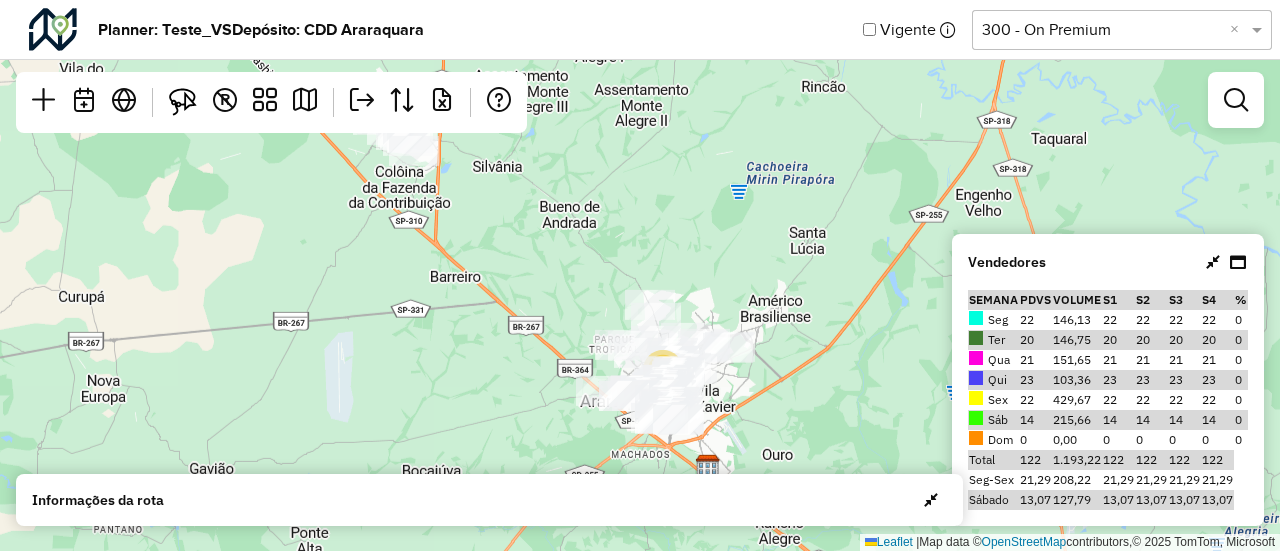 drag, startPoint x: 570, startPoint y: 229, endPoint x: 586, endPoint y: 277, distance: 50.596443 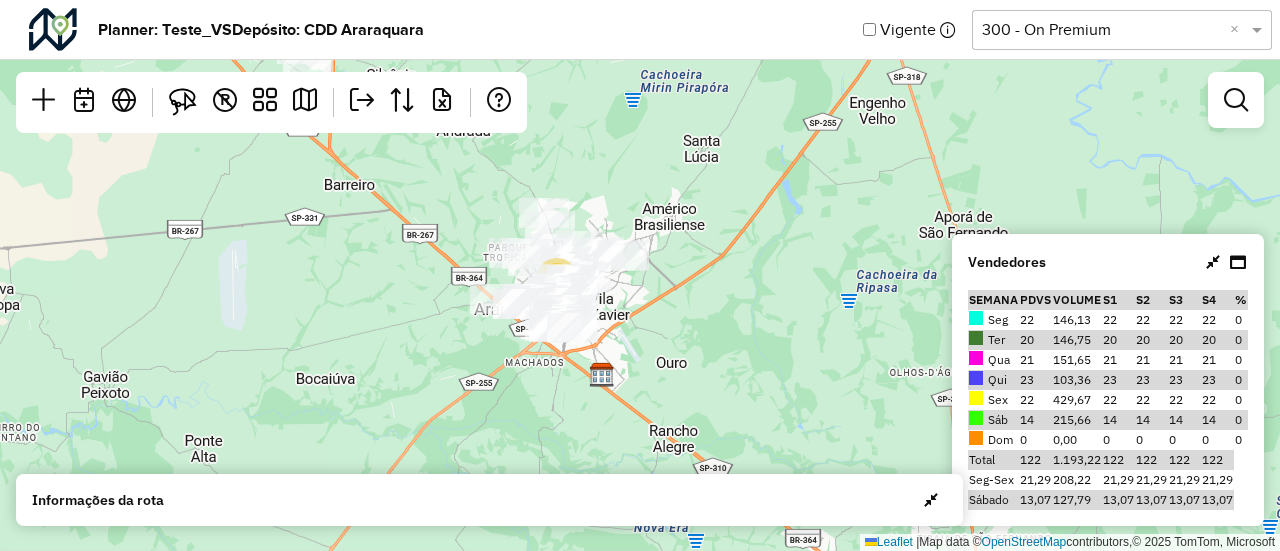 drag, startPoint x: 536, startPoint y: 273, endPoint x: 430, endPoint y: 181, distance: 140.35669 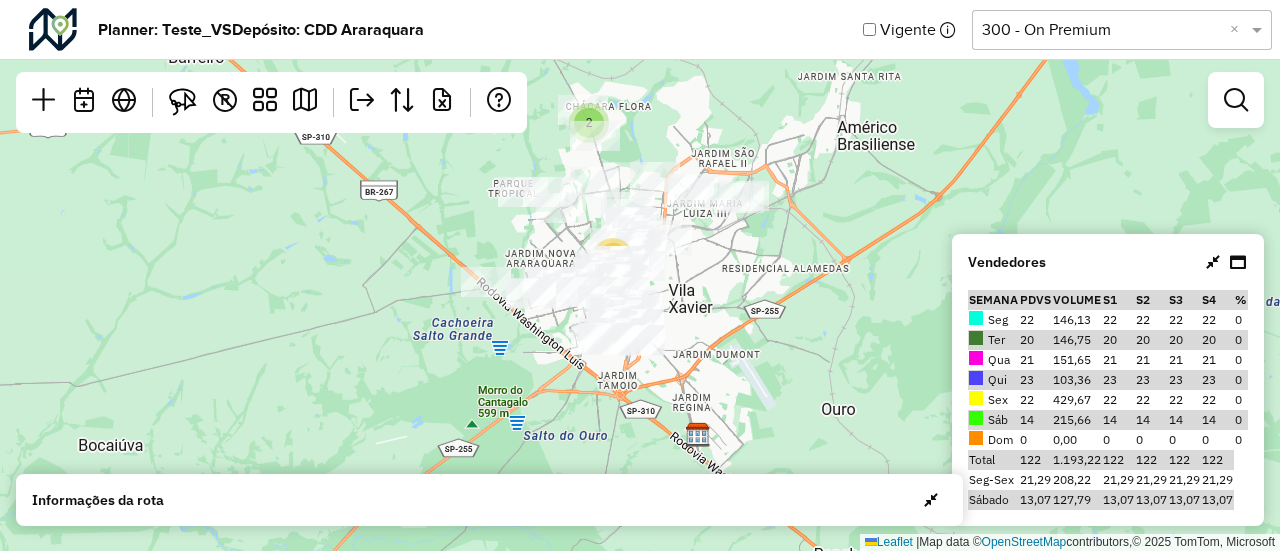 drag, startPoint x: 654, startPoint y: 370, endPoint x: 598, endPoint y: 356, distance: 57.72348 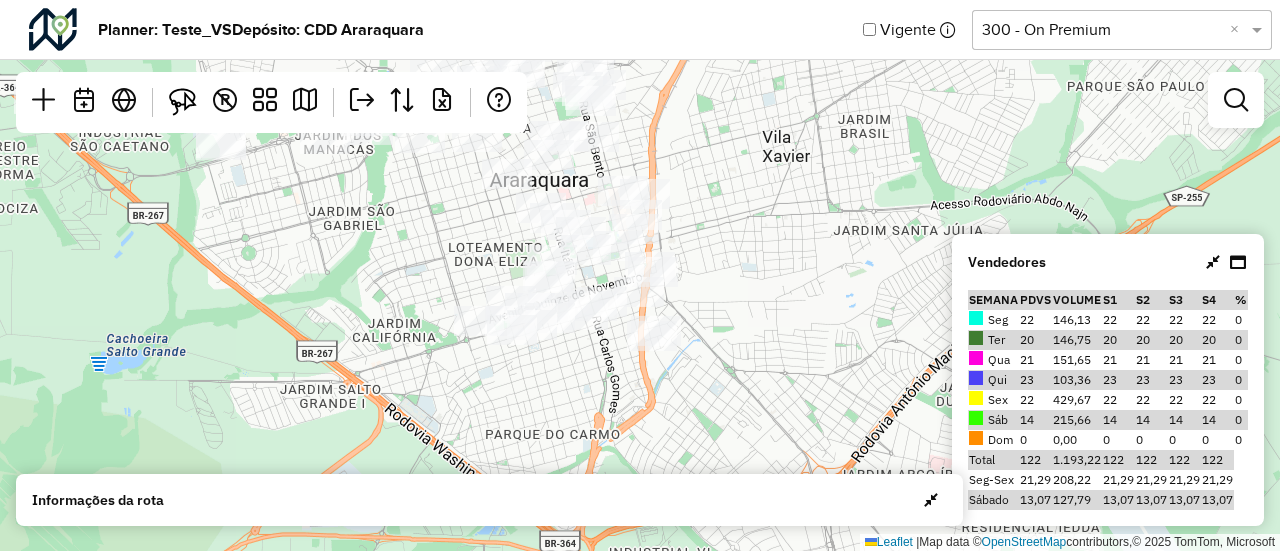 drag, startPoint x: 526, startPoint y: 328, endPoint x: 616, endPoint y: 359, distance: 95.189285 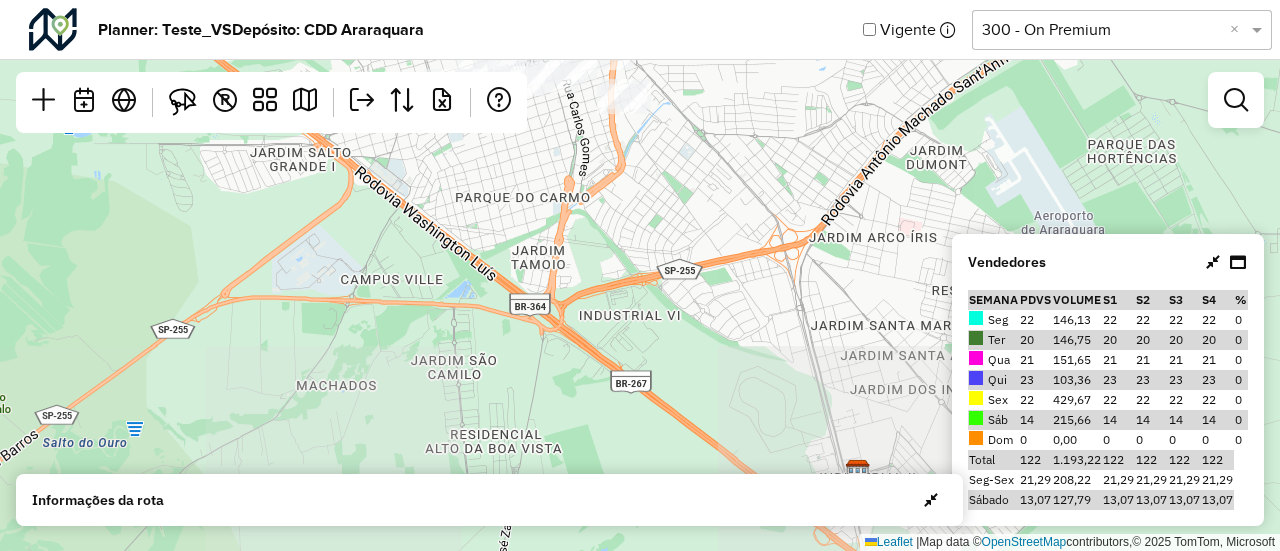 drag, startPoint x: 714, startPoint y: 421, endPoint x: 630, endPoint y: 168, distance: 266.5802 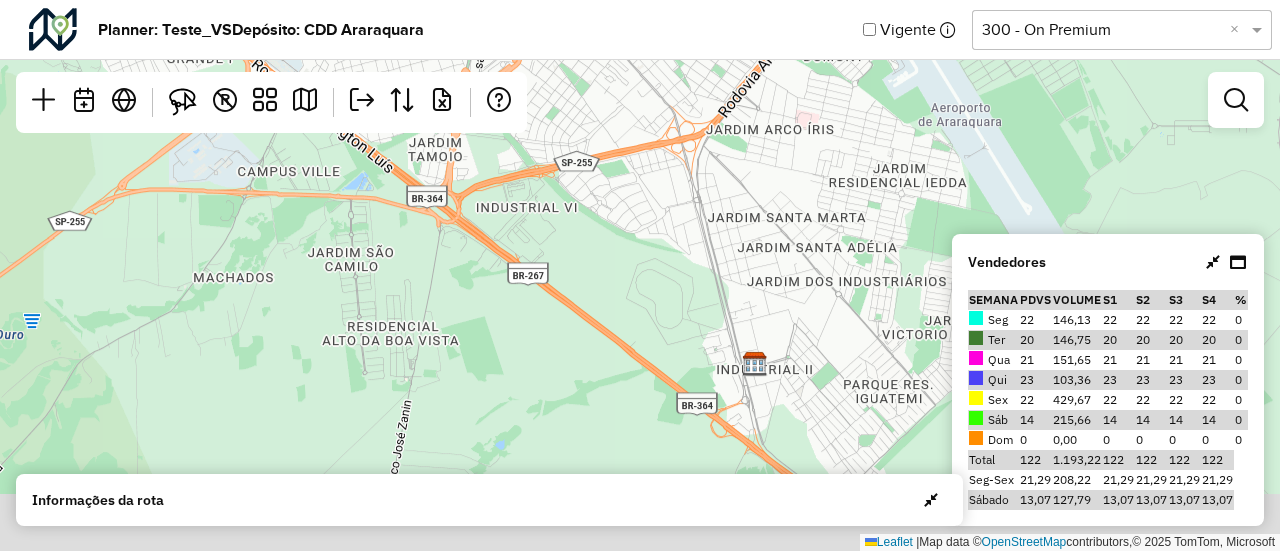drag, startPoint x: 694, startPoint y: 246, endPoint x: 591, endPoint y: 138, distance: 149.24141 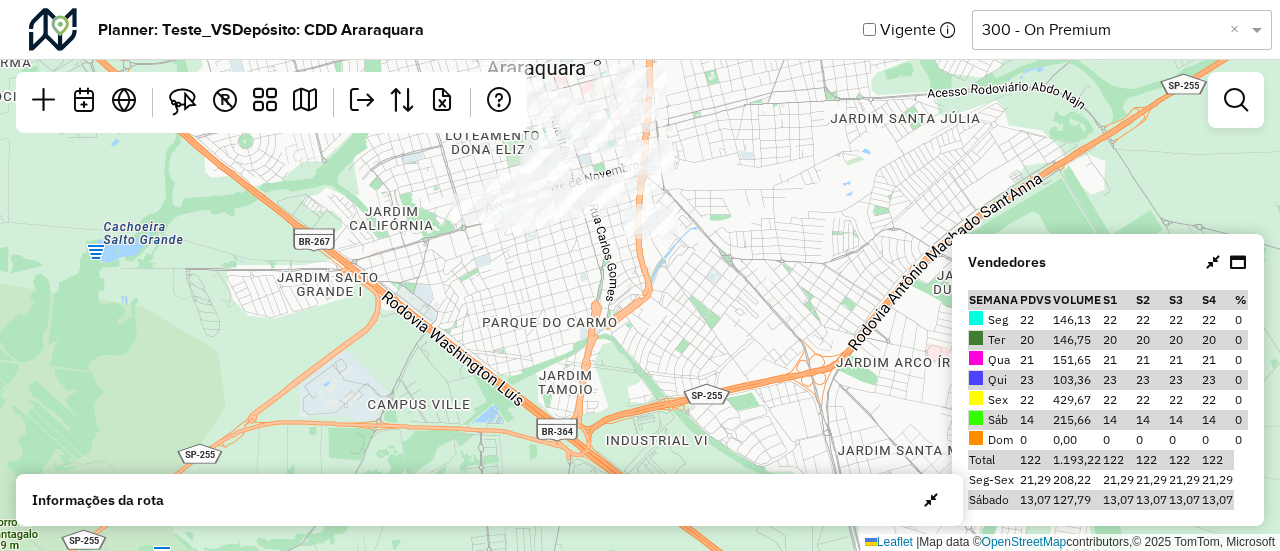 drag, startPoint x: 606, startPoint y: 211, endPoint x: 736, endPoint y: 445, distance: 267.68637 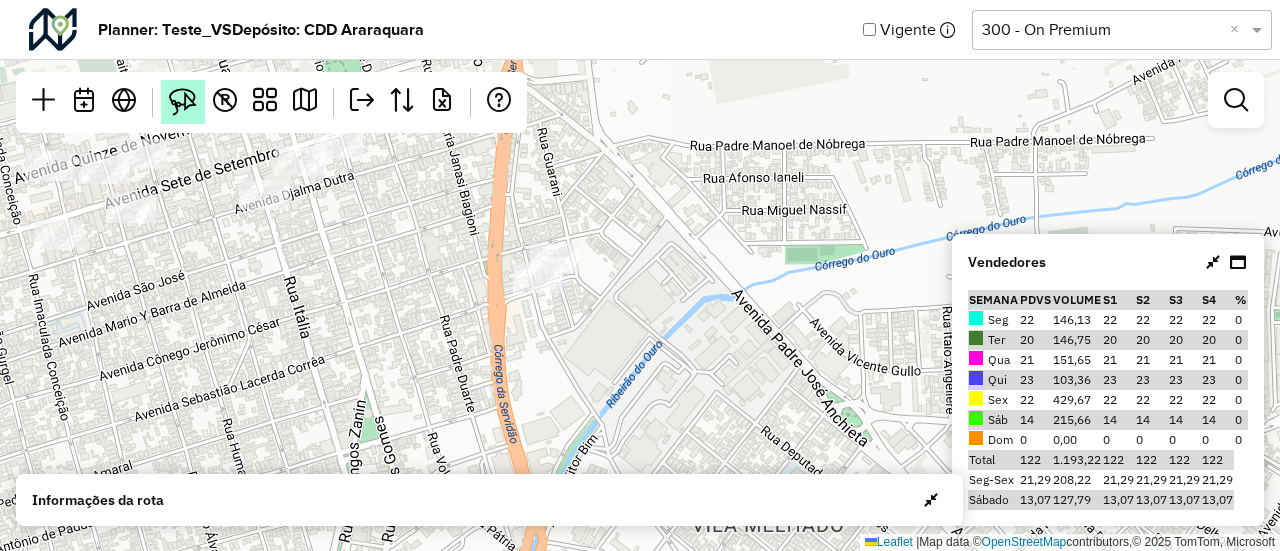 click at bounding box center (183, 102) 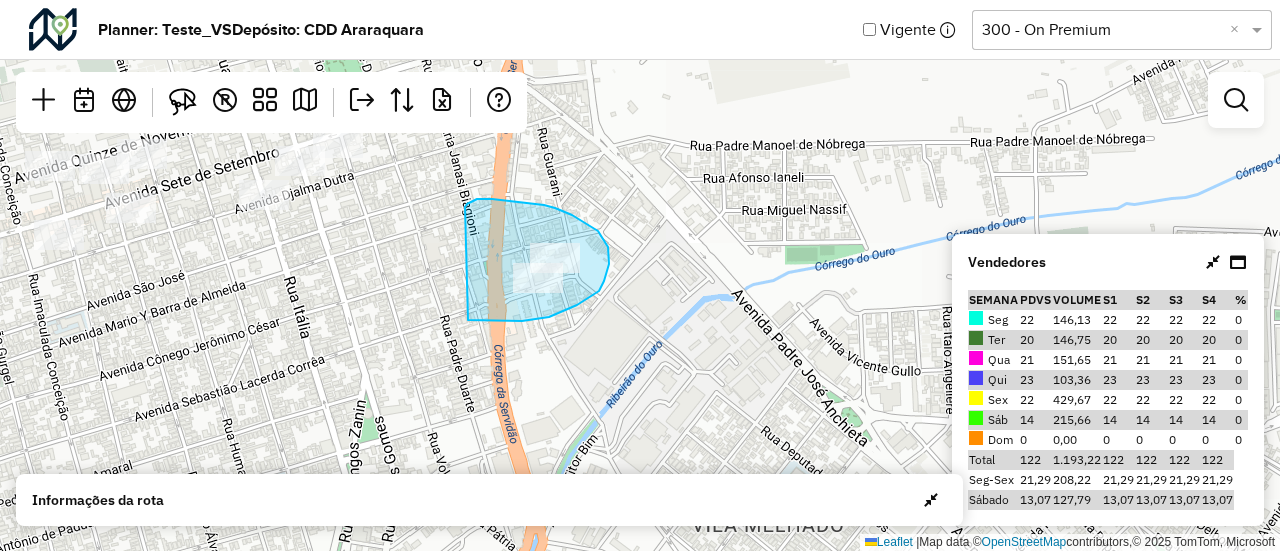 drag, startPoint x: 492, startPoint y: 199, endPoint x: 462, endPoint y: 320, distance: 124.66354 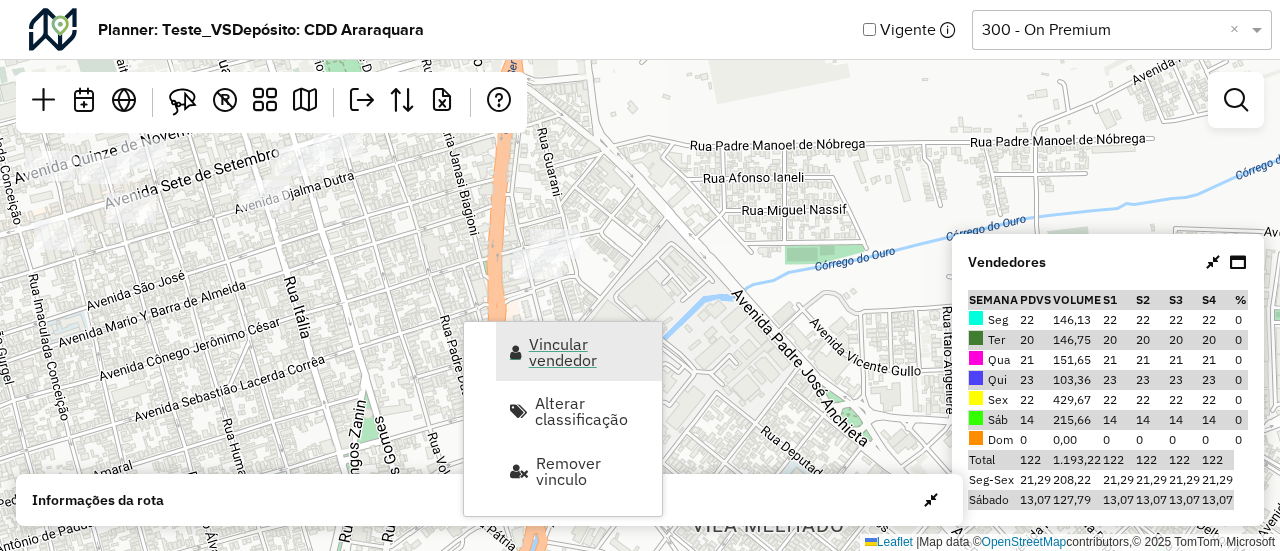 click on "Vincular vendedor" at bounding box center [589, 352] 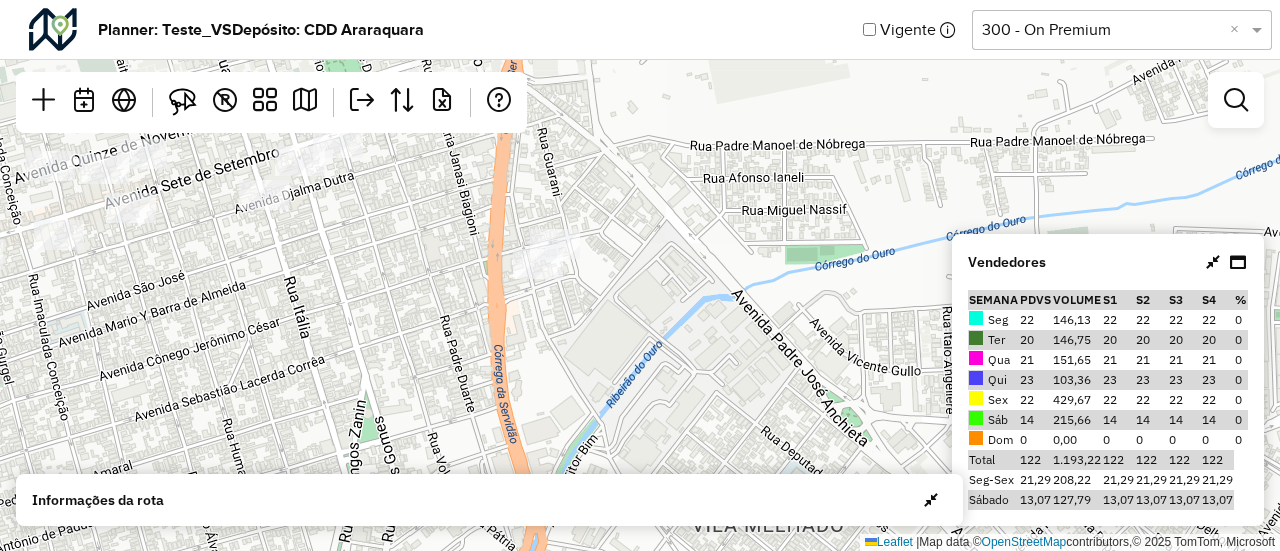 select on "********" 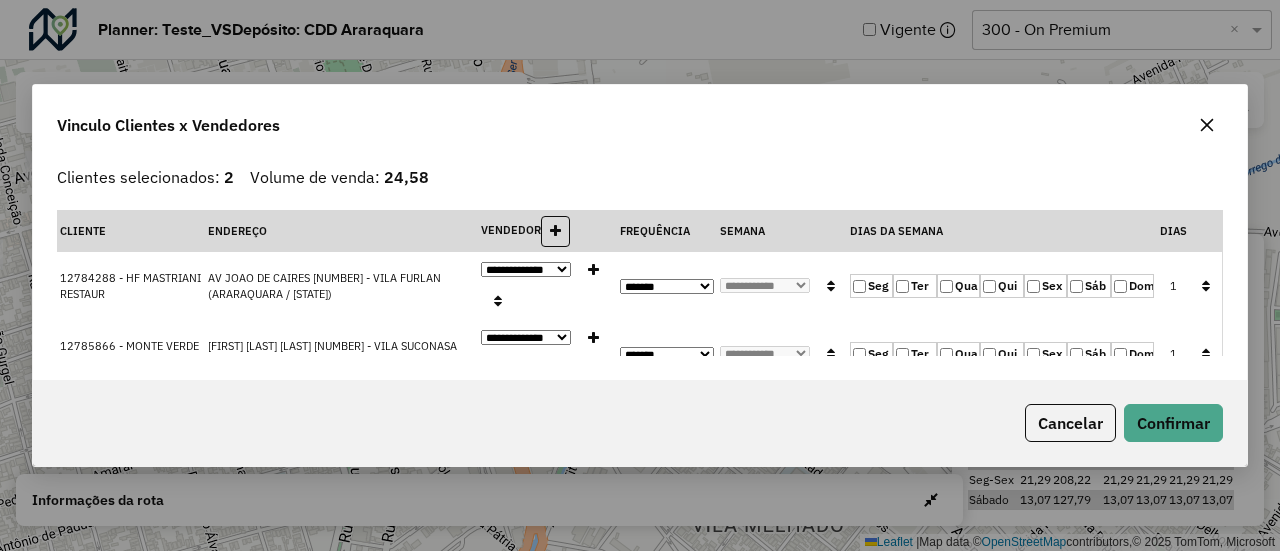 click 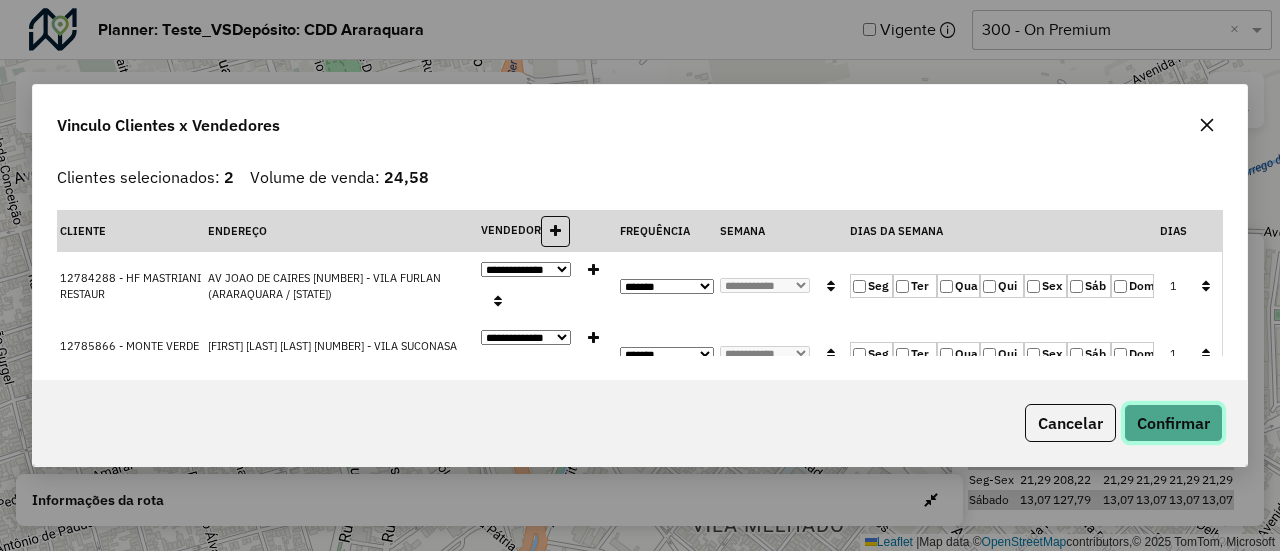 click on "Confirmar" 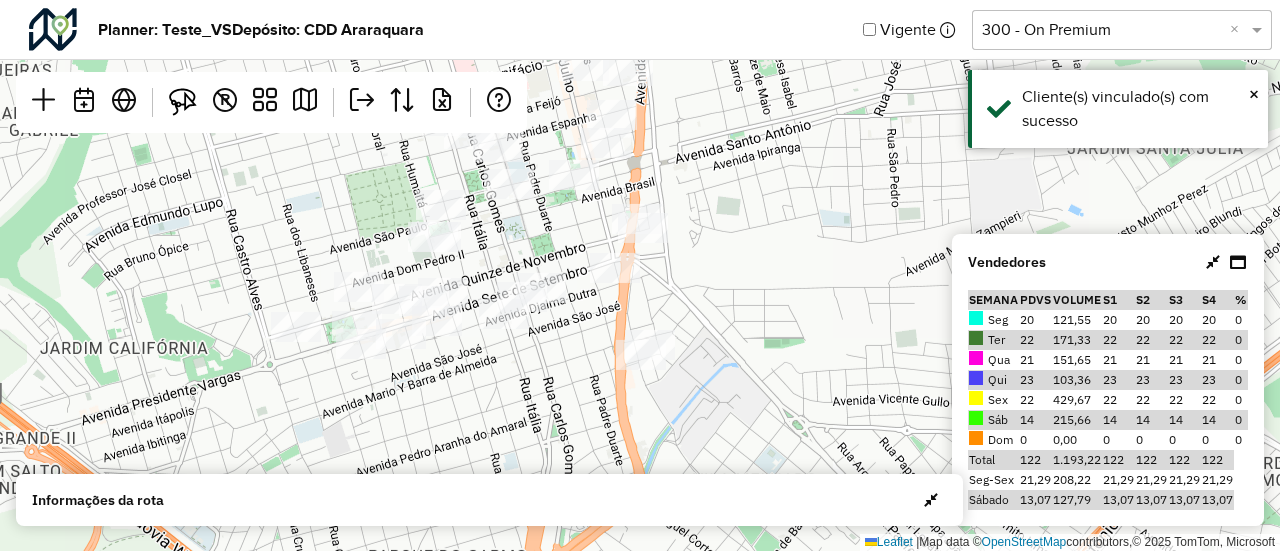 drag, startPoint x: 630, startPoint y: 212, endPoint x: 658, endPoint y: 294, distance: 86.64872 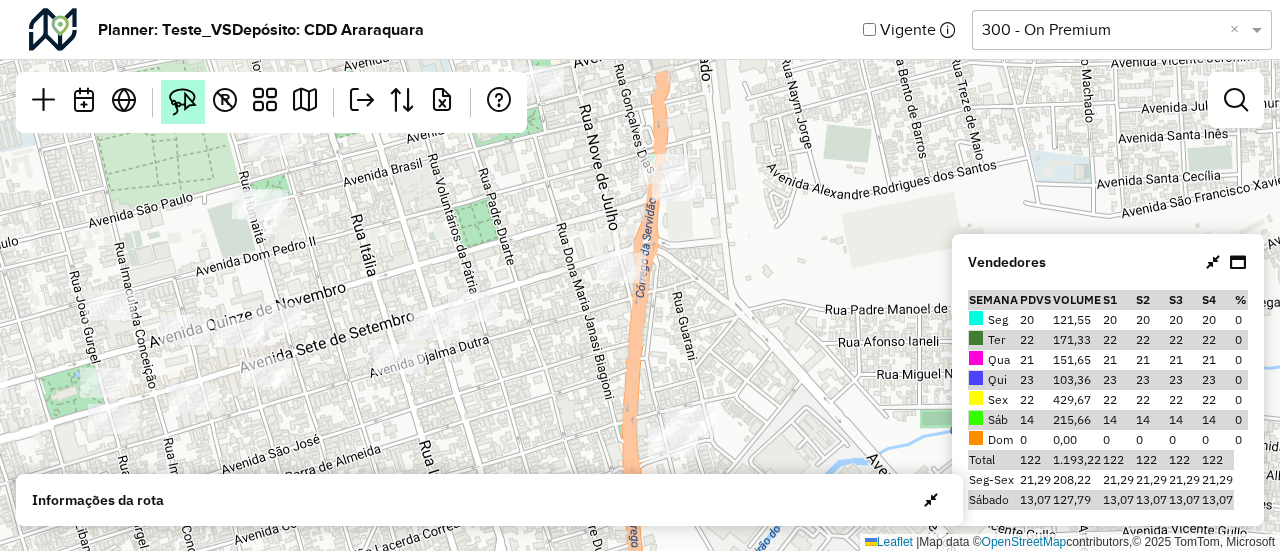 click at bounding box center [183, 102] 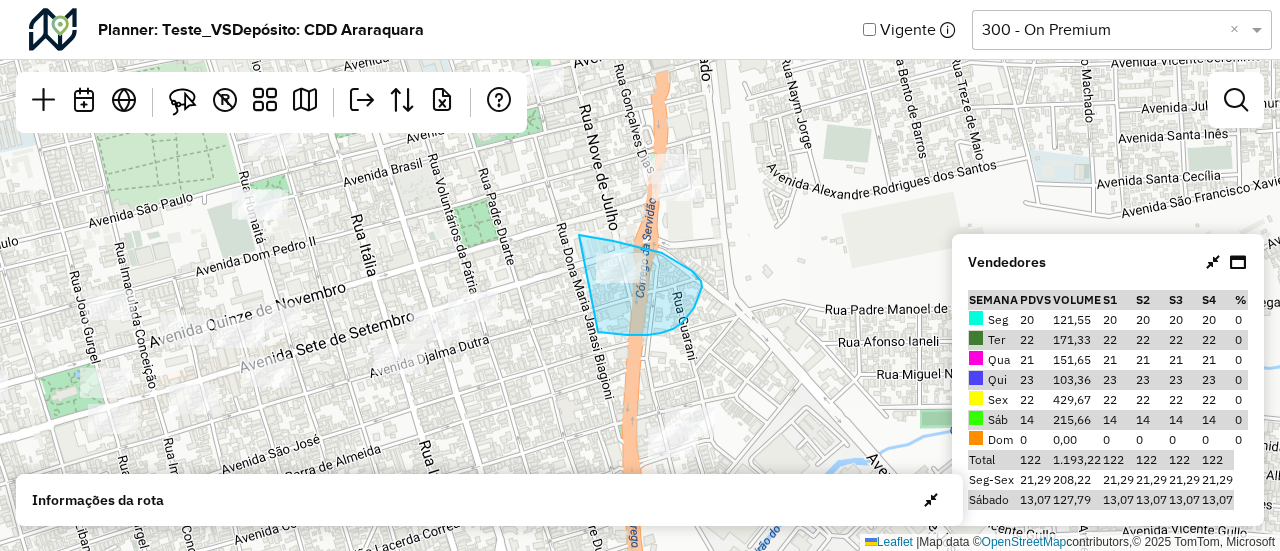 drag, startPoint x: 579, startPoint y: 235, endPoint x: 587, endPoint y: 331, distance: 96.332756 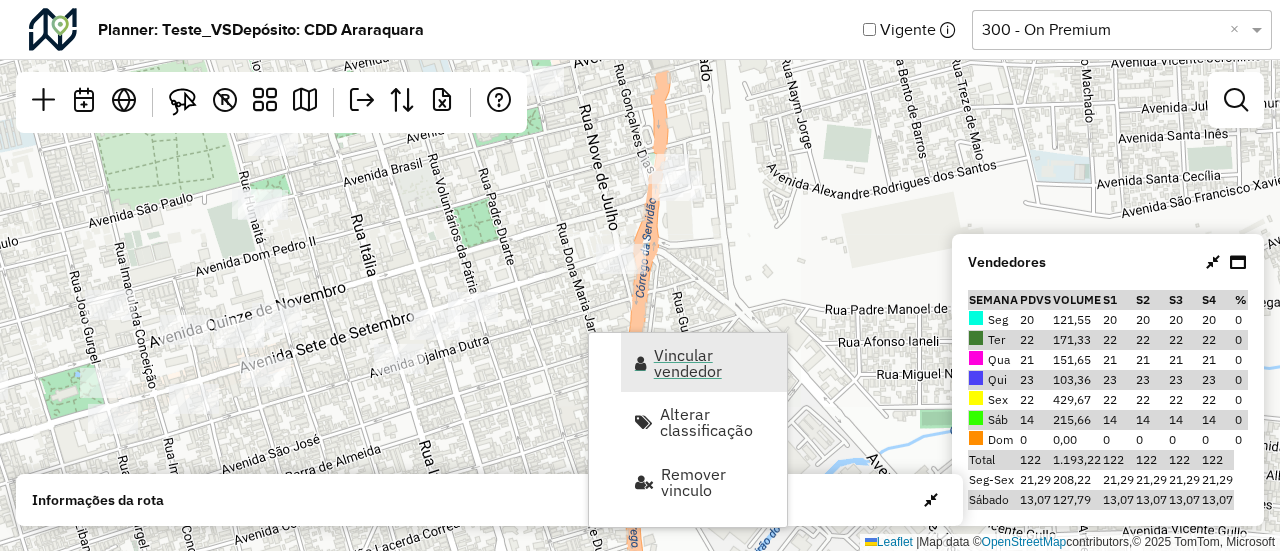 click on "Vincular vendedor" at bounding box center (714, 363) 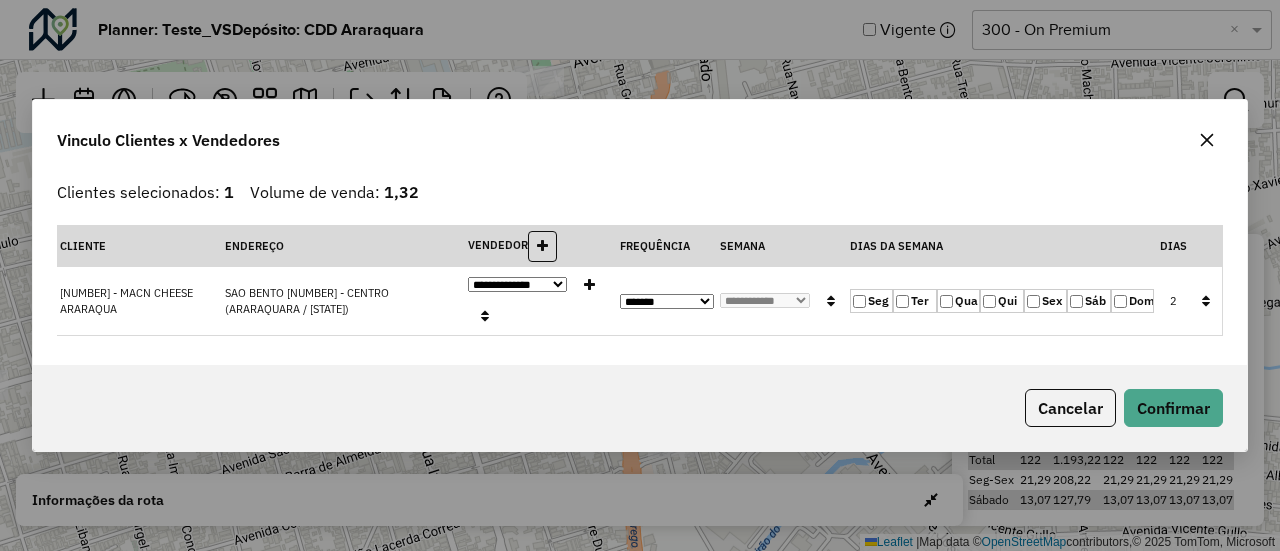 click on "Seg" 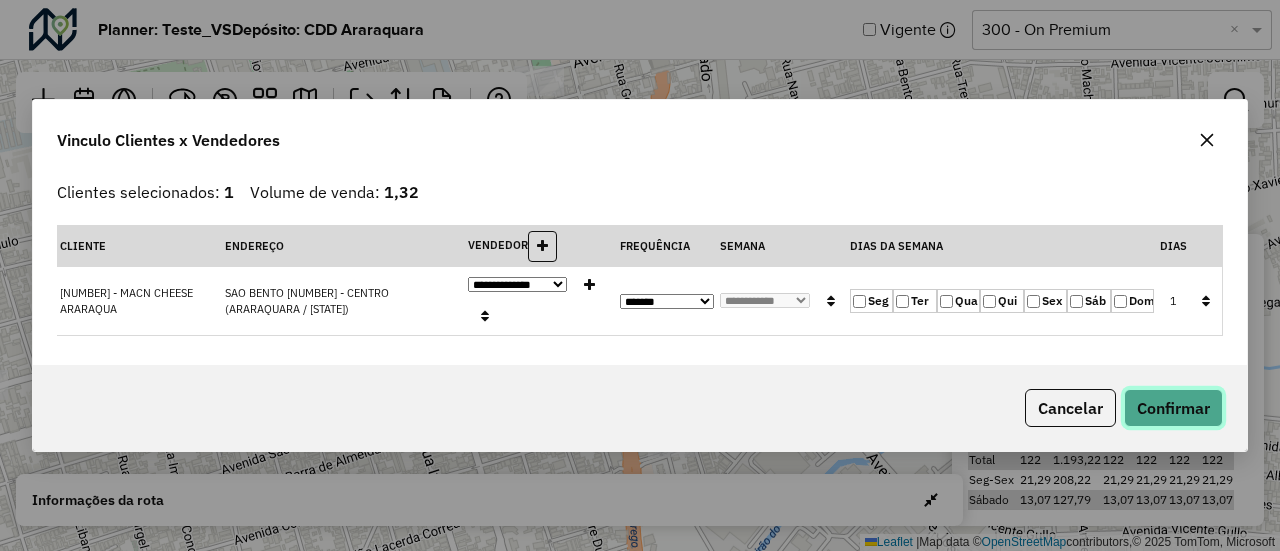 click on "Confirmar" 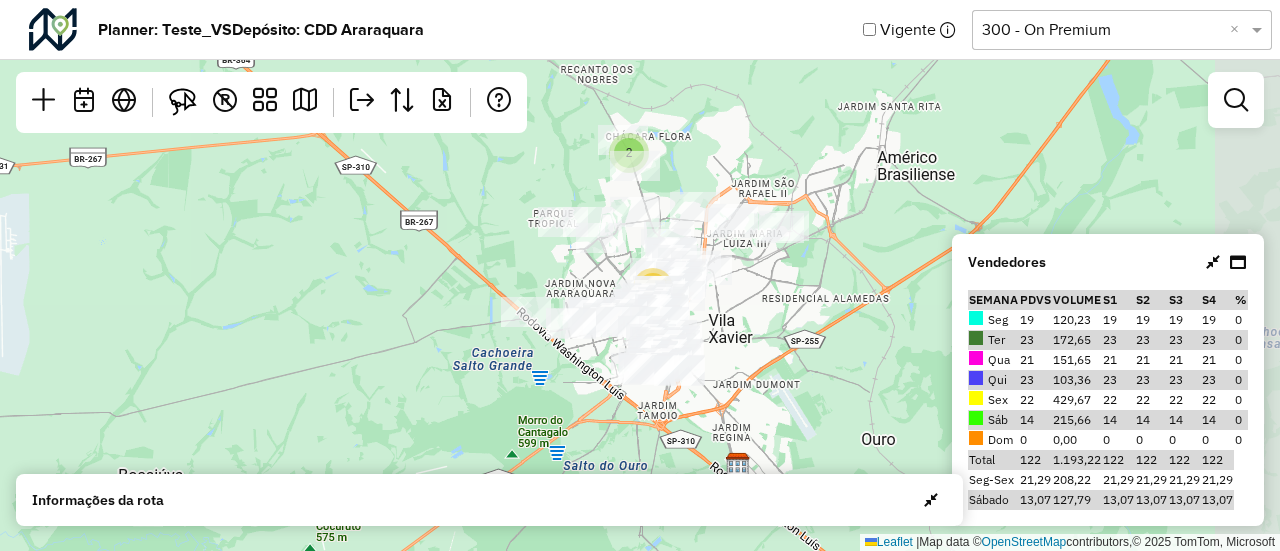 drag, startPoint x: 876, startPoint y: 385, endPoint x: 762, endPoint y: 364, distance: 115.918076 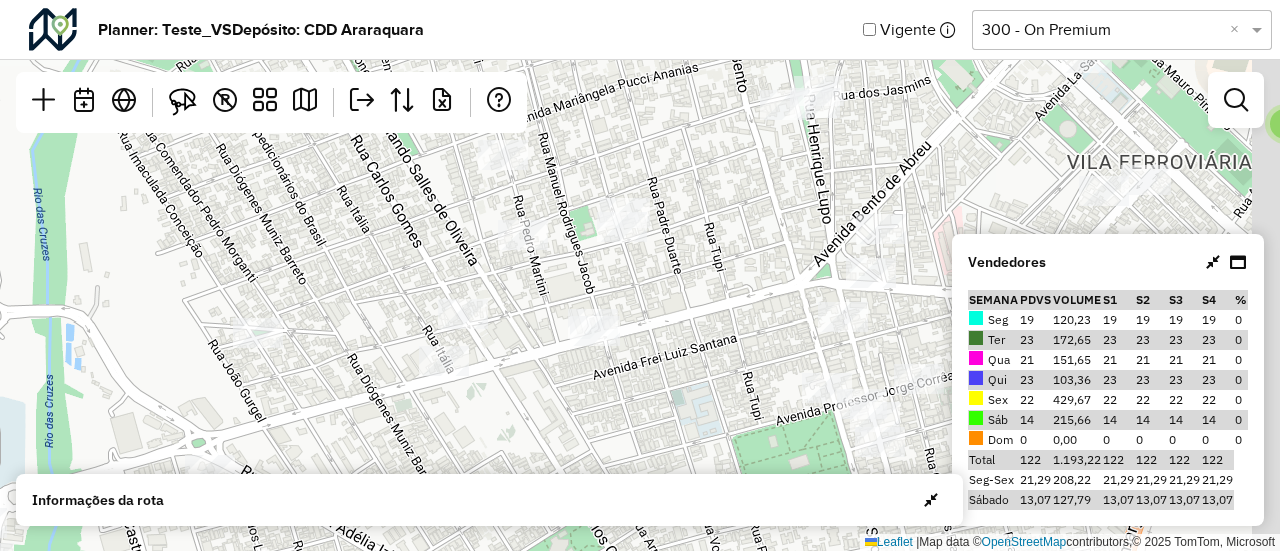 drag, startPoint x: 703, startPoint y: 343, endPoint x: 649, endPoint y: 316, distance: 60.373837 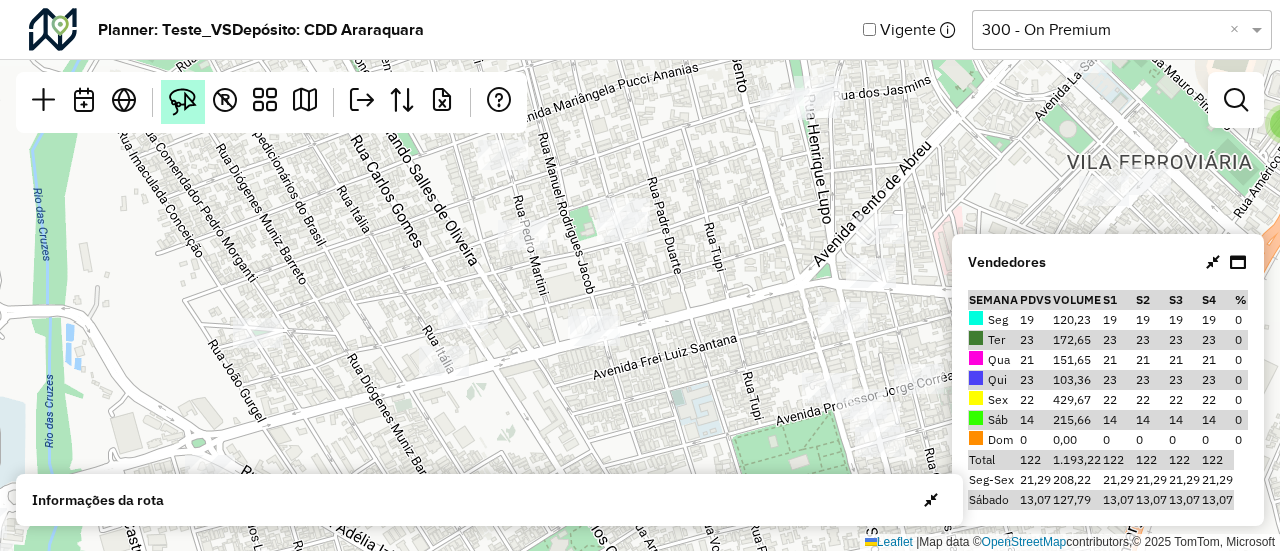 click at bounding box center (183, 102) 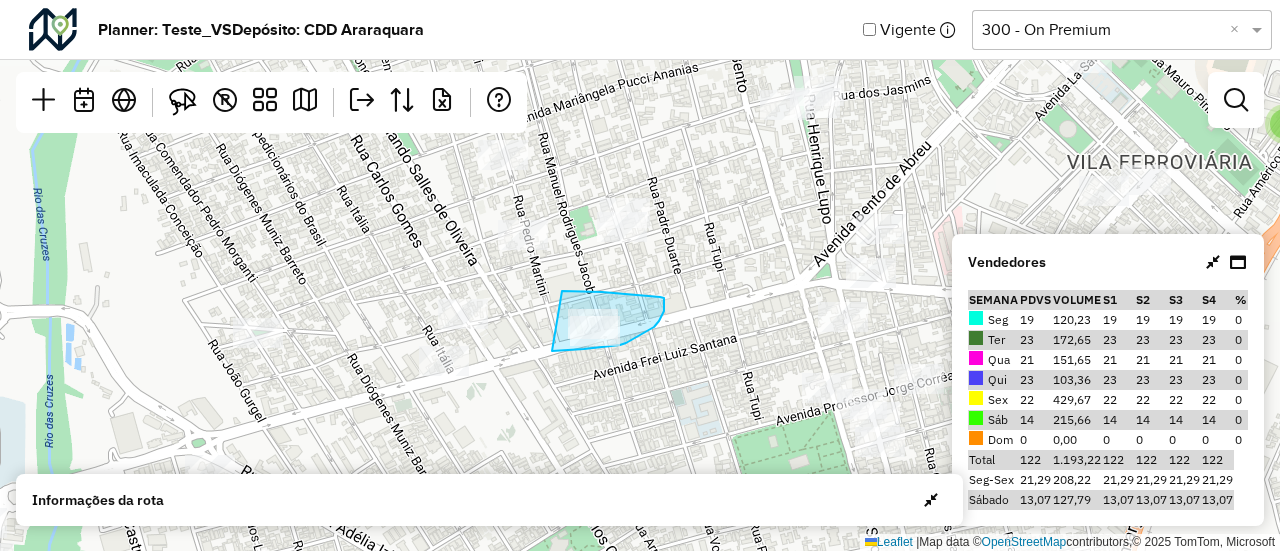 drag, startPoint x: 562, startPoint y: 291, endPoint x: 551, endPoint y: 351, distance: 61 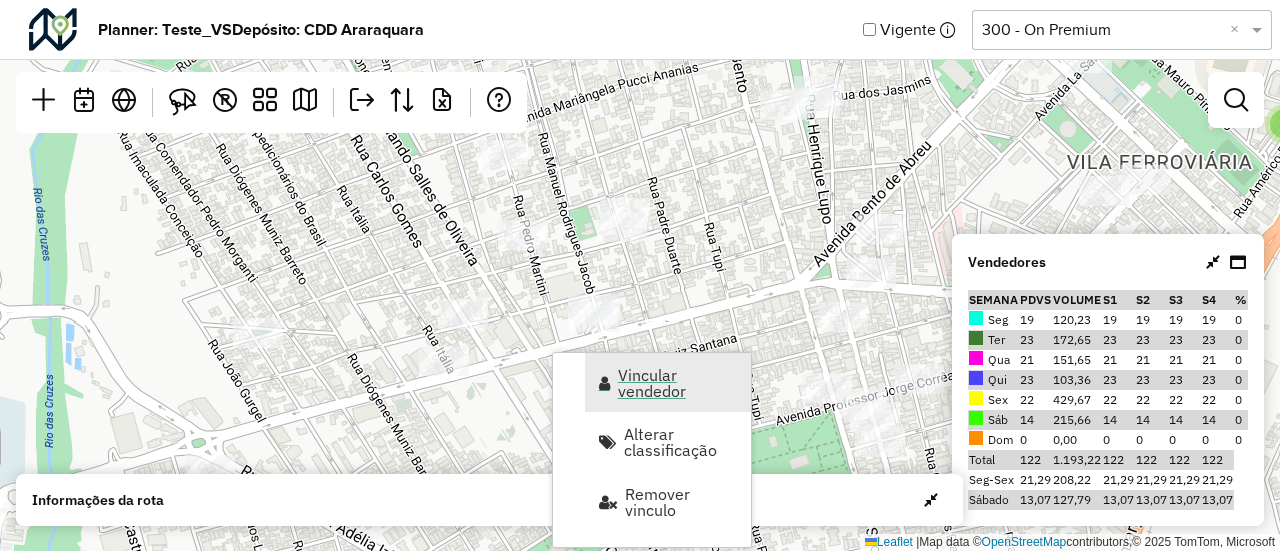 click on "Vincular vendedor" at bounding box center (678, 383) 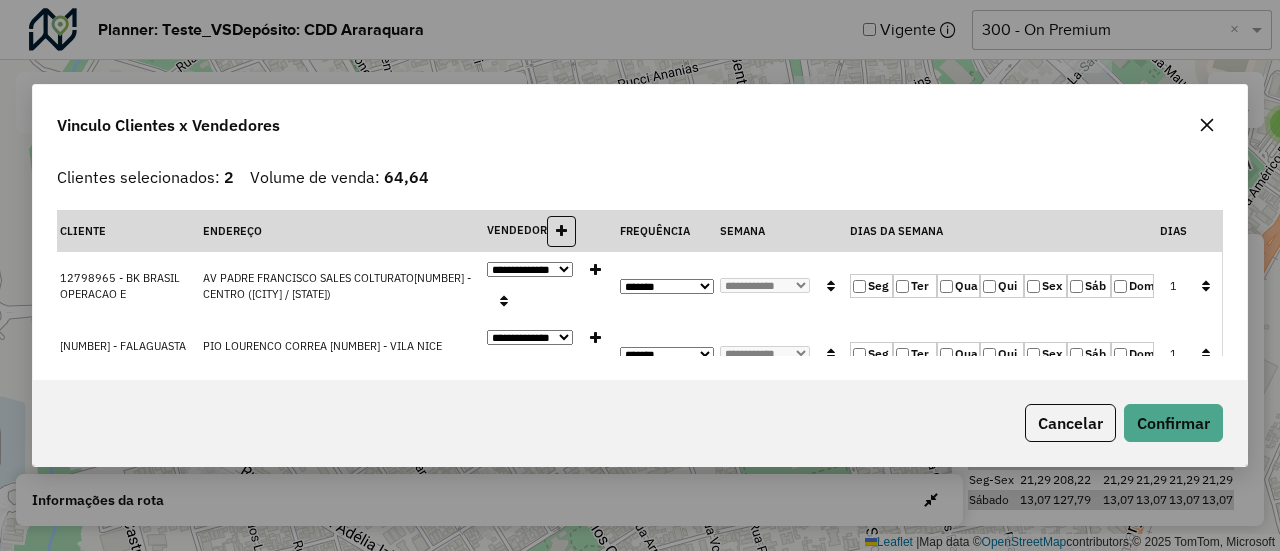click 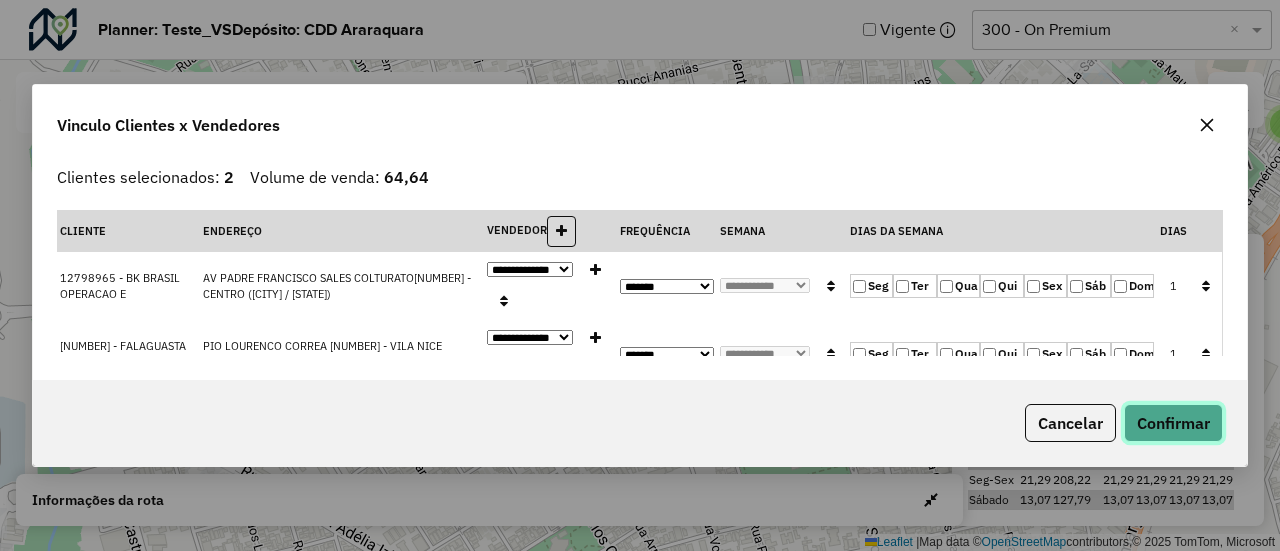 click on "Confirmar" 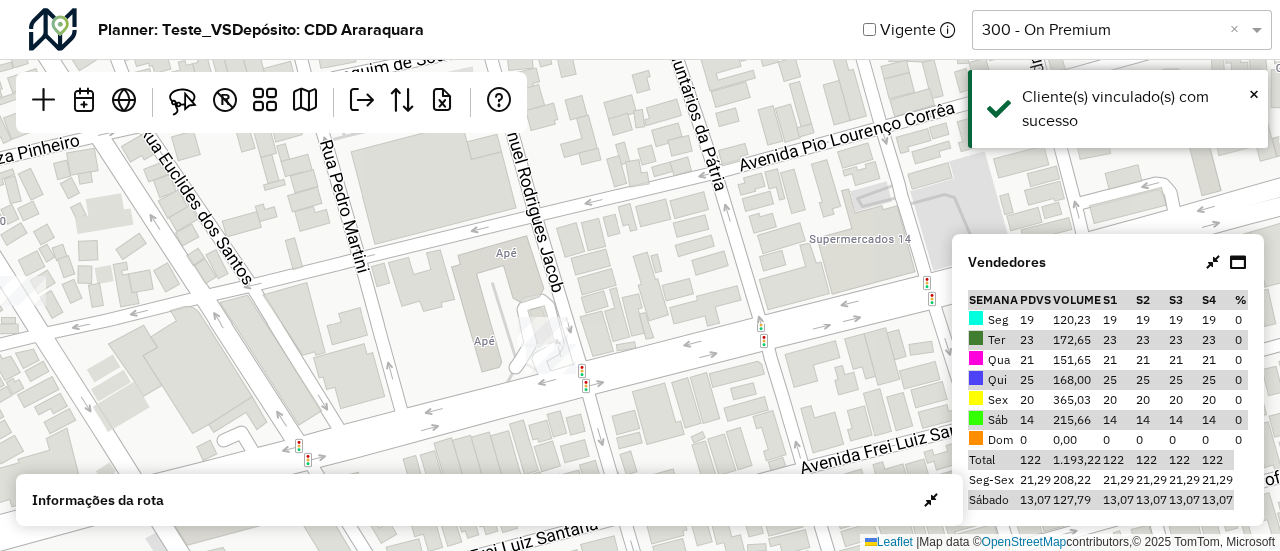 drag, startPoint x: 598, startPoint y: 347, endPoint x: 595, endPoint y: 331, distance: 16.27882 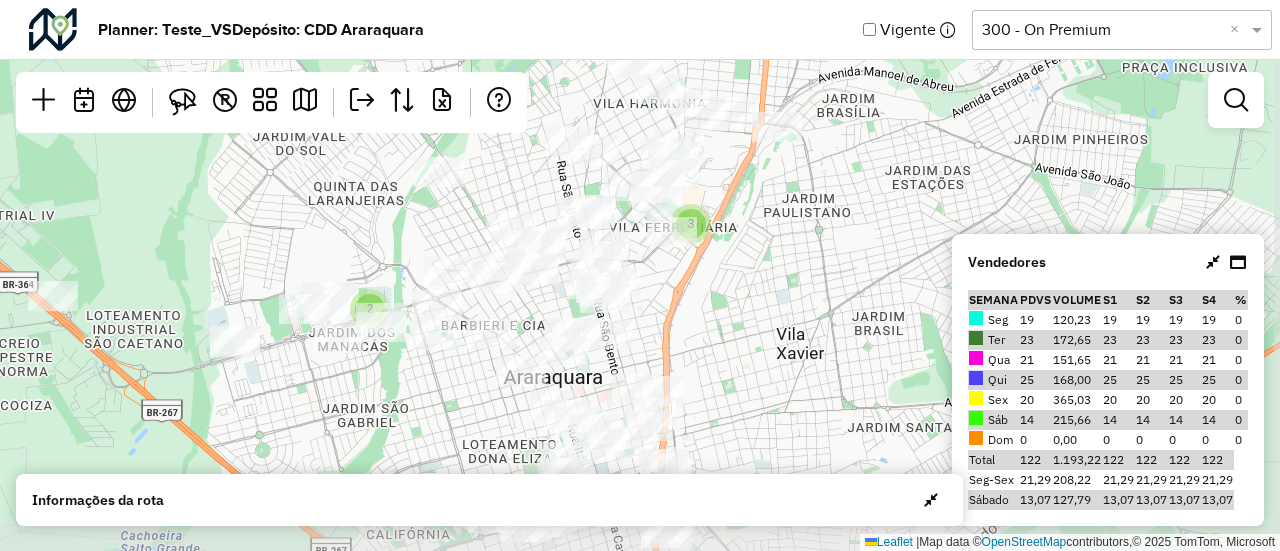 drag, startPoint x: 644, startPoint y: 321, endPoint x: 534, endPoint y: 285, distance: 115.74109 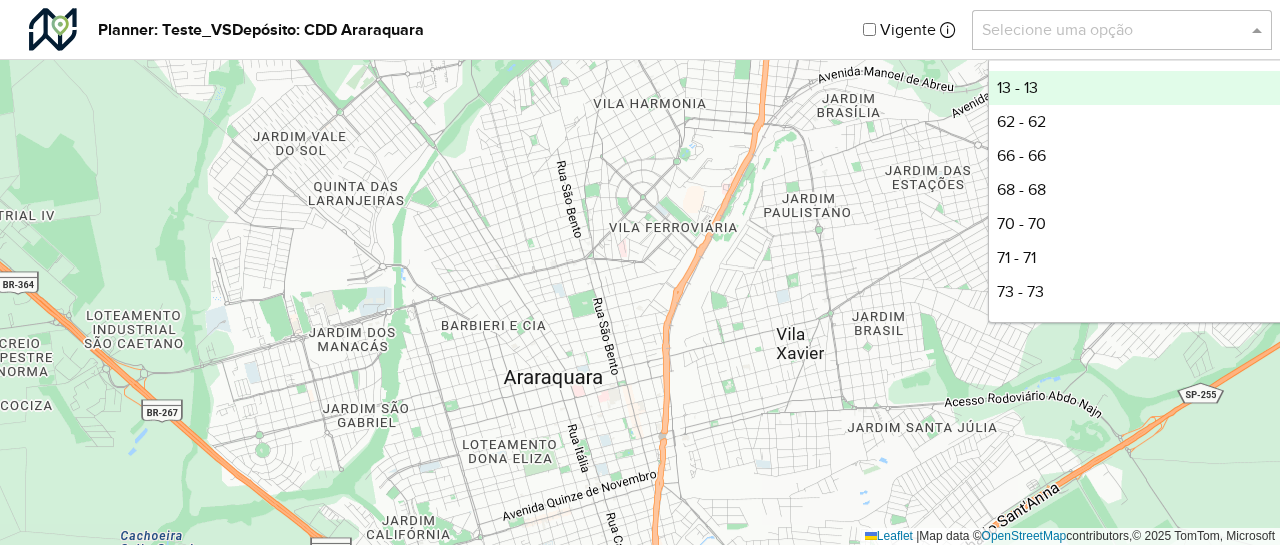 click 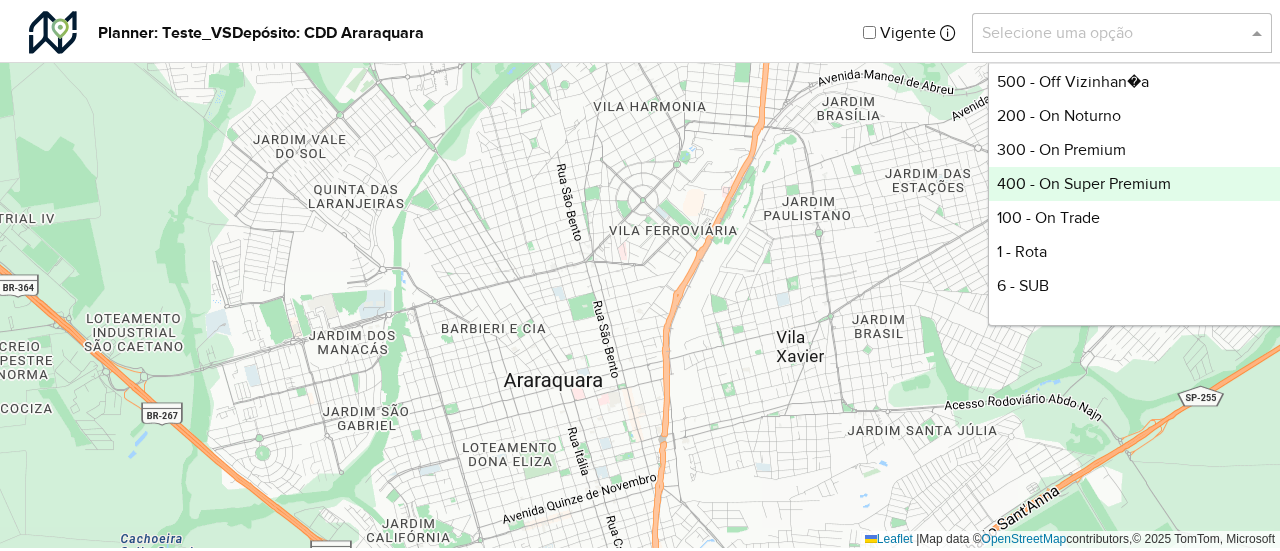 scroll, scrollTop: 350, scrollLeft: 0, axis: vertical 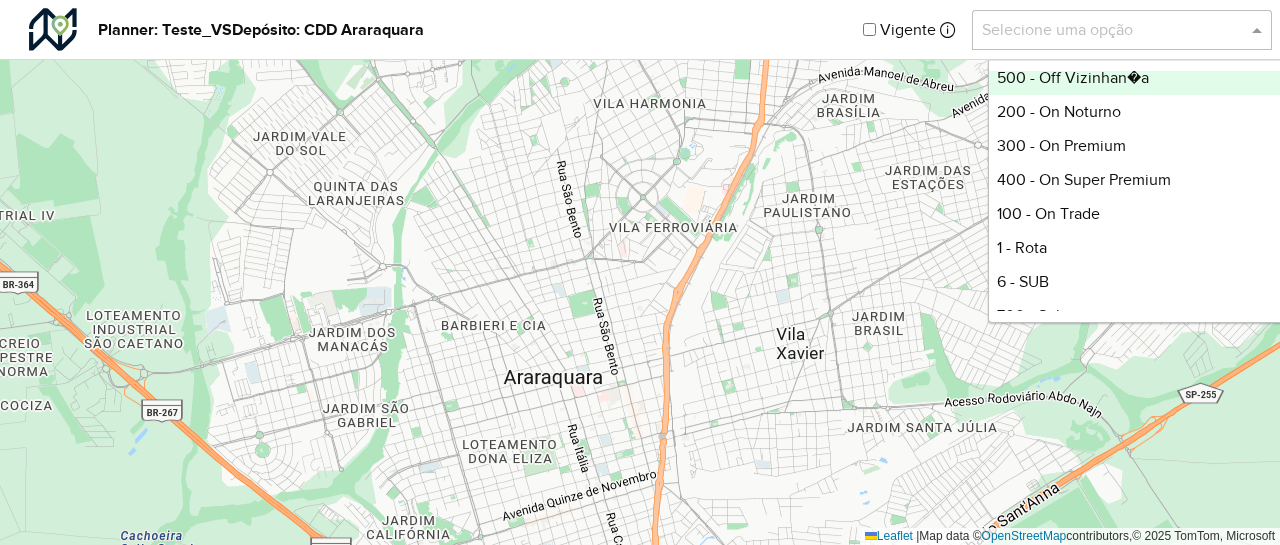 click on "500 - Off Vizinhan�a" at bounding box center [1138, 78] 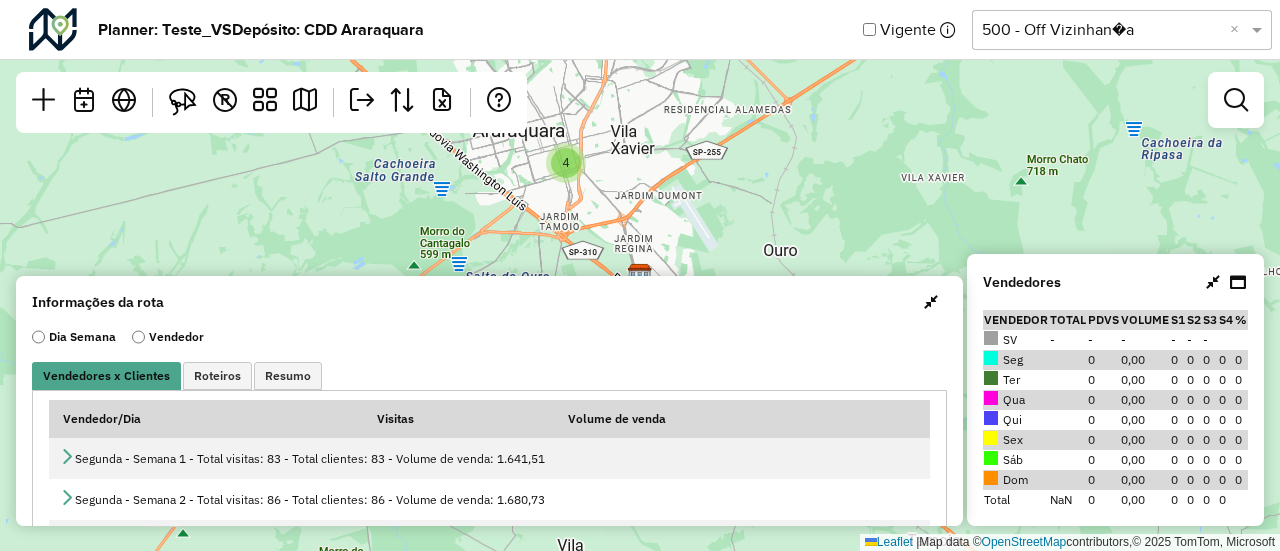 click at bounding box center (1236, 100) 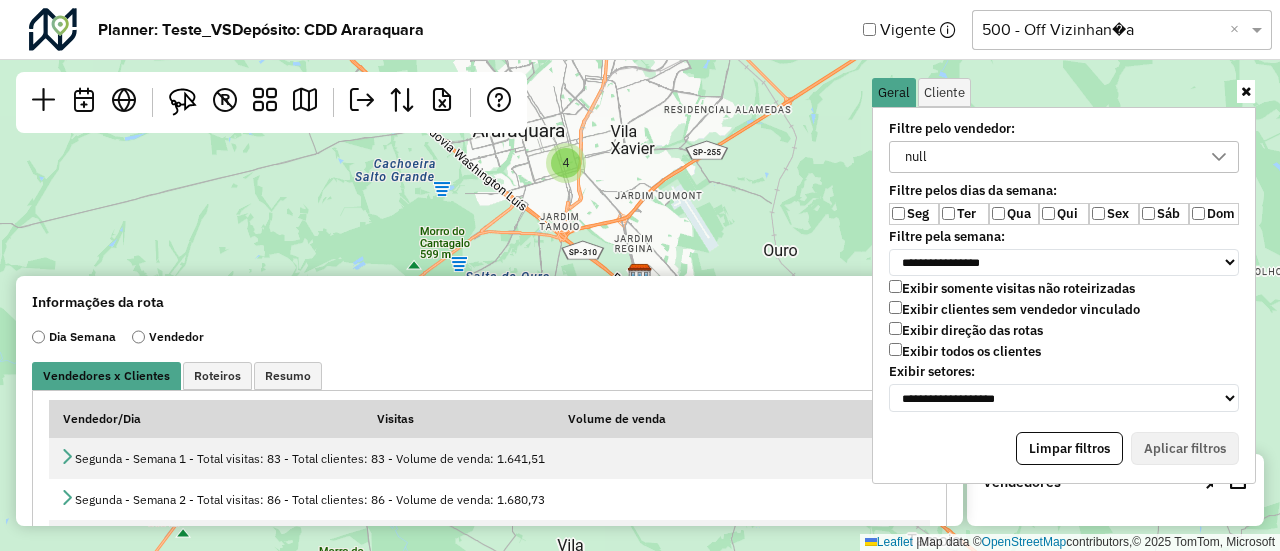 click on "Exibir todos os clientes" at bounding box center (965, 351) 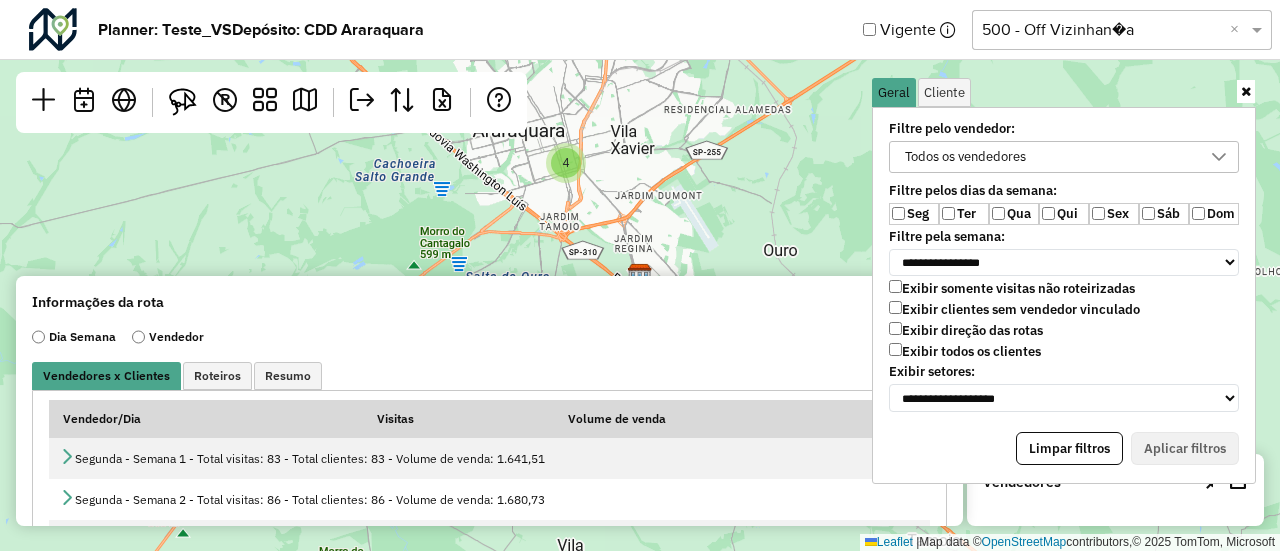 click on "Ter" at bounding box center (964, 214) 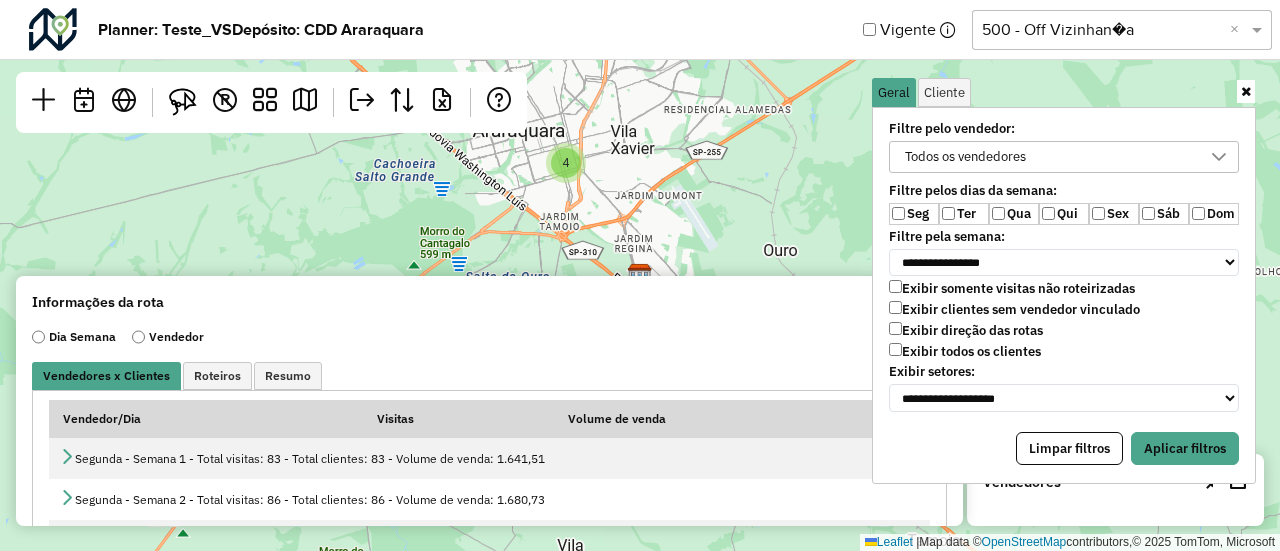 click on "Qua" at bounding box center [1014, 214] 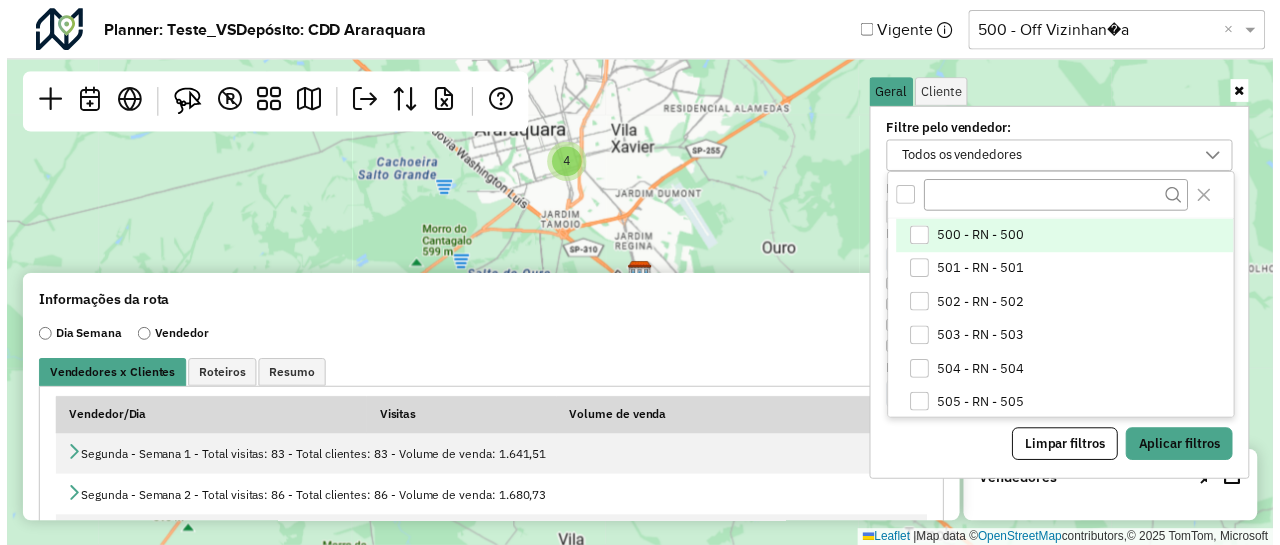 scroll, scrollTop: 10, scrollLeft: 74, axis: both 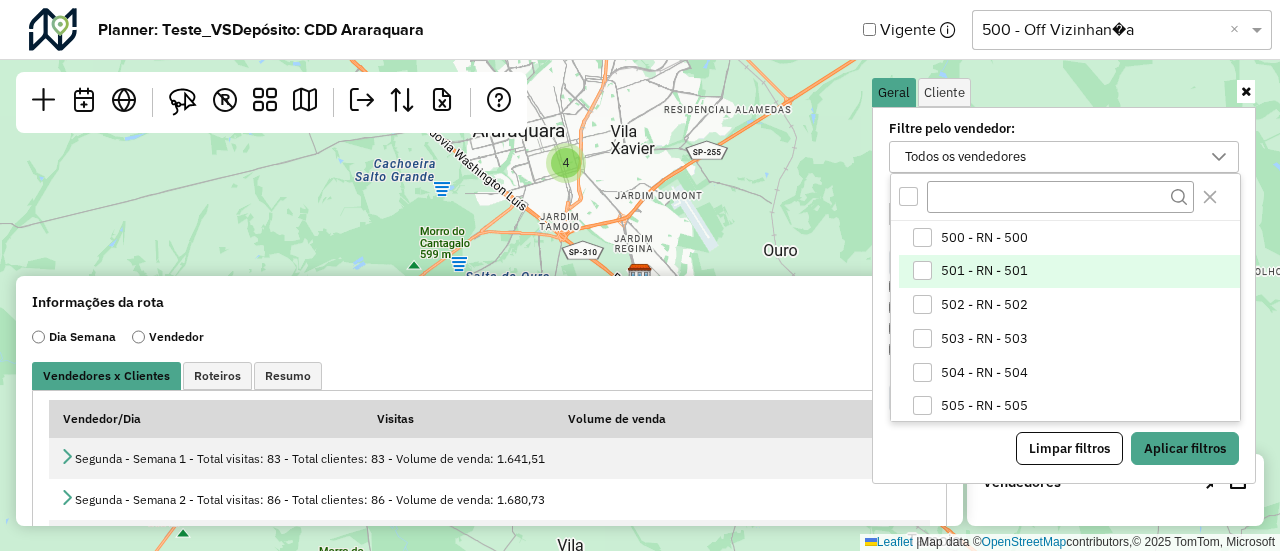 click on "501 - RN - 501" at bounding box center (984, 271) 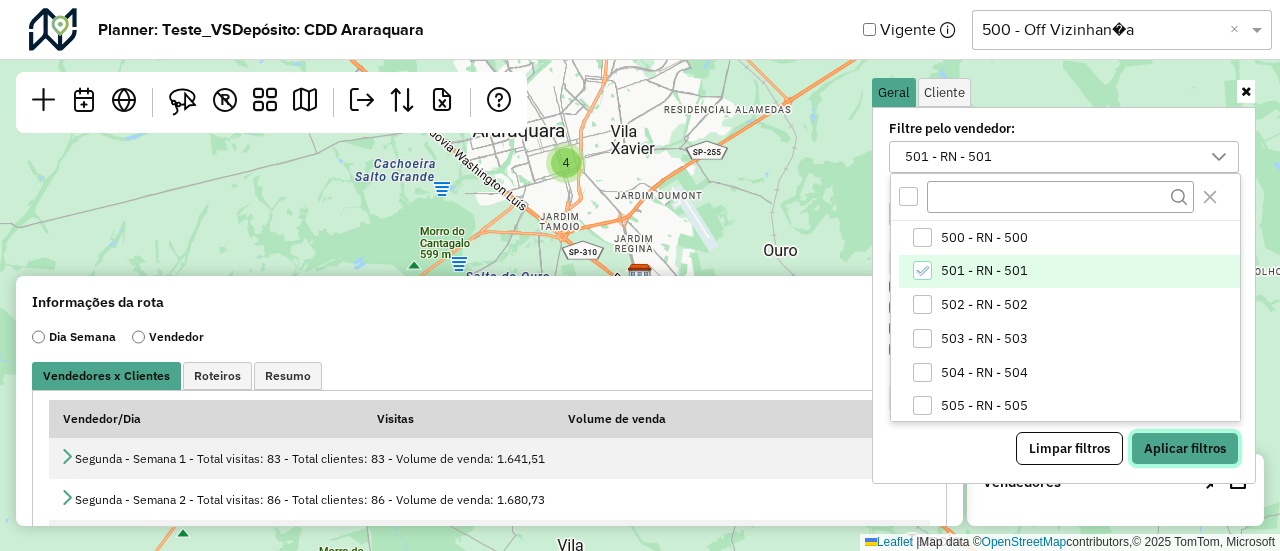 click on "Aplicar filtros" at bounding box center [1185, 449] 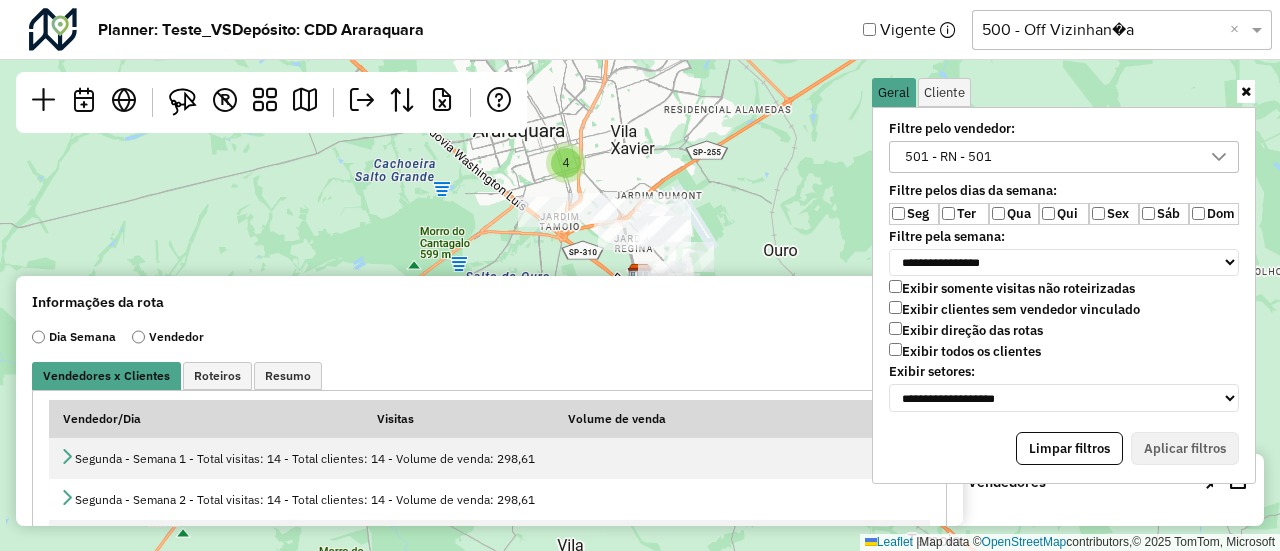 click at bounding box center (1246, 91) 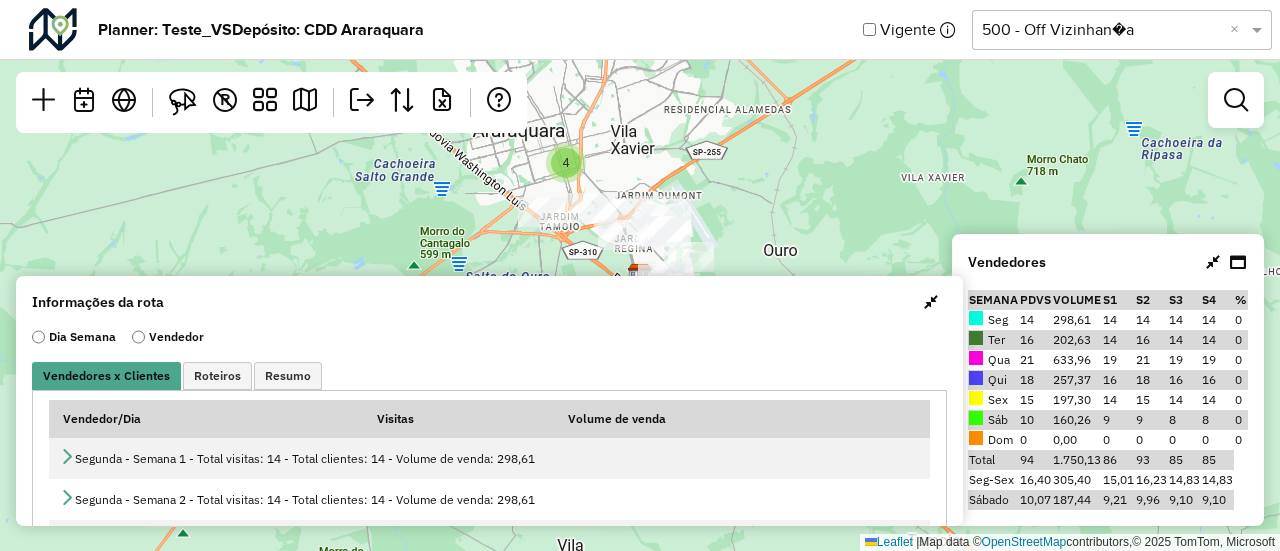 click at bounding box center [931, 302] 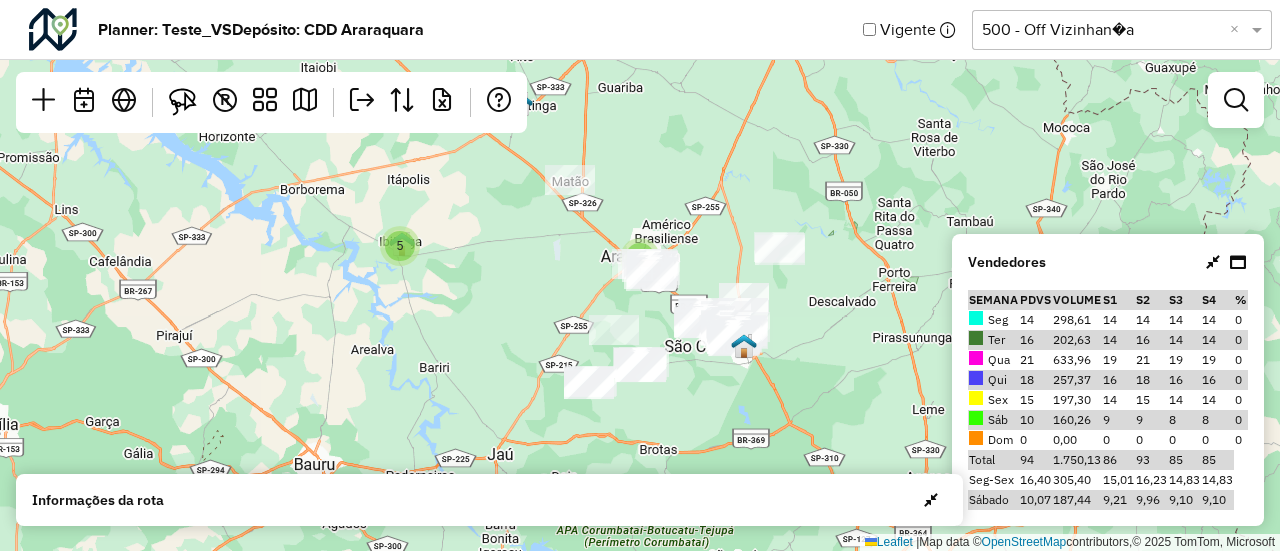 drag, startPoint x: 759, startPoint y: 383, endPoint x: 580, endPoint y: 317, distance: 190.77998 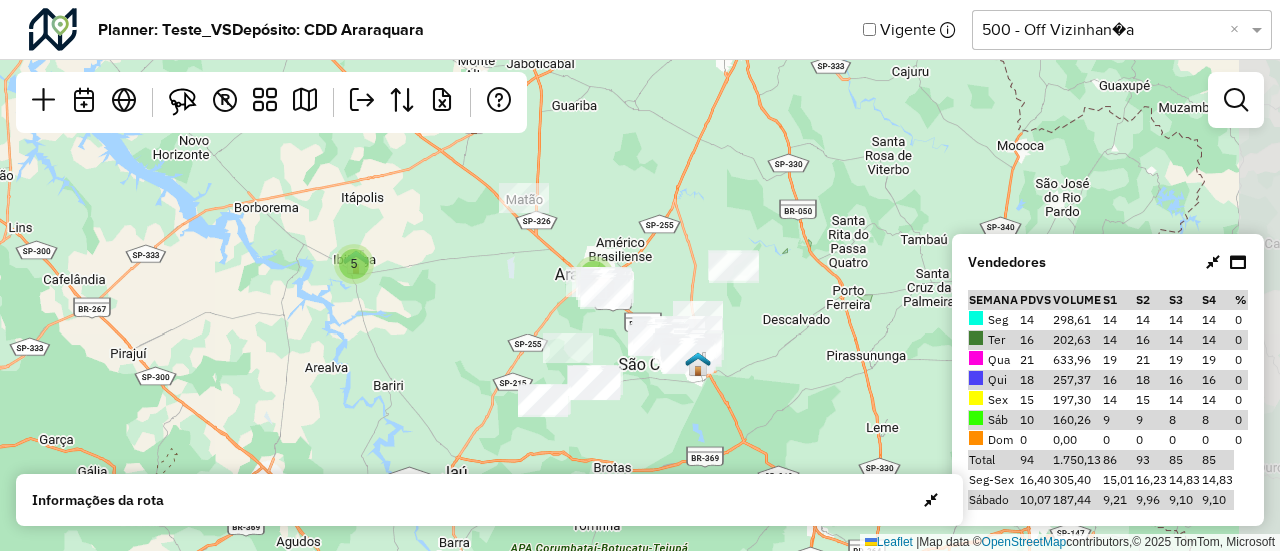 drag, startPoint x: 672, startPoint y: 214, endPoint x: 615, endPoint y: 243, distance: 63.953106 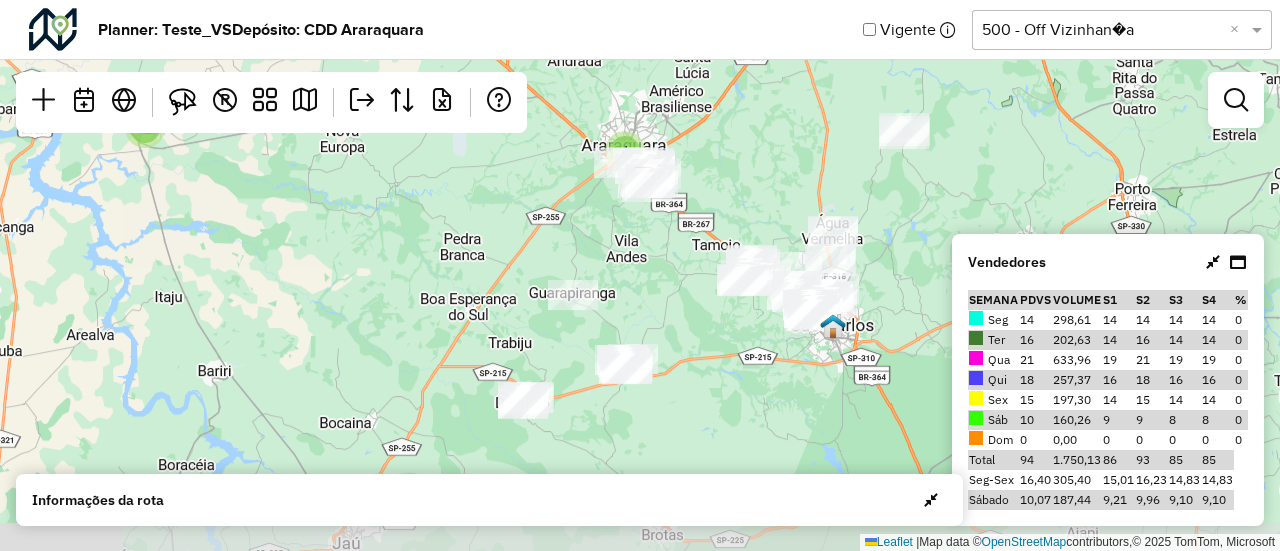 drag, startPoint x: 594, startPoint y: 363, endPoint x: 638, endPoint y: 305, distance: 72.8011 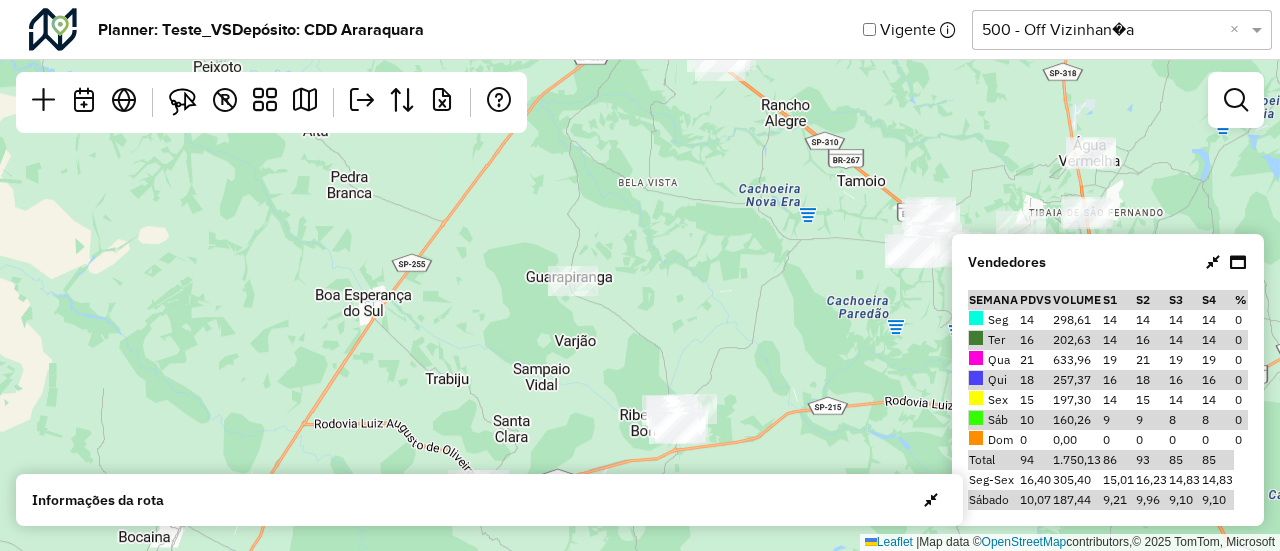 drag, startPoint x: 567, startPoint y: 333, endPoint x: 560, endPoint y: 313, distance: 21.189621 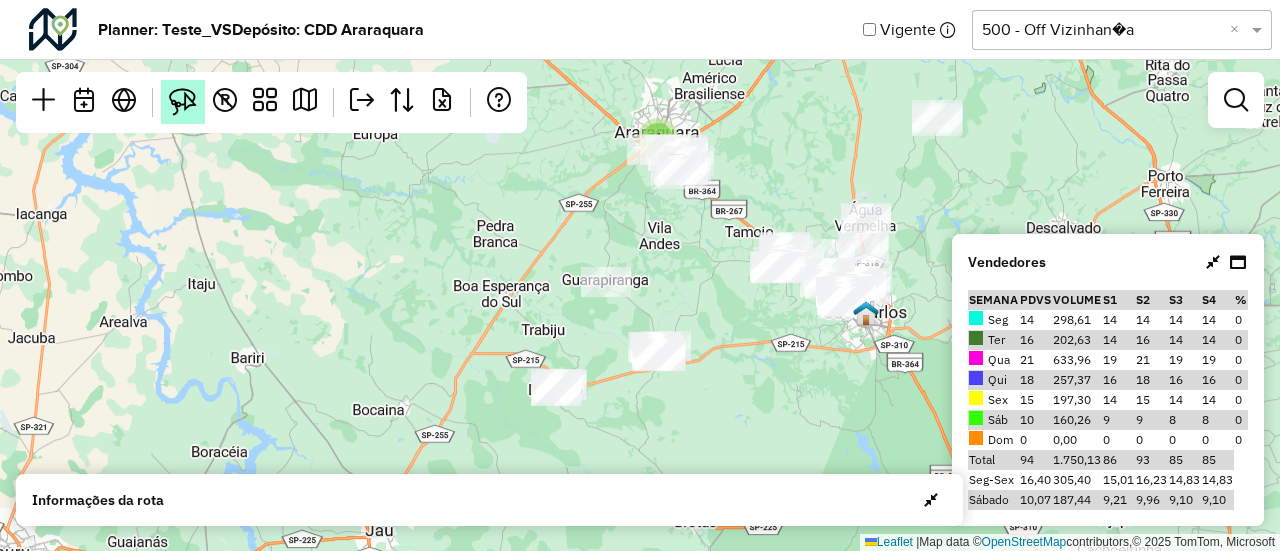 click at bounding box center [183, 102] 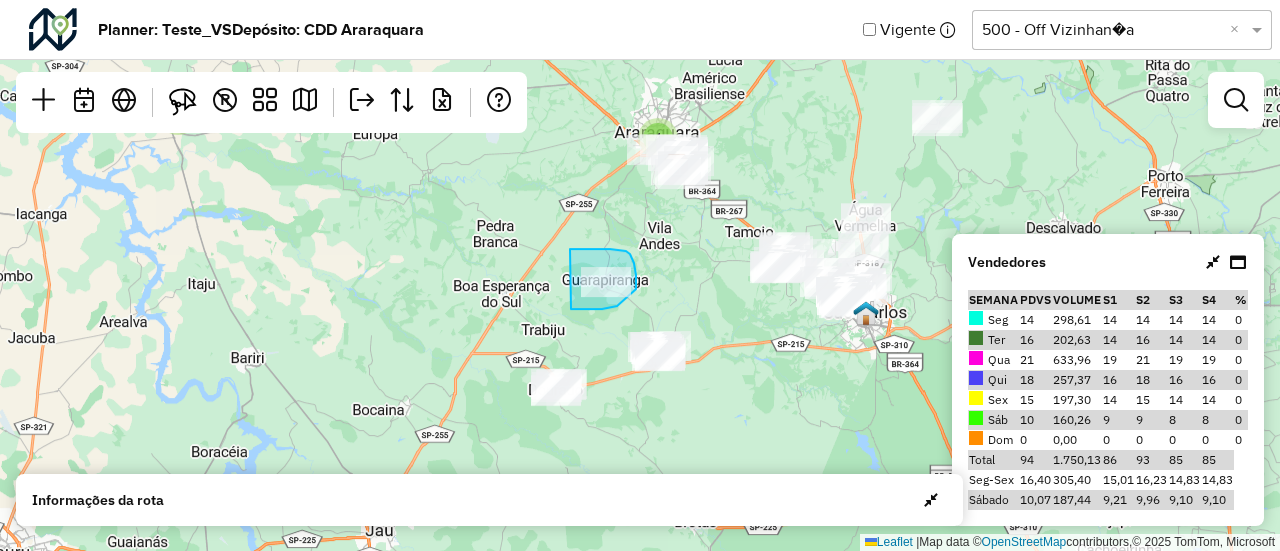 drag, startPoint x: 570, startPoint y: 249, endPoint x: 571, endPoint y: 309, distance: 60.00833 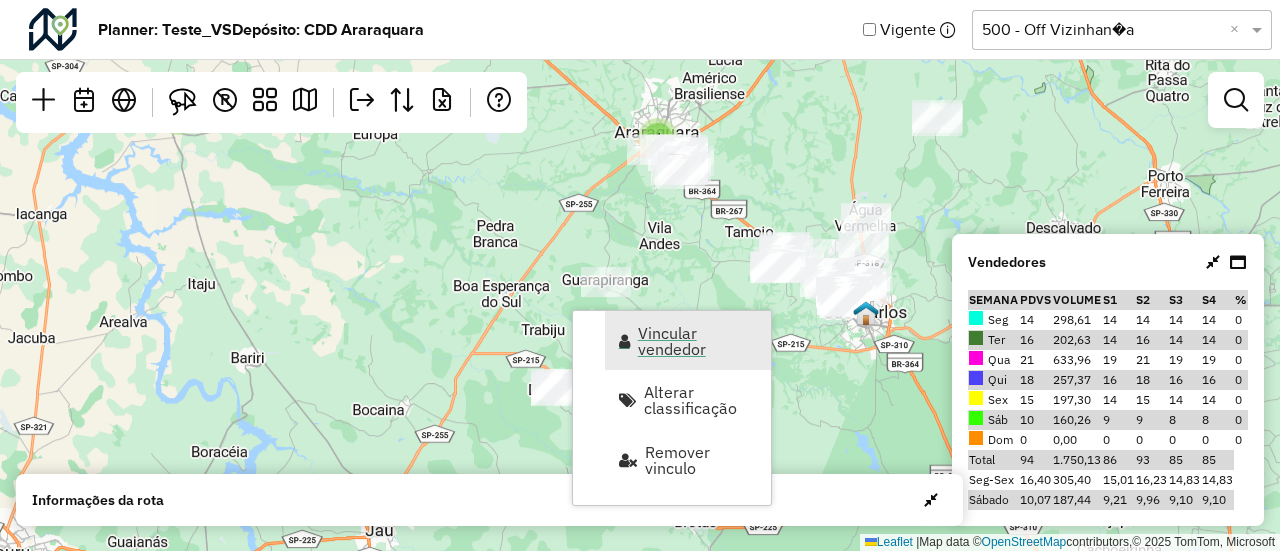 click on "Vincular vendedor" at bounding box center [698, 341] 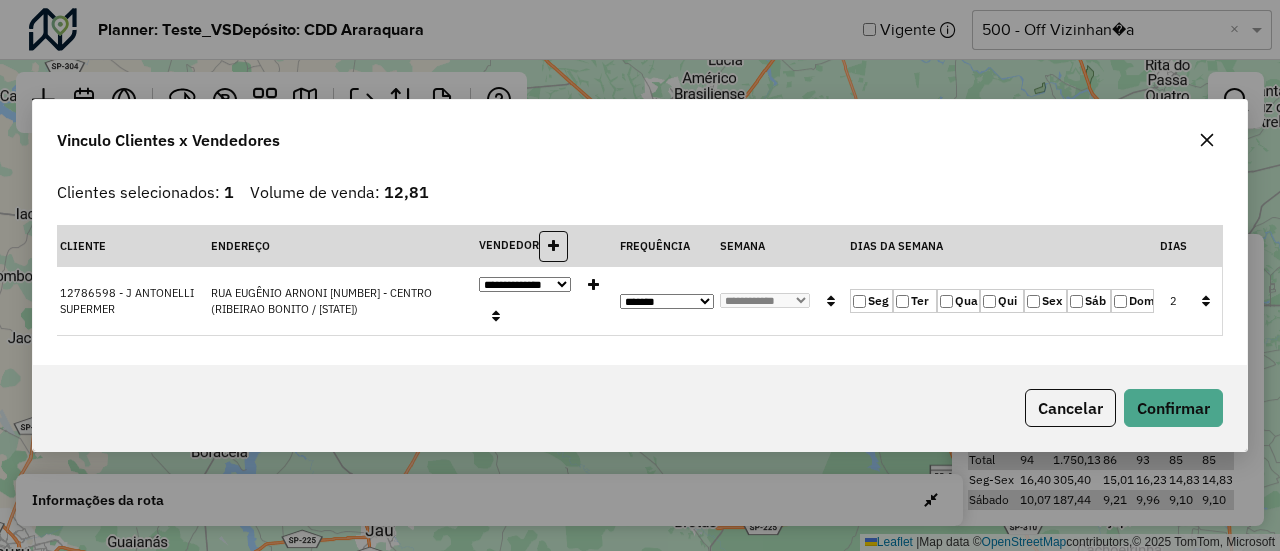 click on "Qua" 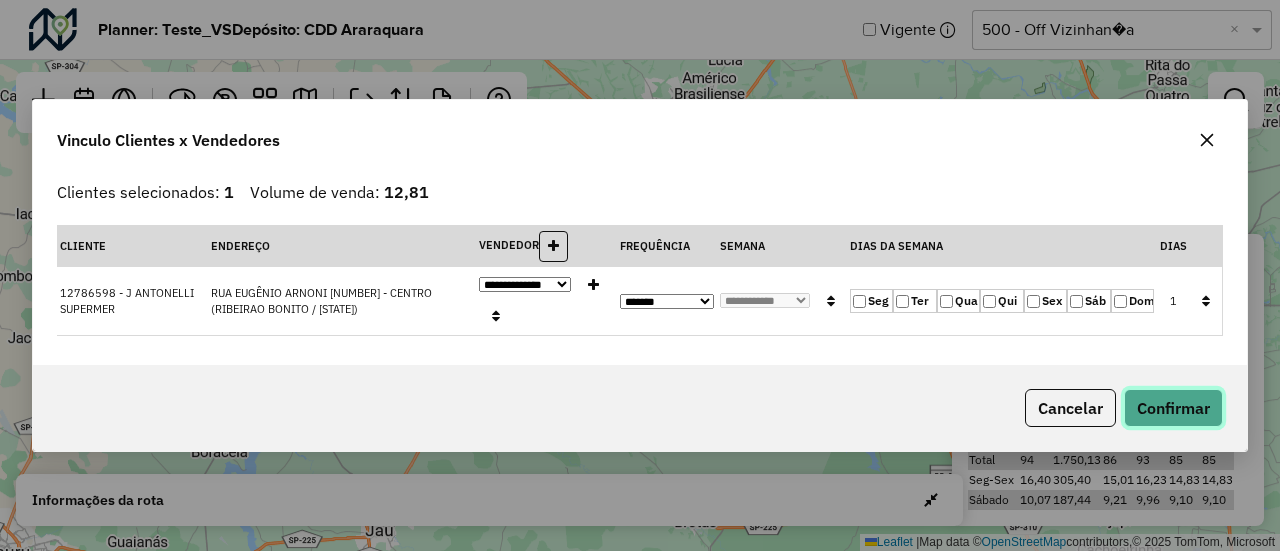 click on "Confirmar" 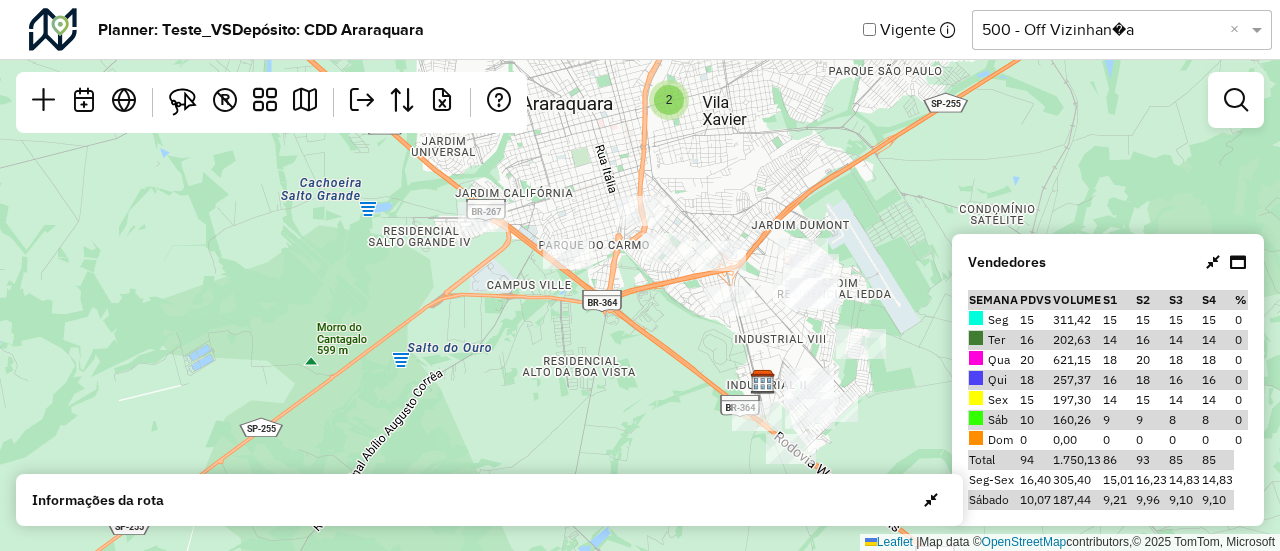 drag, startPoint x: 699, startPoint y: 239, endPoint x: 577, endPoint y: 365, distance: 175.38528 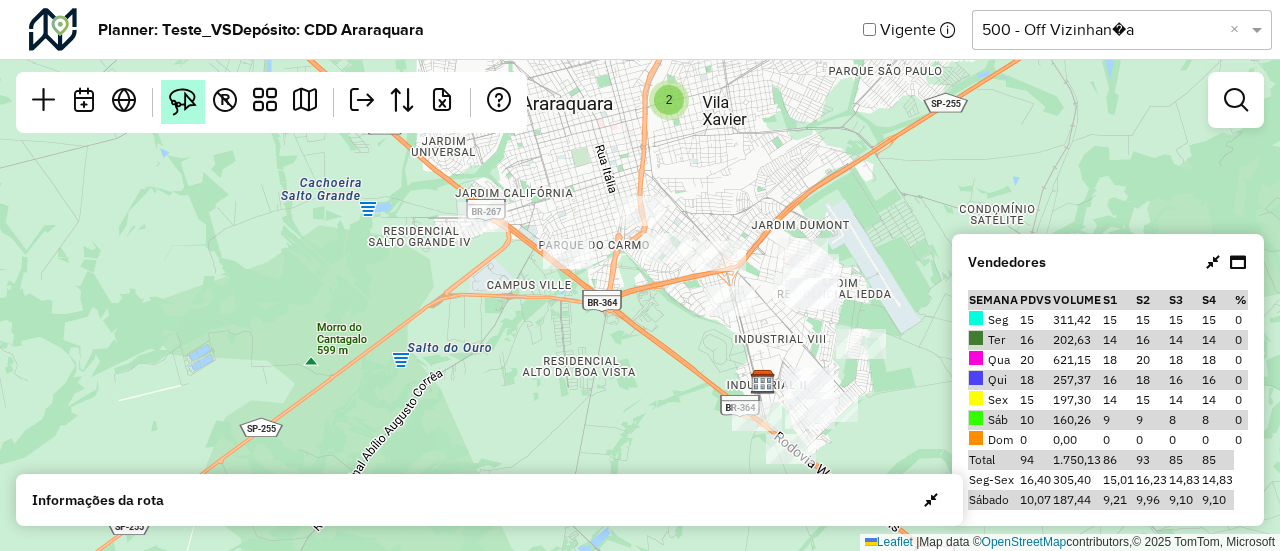 click at bounding box center [183, 102] 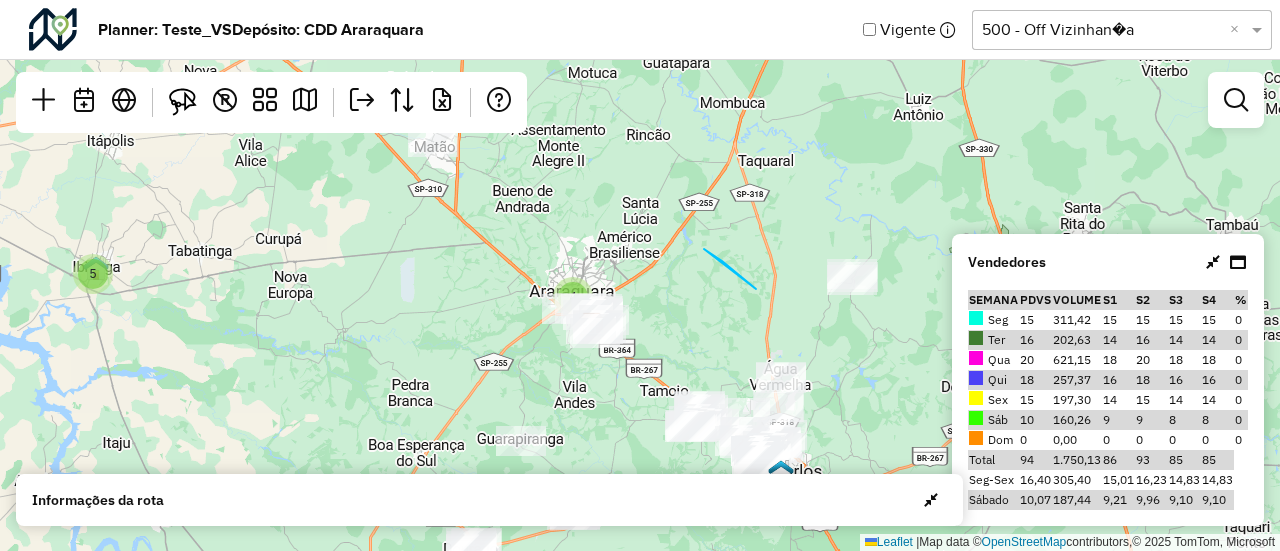 drag, startPoint x: 756, startPoint y: 289, endPoint x: 704, endPoint y: 249, distance: 65.60488 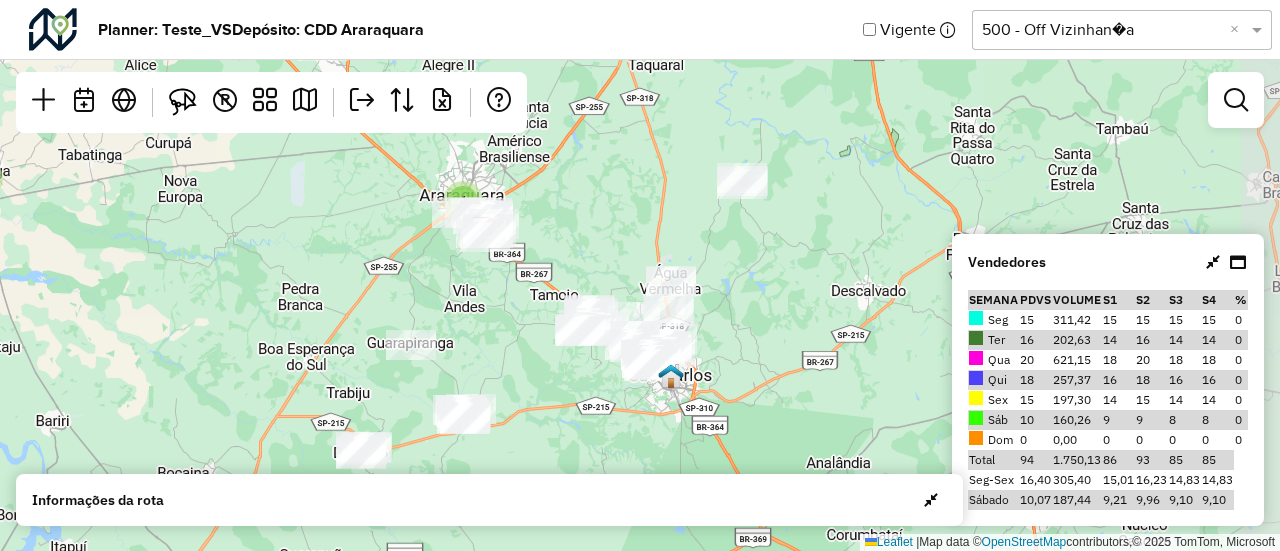drag, startPoint x: 712, startPoint y: 331, endPoint x: 602, endPoint y: 235, distance: 146 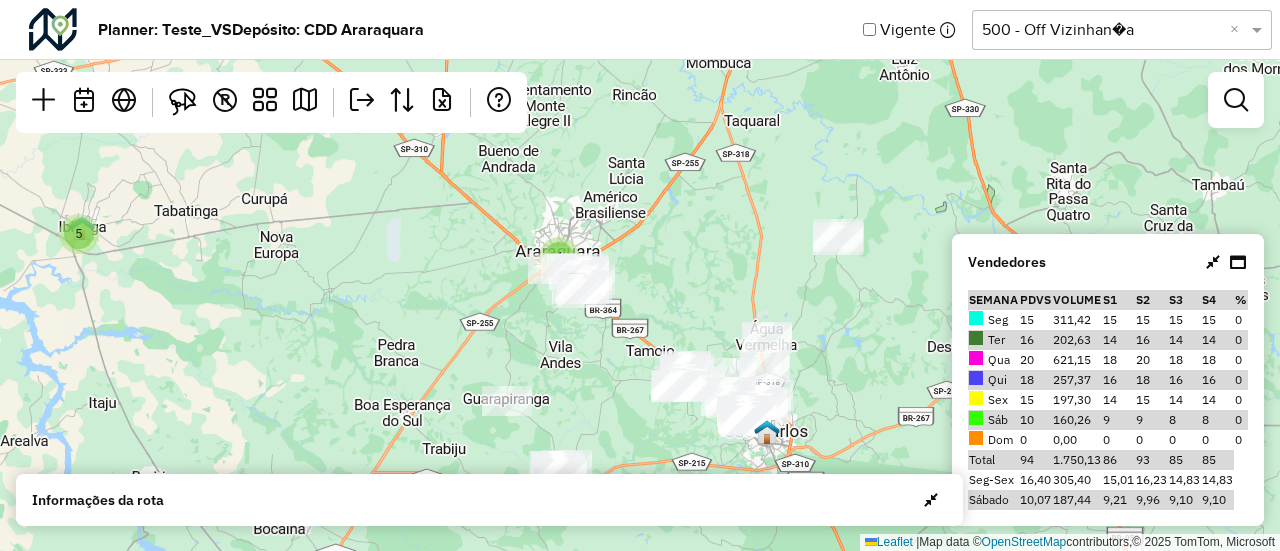 drag, startPoint x: 484, startPoint y: 283, endPoint x: 582, endPoint y: 340, distance: 113.37107 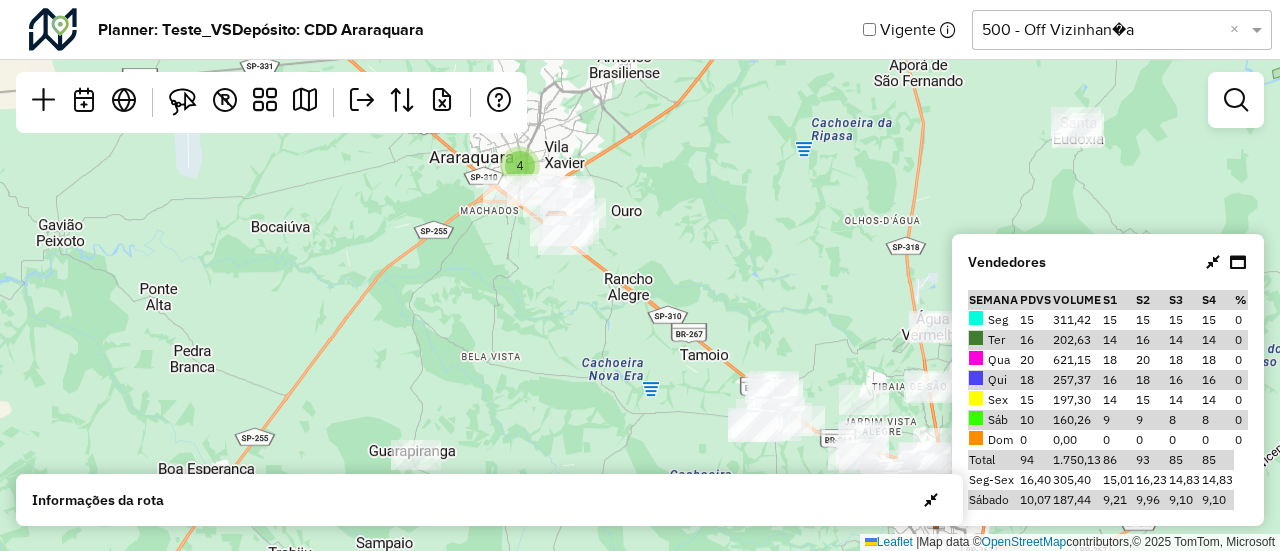 drag, startPoint x: 619, startPoint y: 241, endPoint x: 600, endPoint y: 105, distance: 137.32079 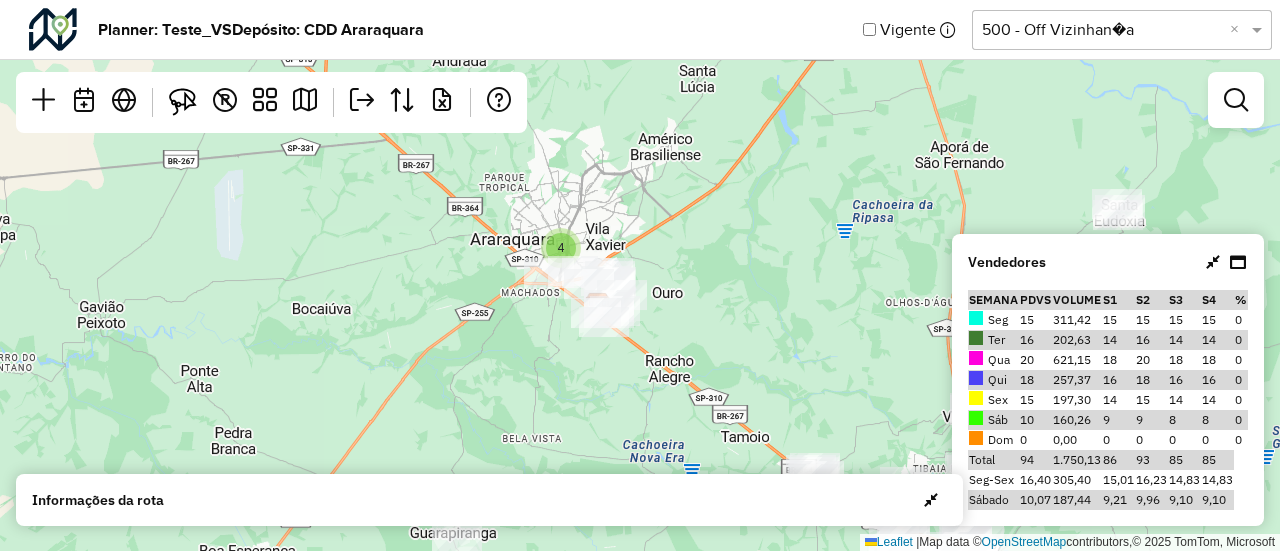 drag, startPoint x: 498, startPoint y: 265, endPoint x: 539, endPoint y: 347, distance: 91.67879 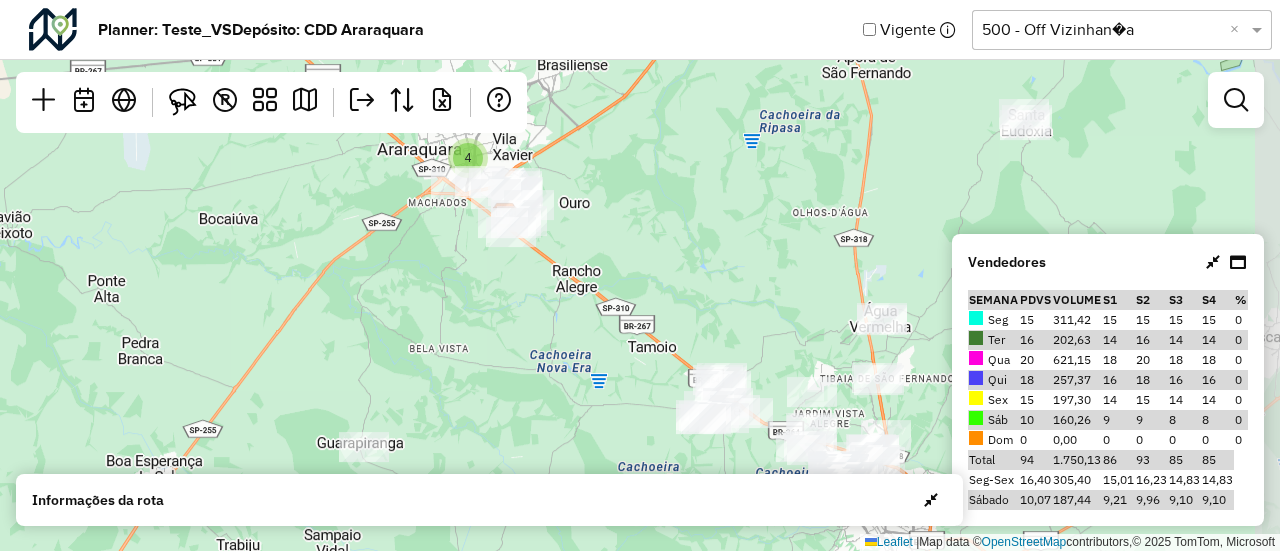 drag, startPoint x: 539, startPoint y: 347, endPoint x: 446, endPoint y: 257, distance: 129.41792 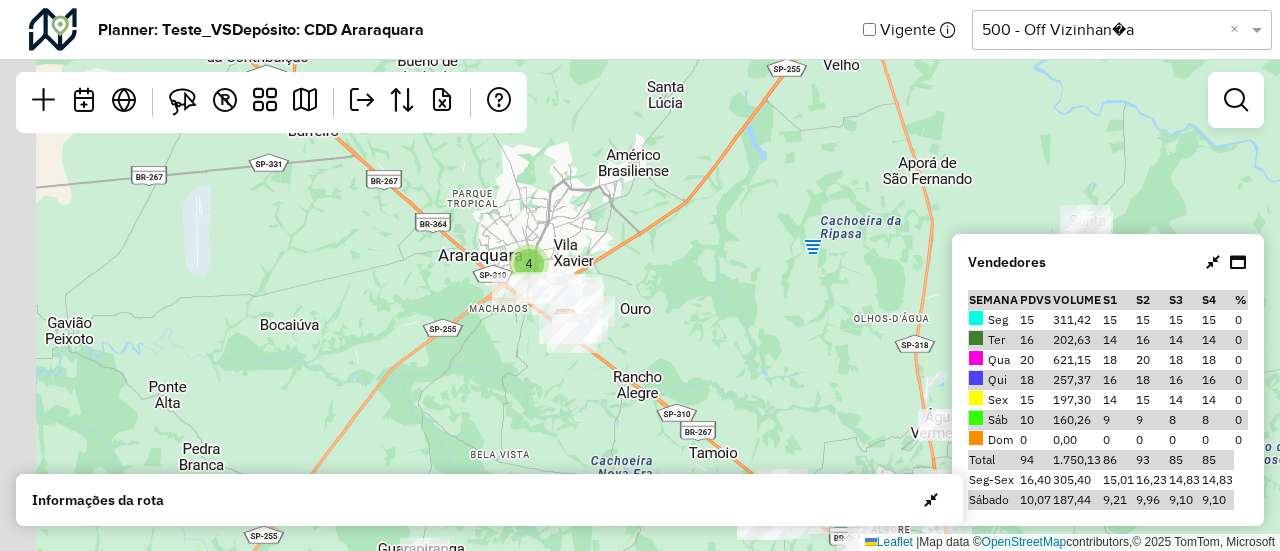 drag, startPoint x: 424, startPoint y: 252, endPoint x: 497, endPoint y: 377, distance: 144.75496 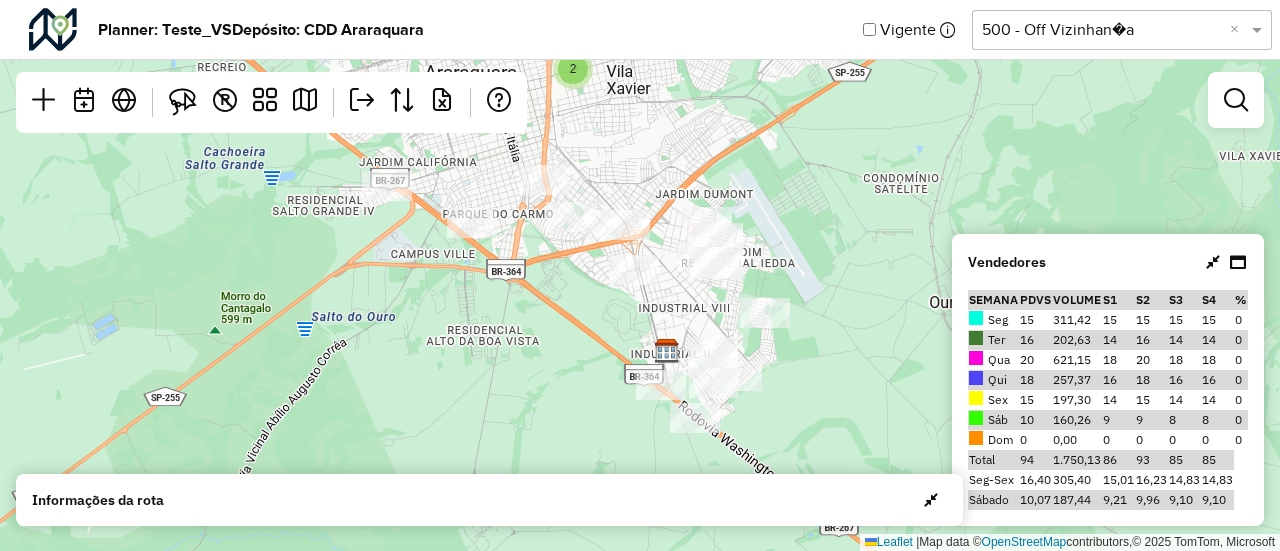 drag, startPoint x: 497, startPoint y: 315, endPoint x: 496, endPoint y: 404, distance: 89.005615 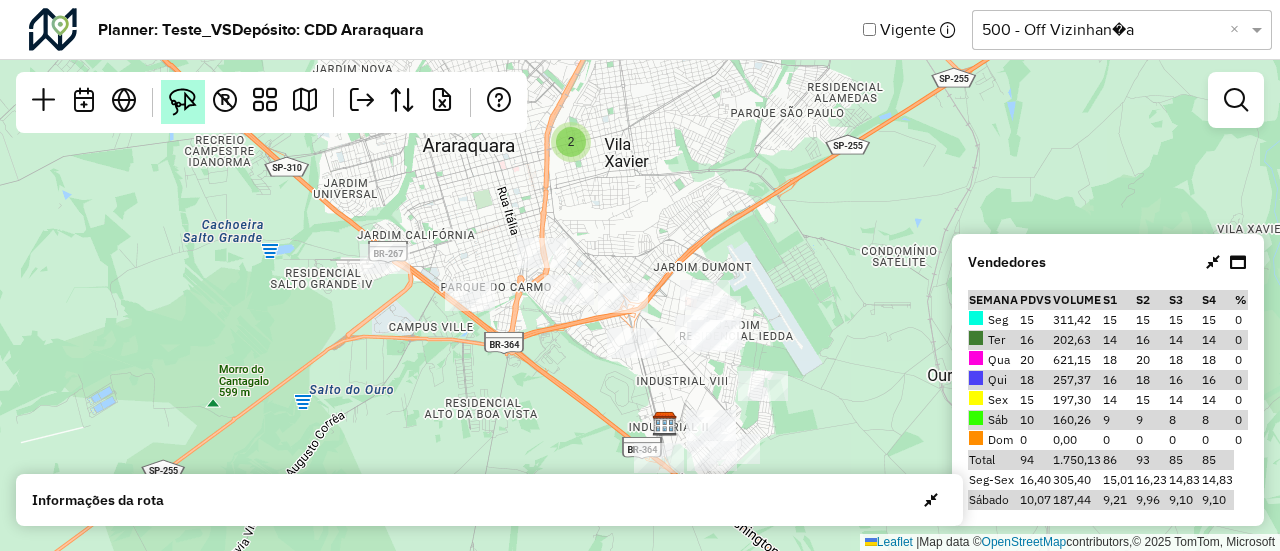 click at bounding box center (183, 102) 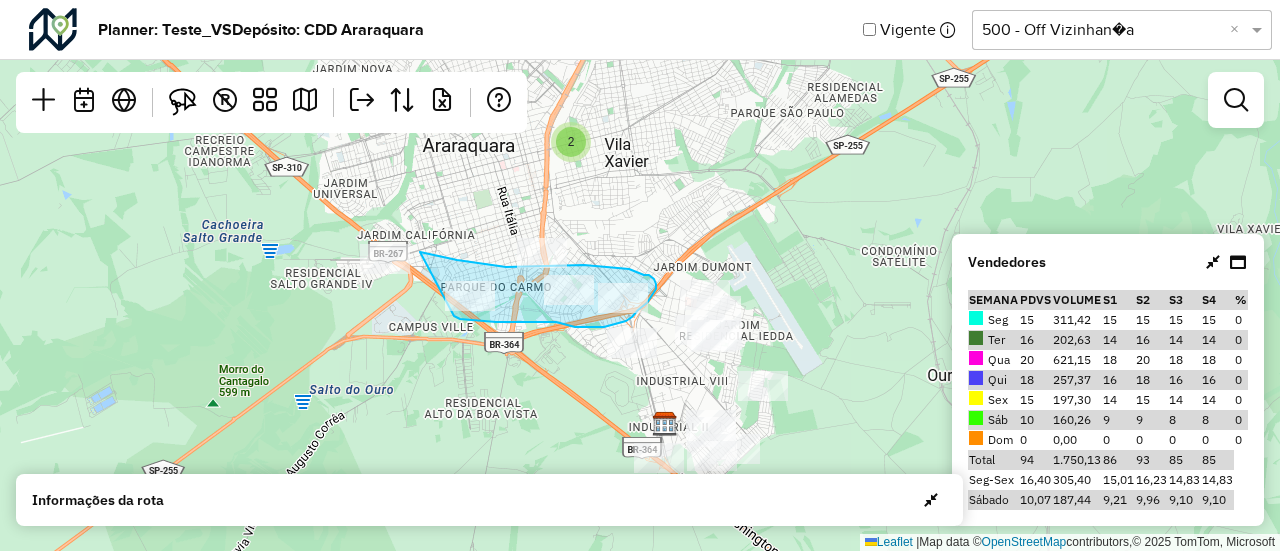 drag, startPoint x: 420, startPoint y: 252, endPoint x: 442, endPoint y: 310, distance: 62.03225 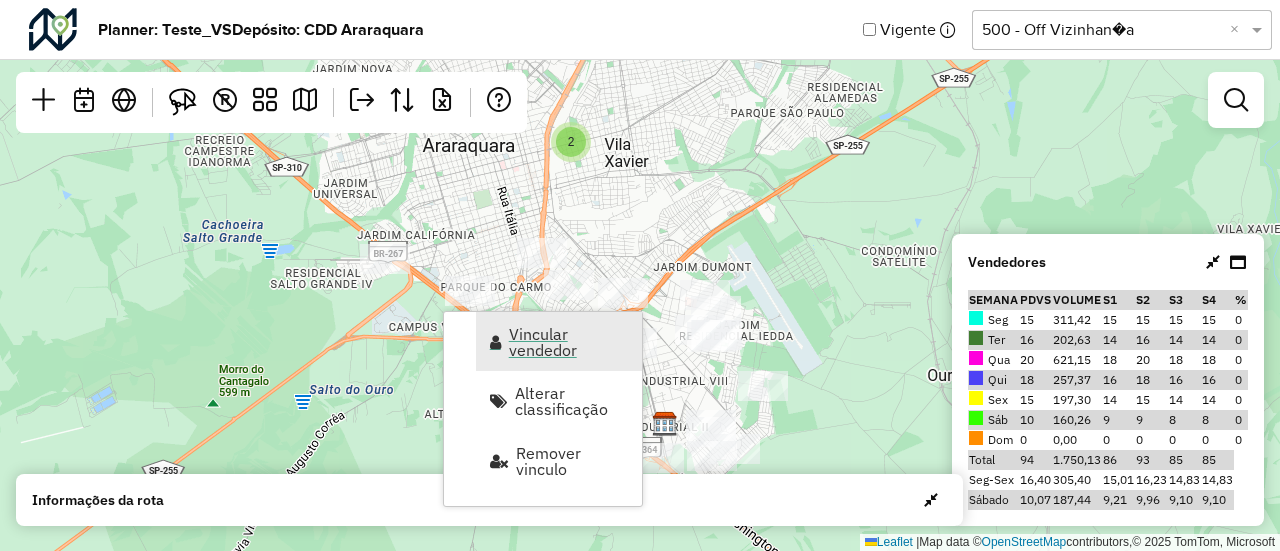 click on "Vincular vendedor" at bounding box center [569, 342] 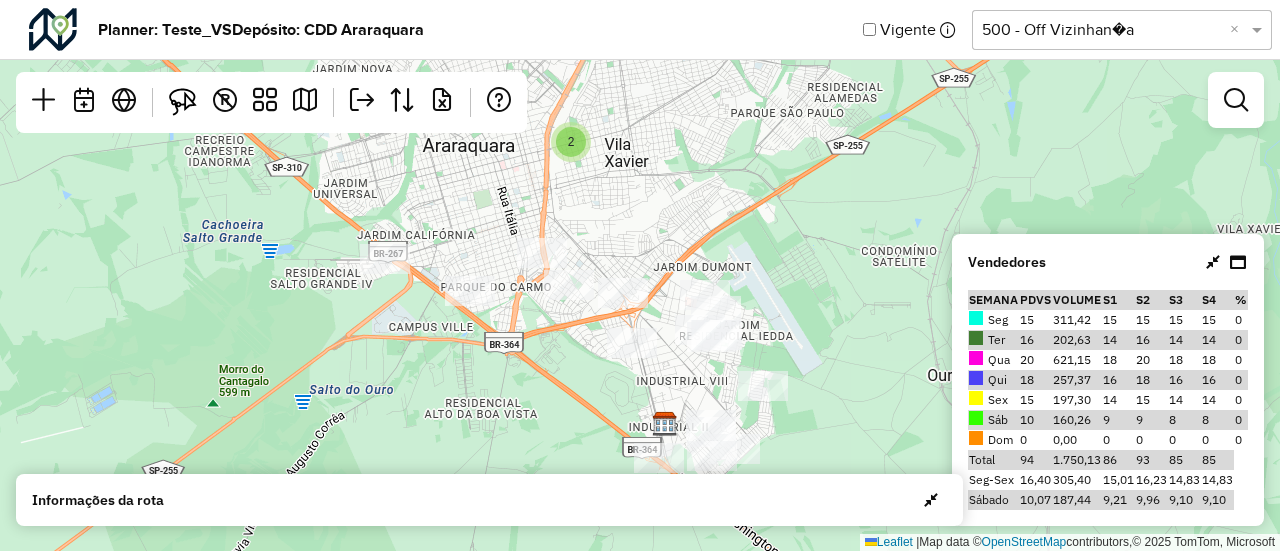 select on "********" 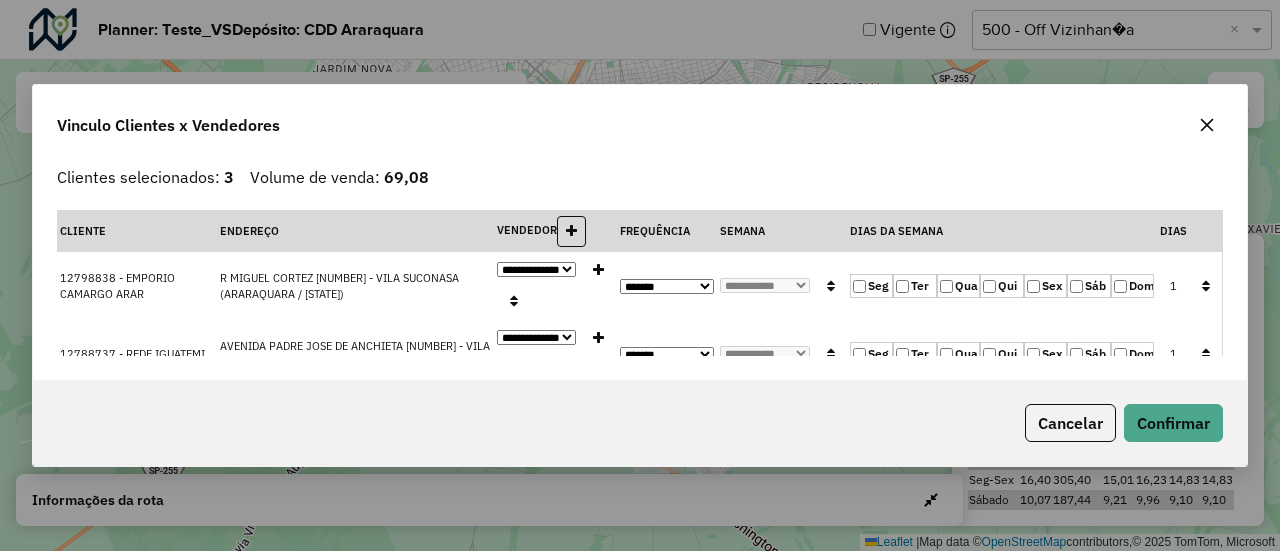 click 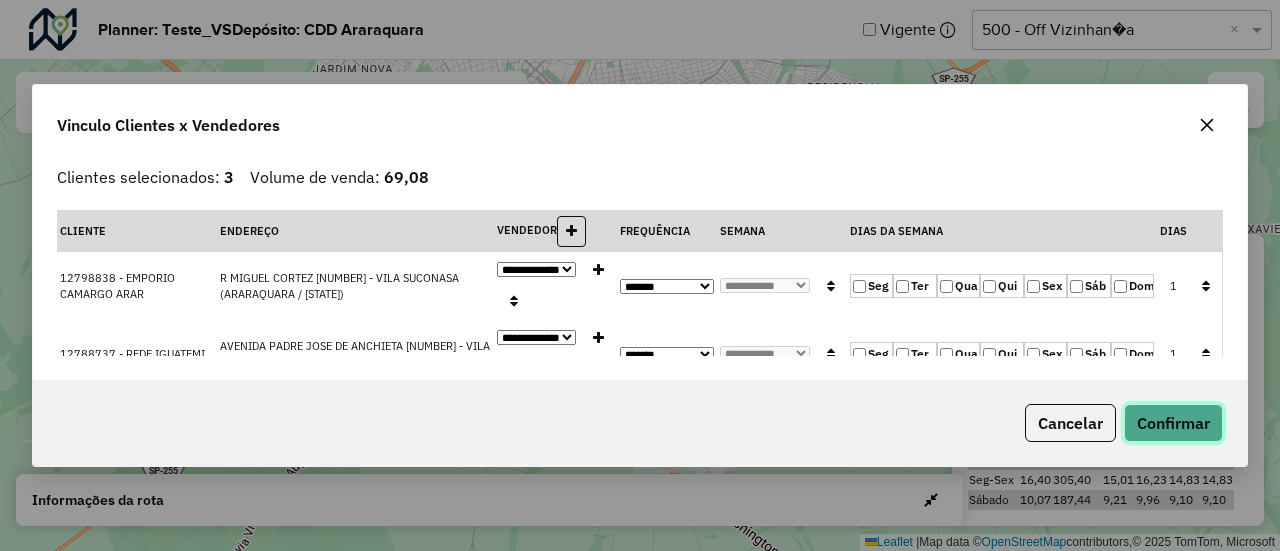 click on "Confirmar" 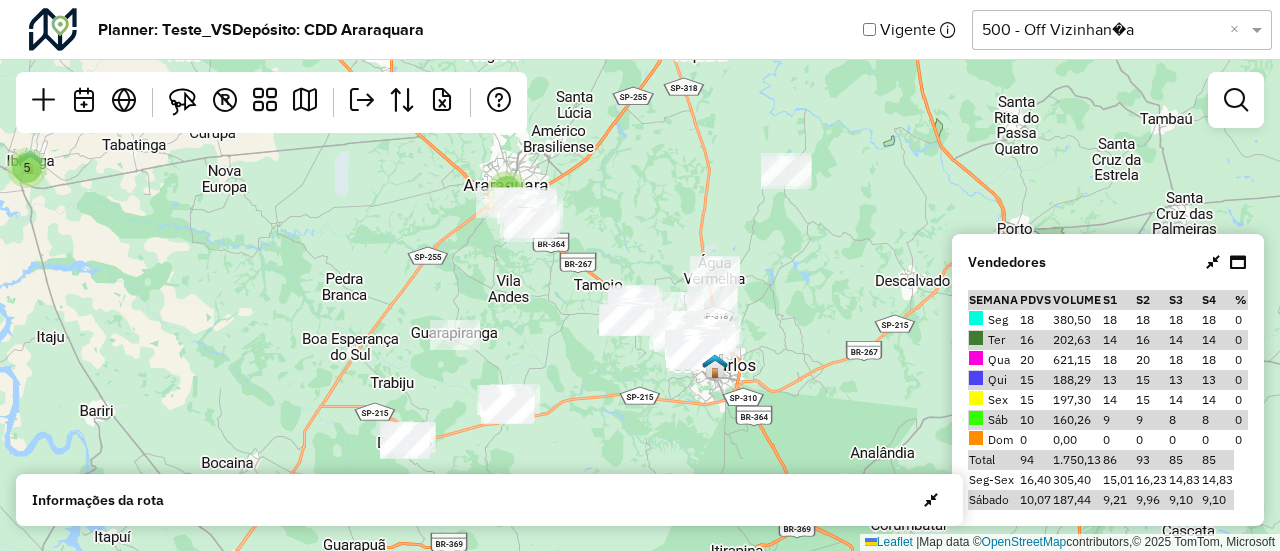 drag, startPoint x: 758, startPoint y: 331, endPoint x: 494, endPoint y: 299, distance: 265.9323 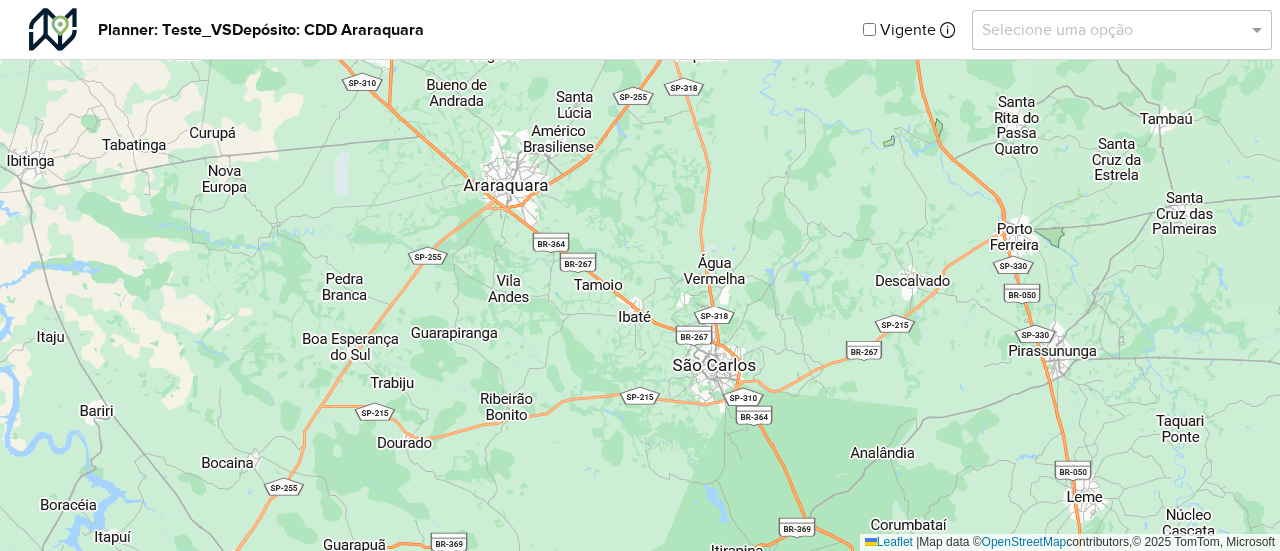 click 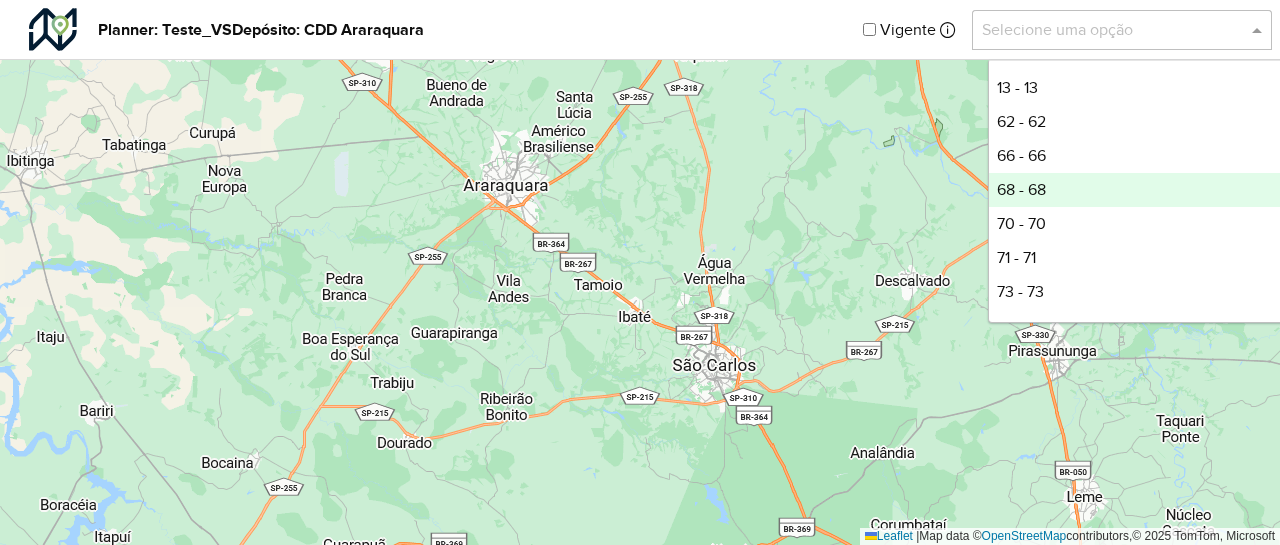 click on "68 - 68" at bounding box center (1138, 190) 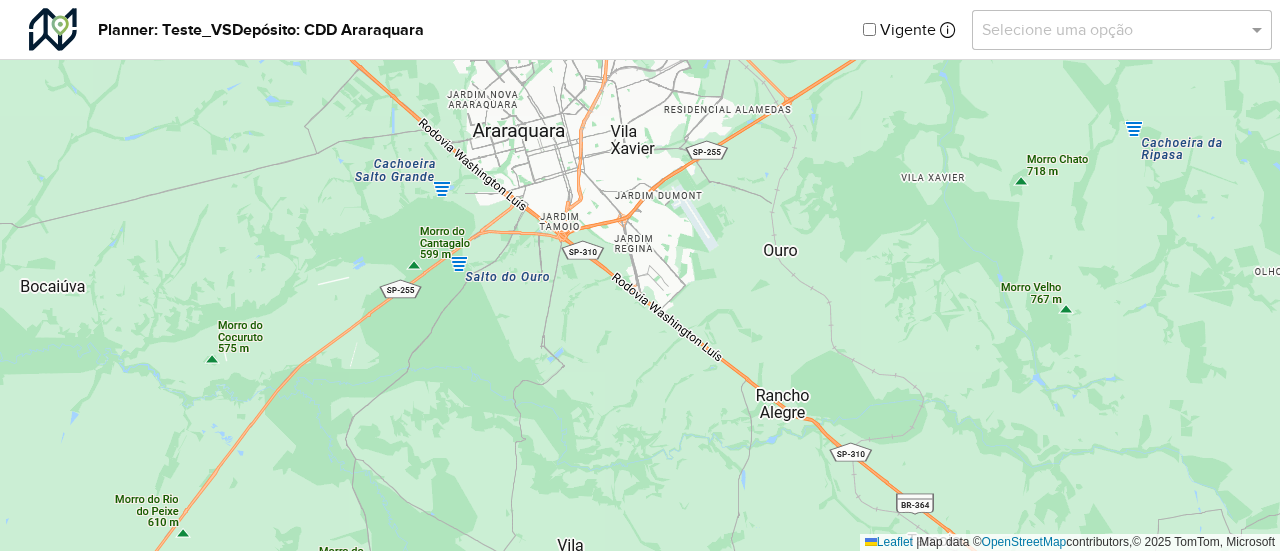 click 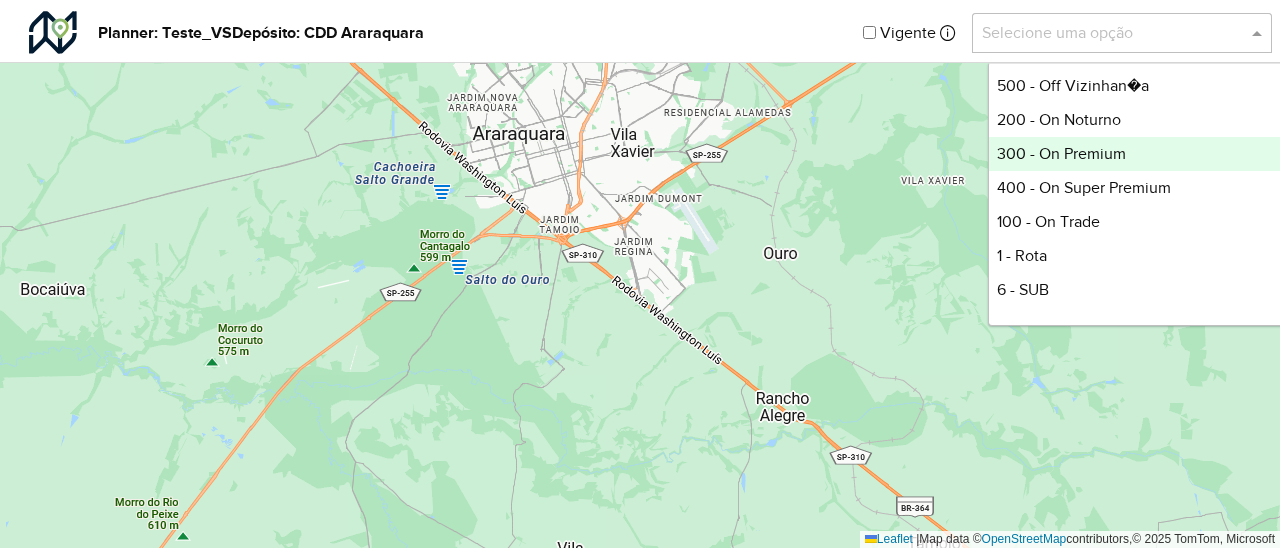 scroll, scrollTop: 384, scrollLeft: 0, axis: vertical 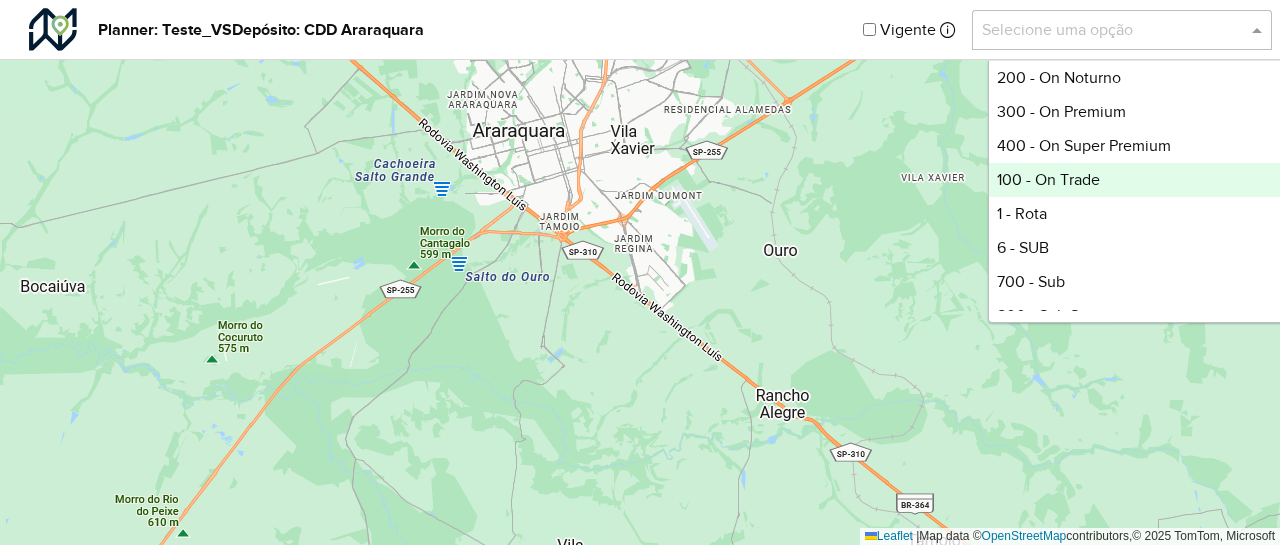 click on "100 - On Trade" at bounding box center (1138, 180) 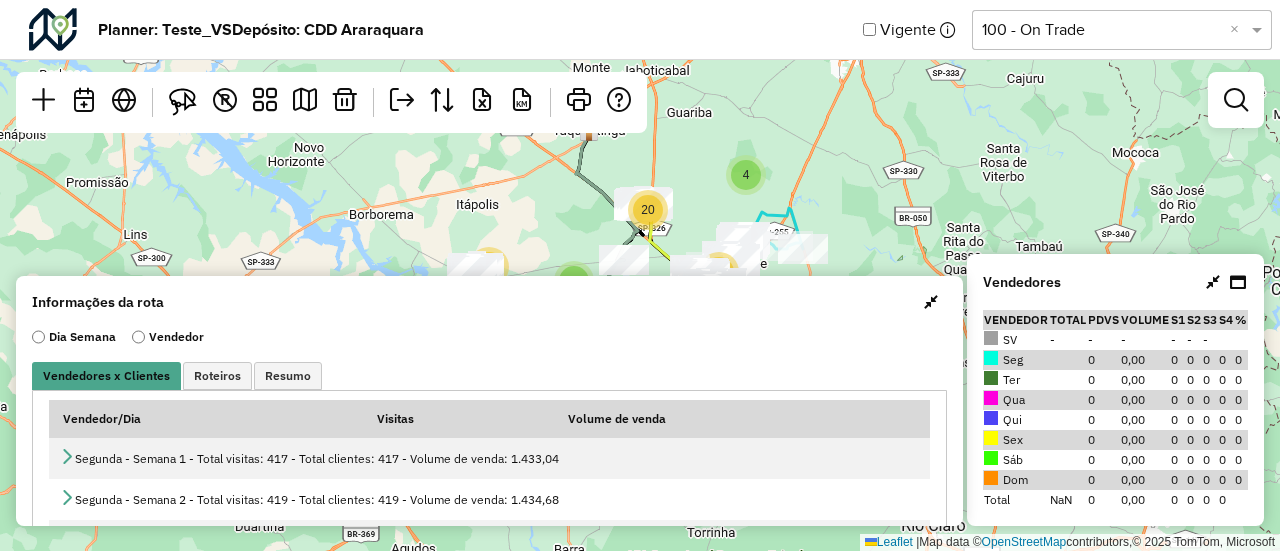 click at bounding box center (931, 302) 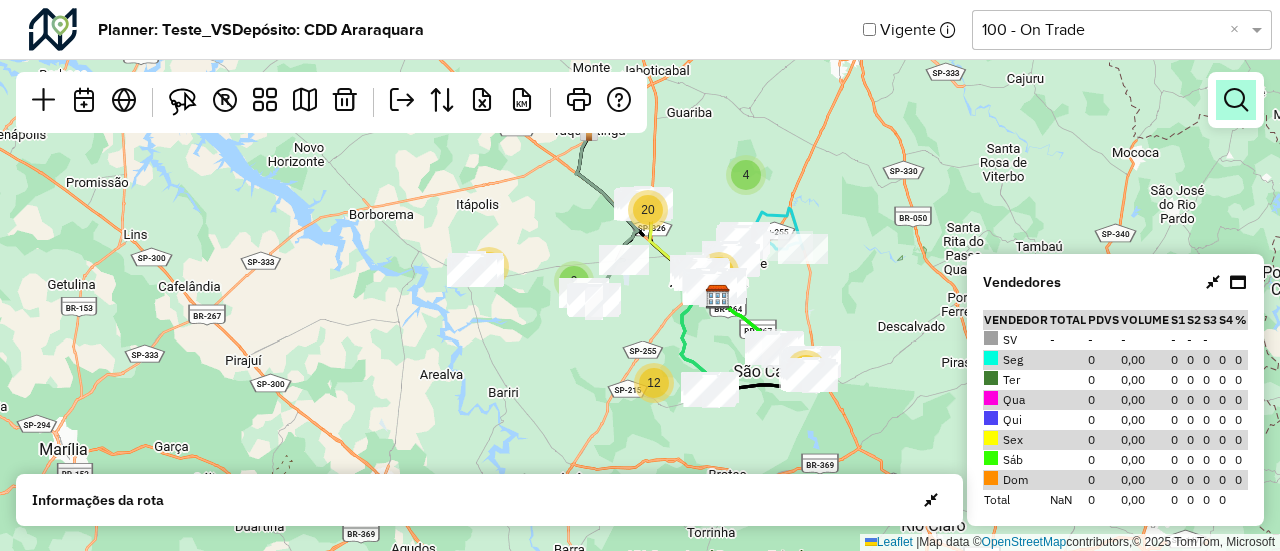 click at bounding box center (1236, 100) 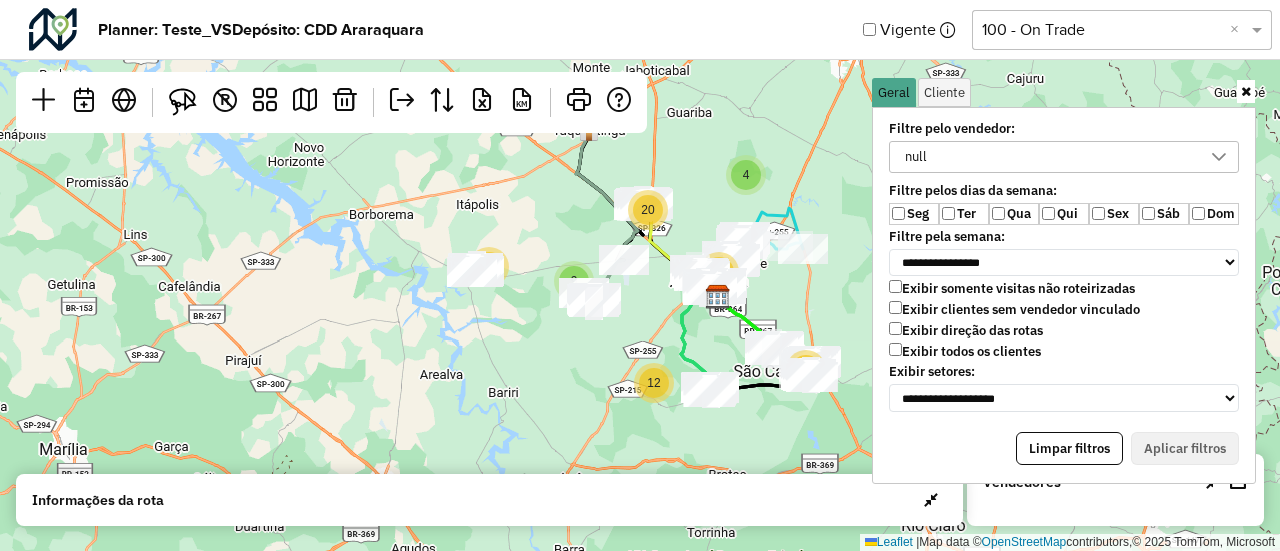 click on "Exibir todos os clientes" at bounding box center (965, 351) 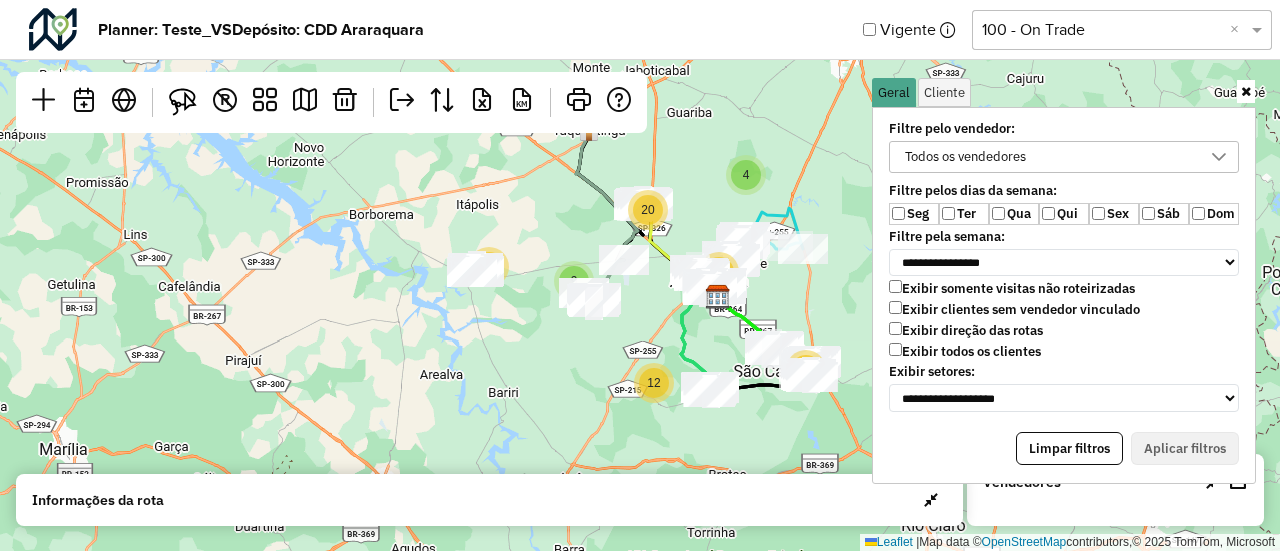 click on "Ter" at bounding box center [964, 214] 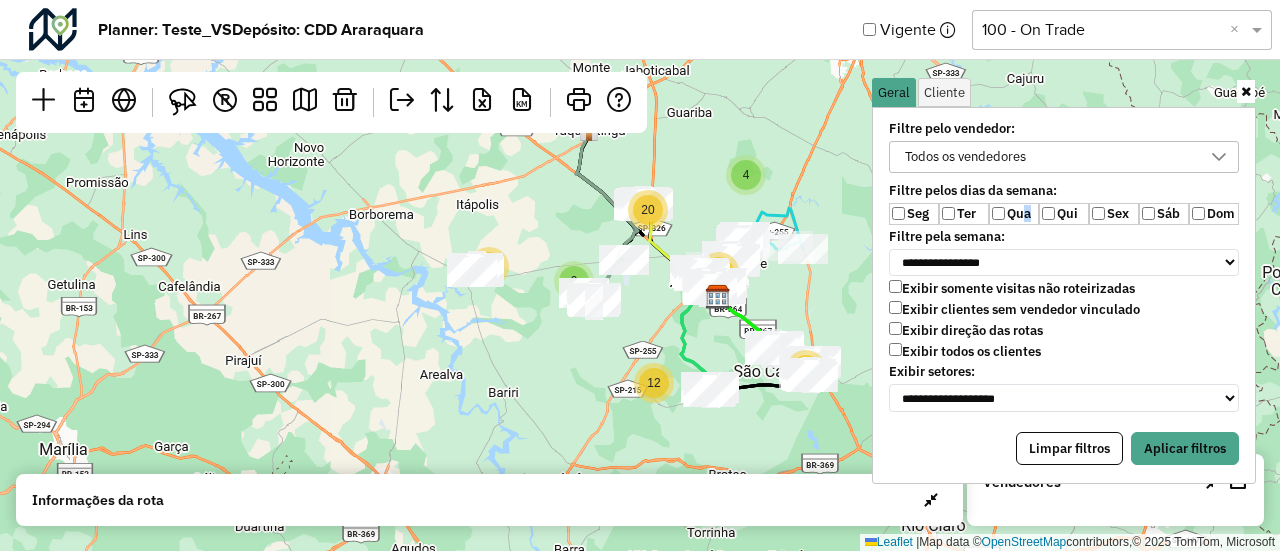 click on "Qua" at bounding box center [1014, 214] 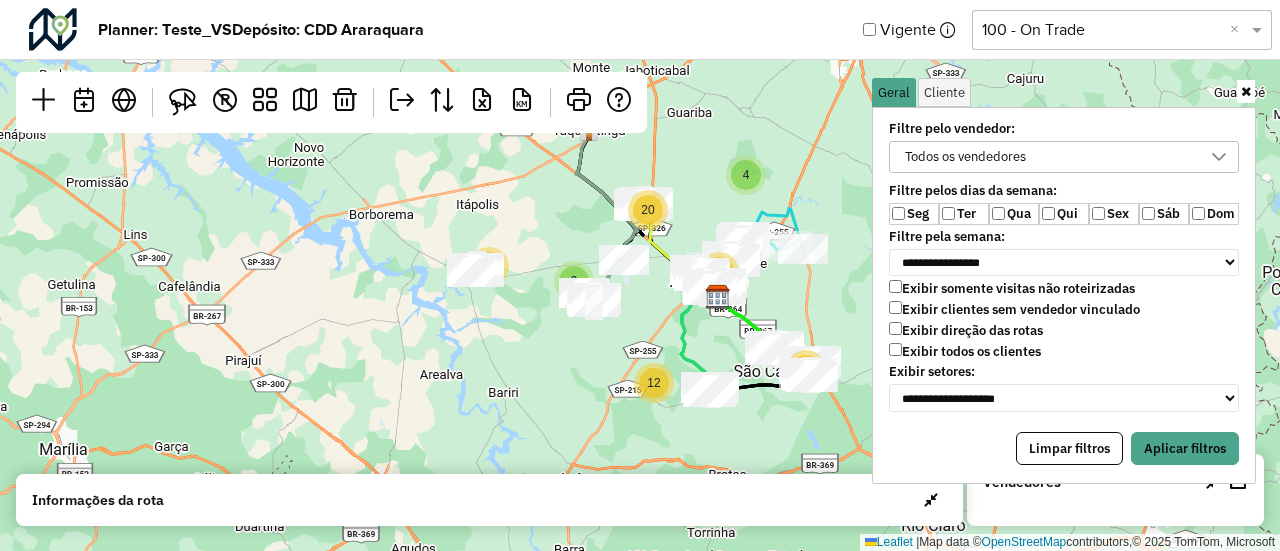 click on "Qui" at bounding box center (1064, 214) 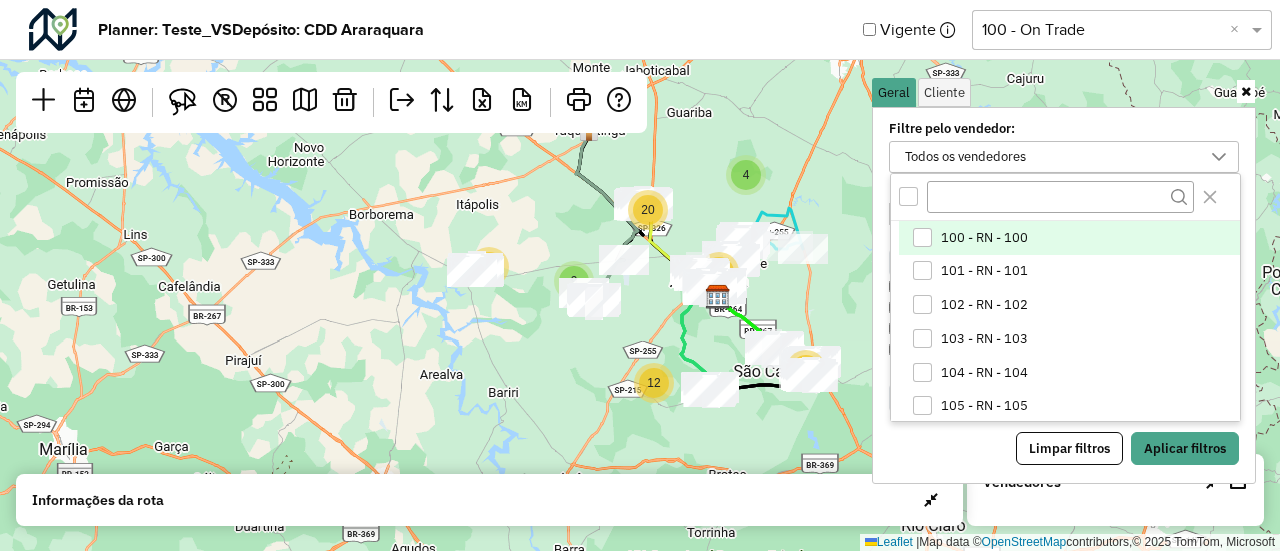 scroll, scrollTop: 10, scrollLeft: 74, axis: both 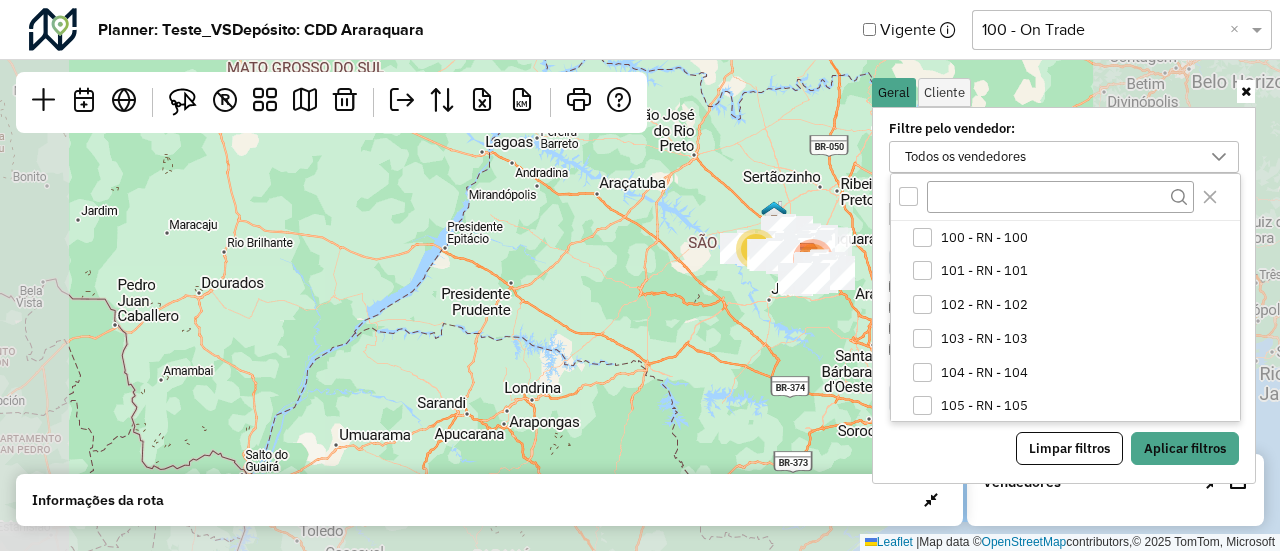 drag, startPoint x: 810, startPoint y: 339, endPoint x: 690, endPoint y: 341, distance: 120.01666 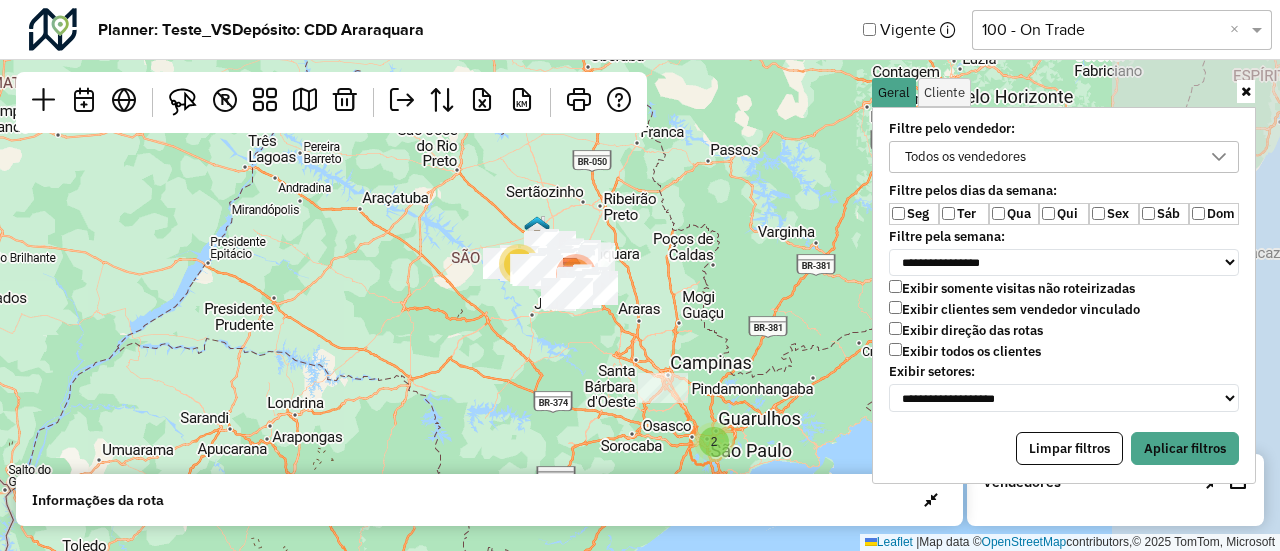 drag, startPoint x: 762, startPoint y: 324, endPoint x: 524, endPoint y: 339, distance: 238.47221 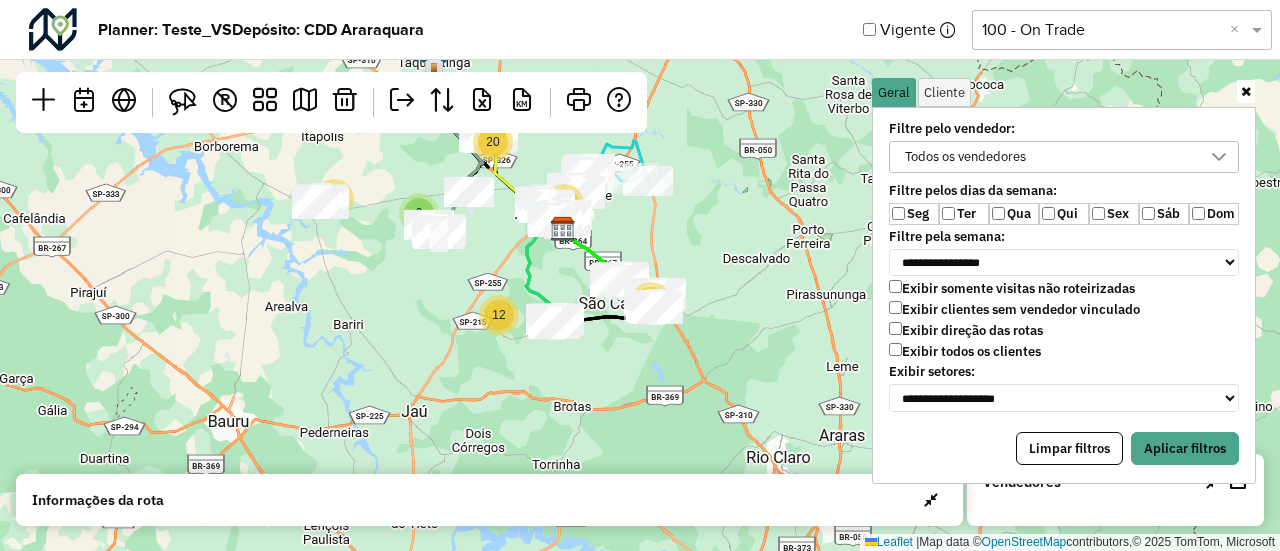 drag, startPoint x: 700, startPoint y: 327, endPoint x: 635, endPoint y: 391, distance: 91.21951 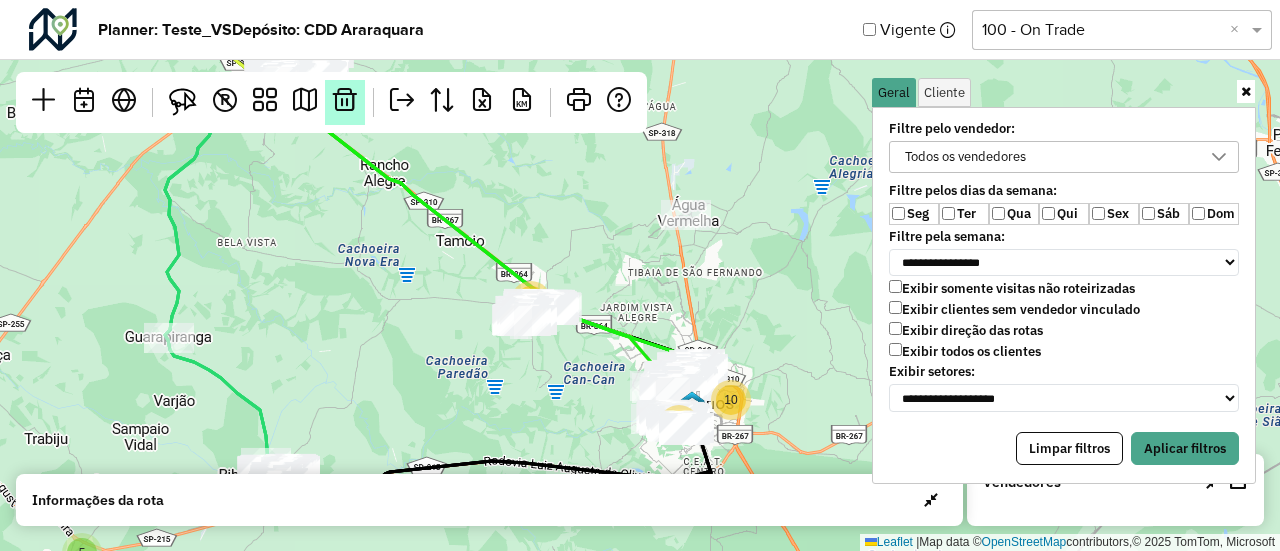 click at bounding box center (345, 100) 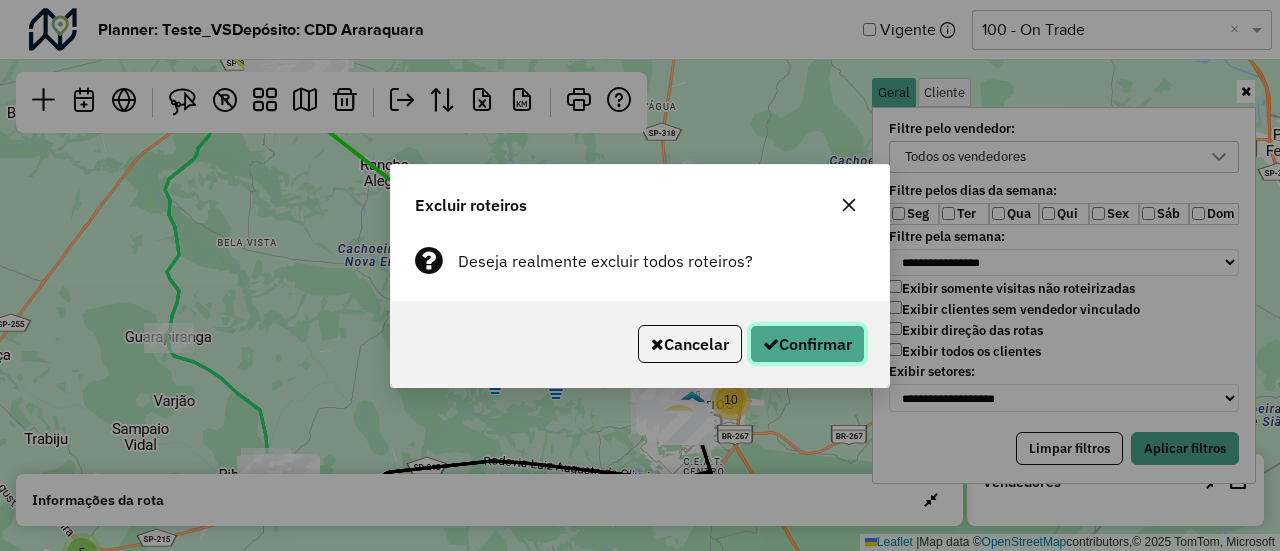 click on "Confirmar" 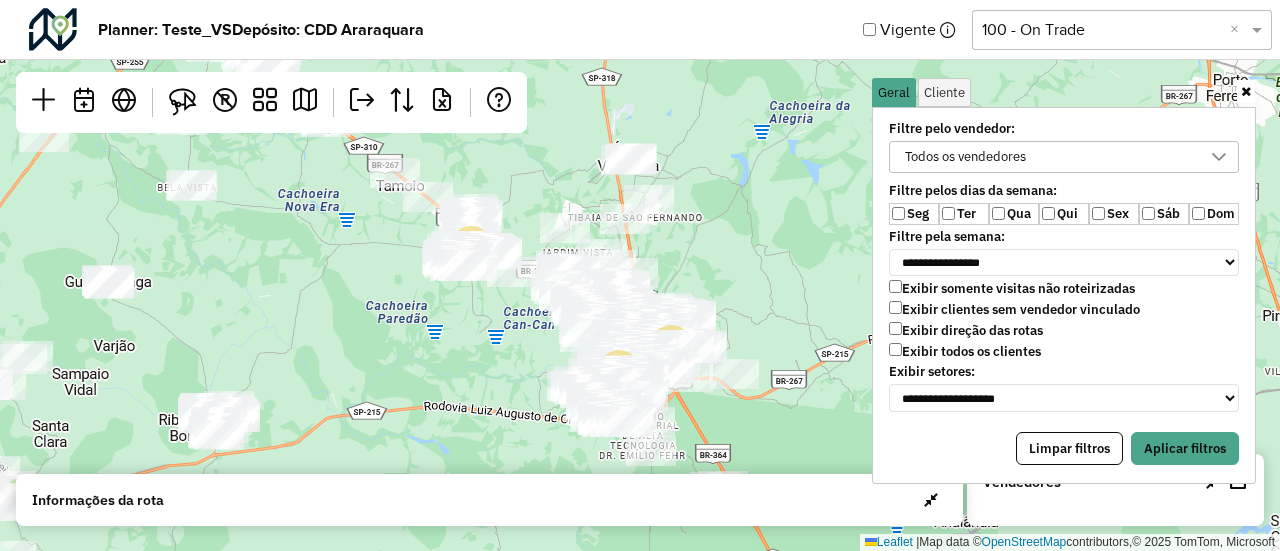 drag, startPoint x: 807, startPoint y: 256, endPoint x: 747, endPoint y: 201, distance: 81.394104 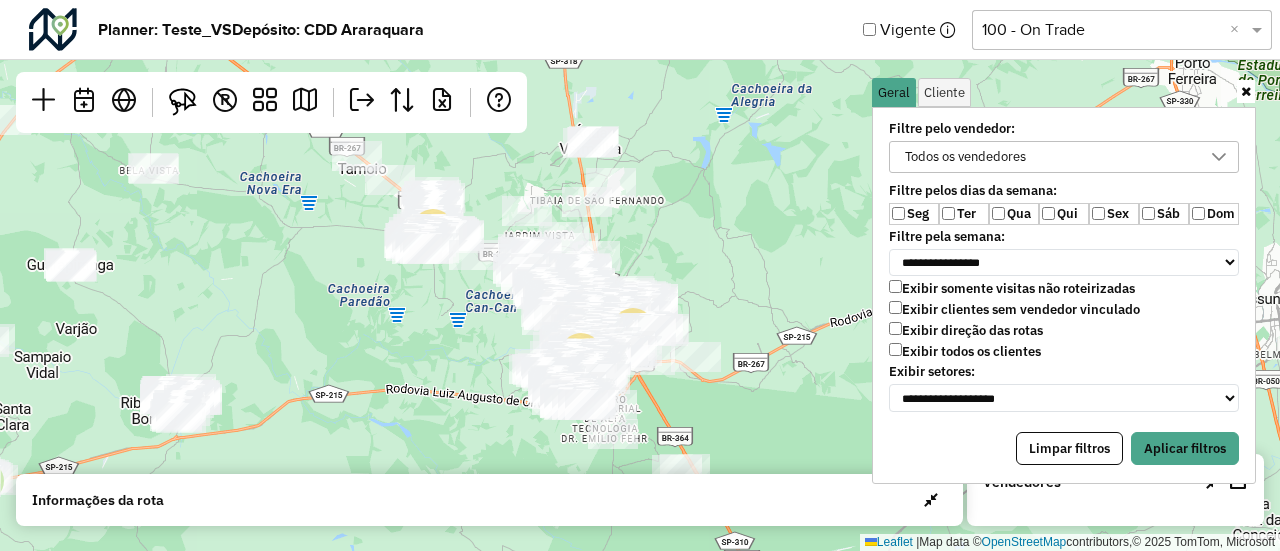 drag, startPoint x: 783, startPoint y: 215, endPoint x: 745, endPoint y: 198, distance: 41.62932 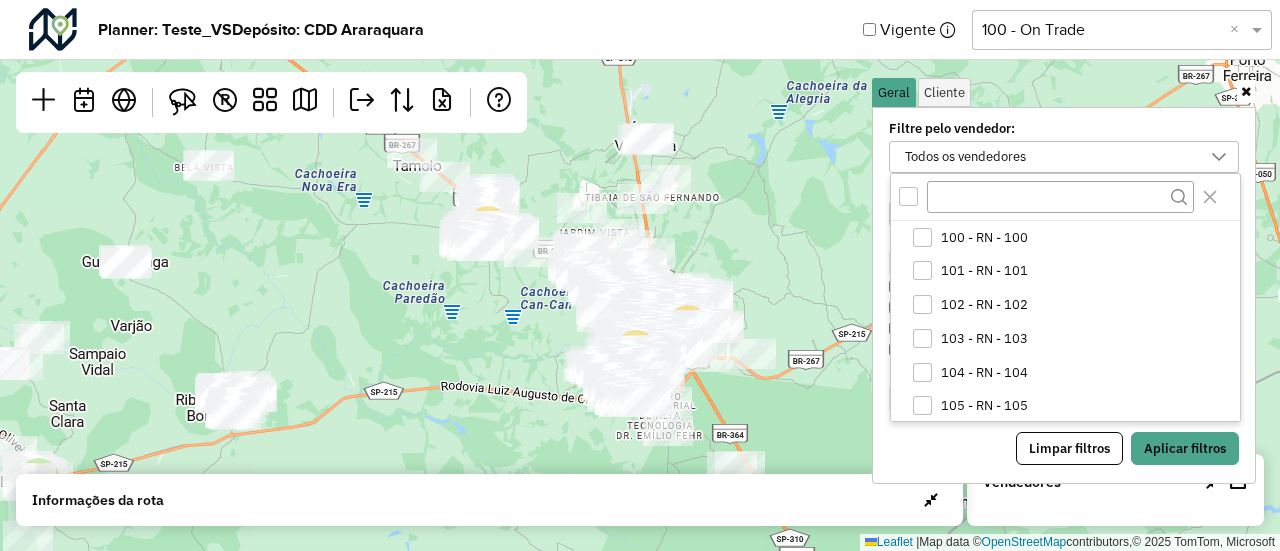 drag, startPoint x: 775, startPoint y: 279, endPoint x: 830, endPoint y: 276, distance: 55.081757 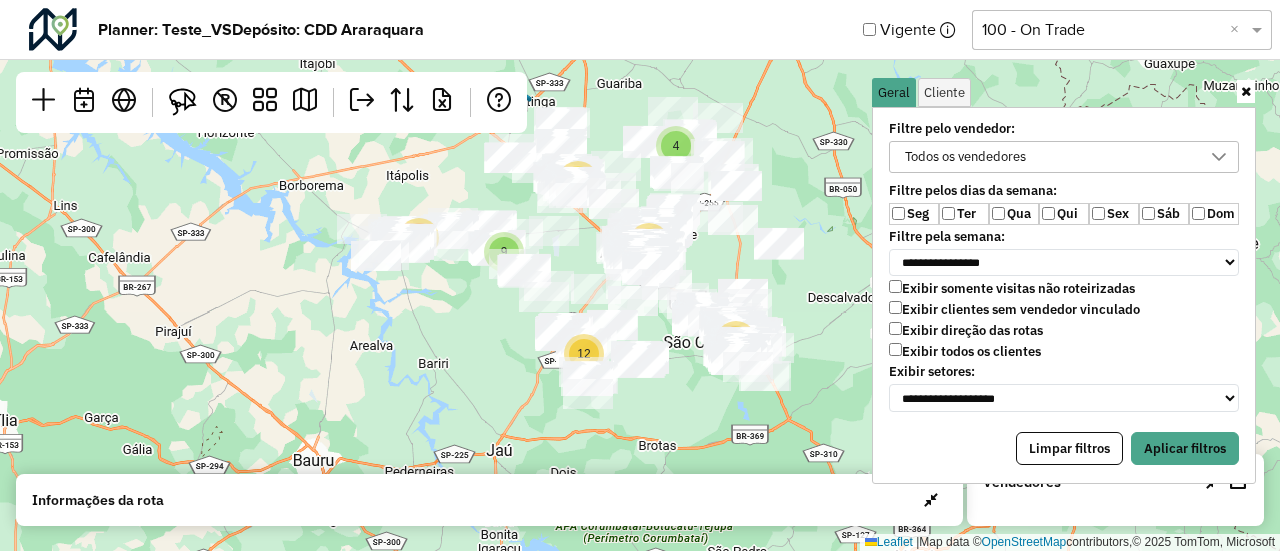 drag, startPoint x: 835, startPoint y: 231, endPoint x: 793, endPoint y: 284, distance: 67.62396 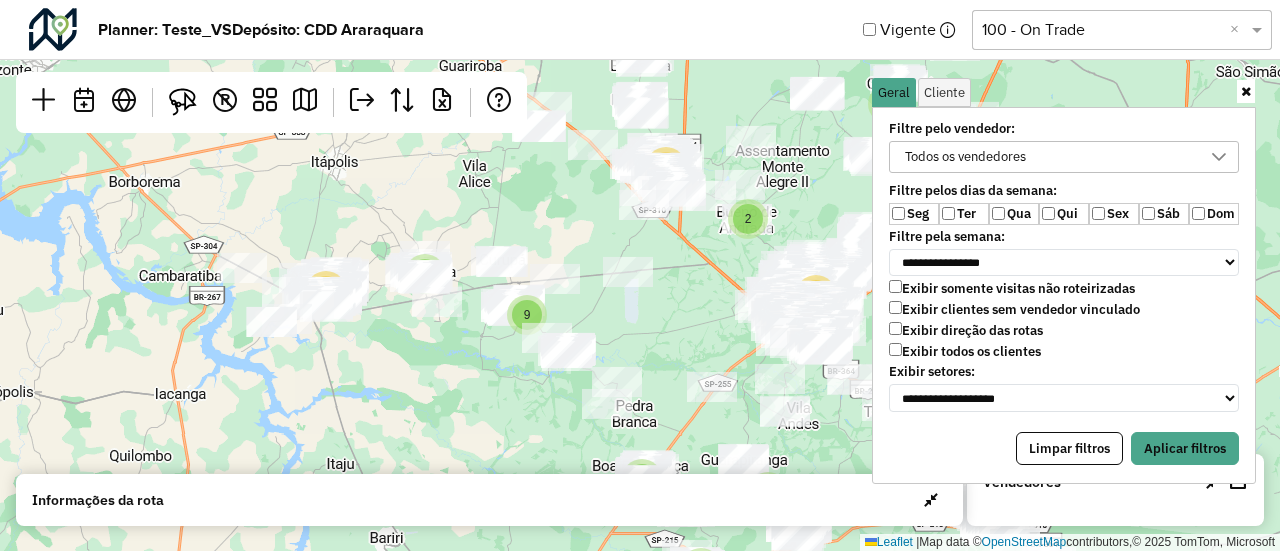 drag, startPoint x: 479, startPoint y: 305, endPoint x: 470, endPoint y: 356, distance: 51.78803 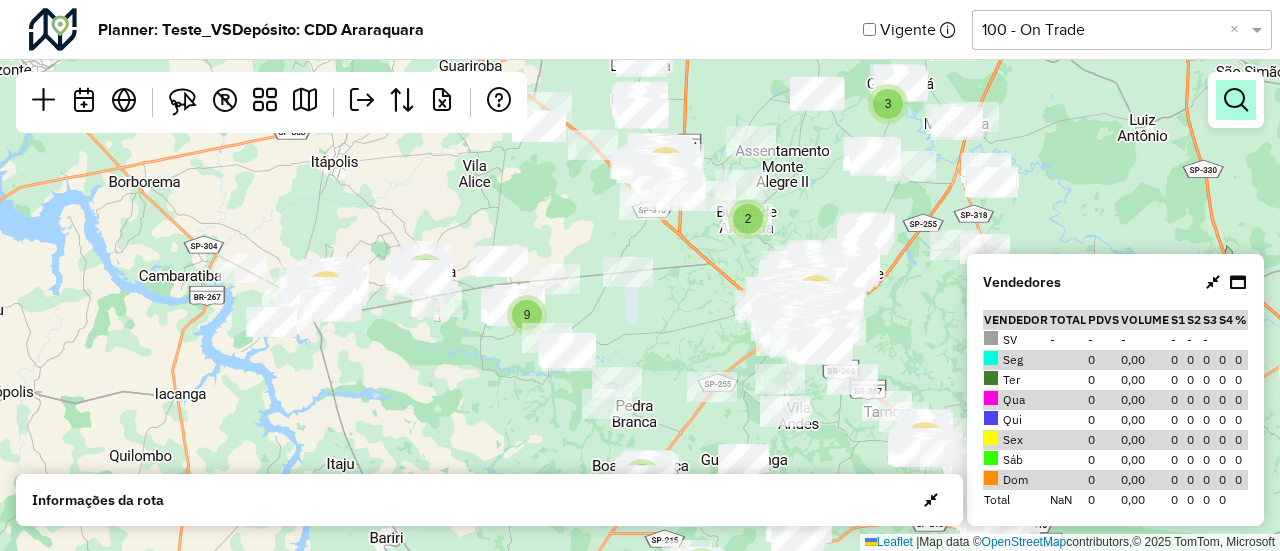 click at bounding box center [1236, 100] 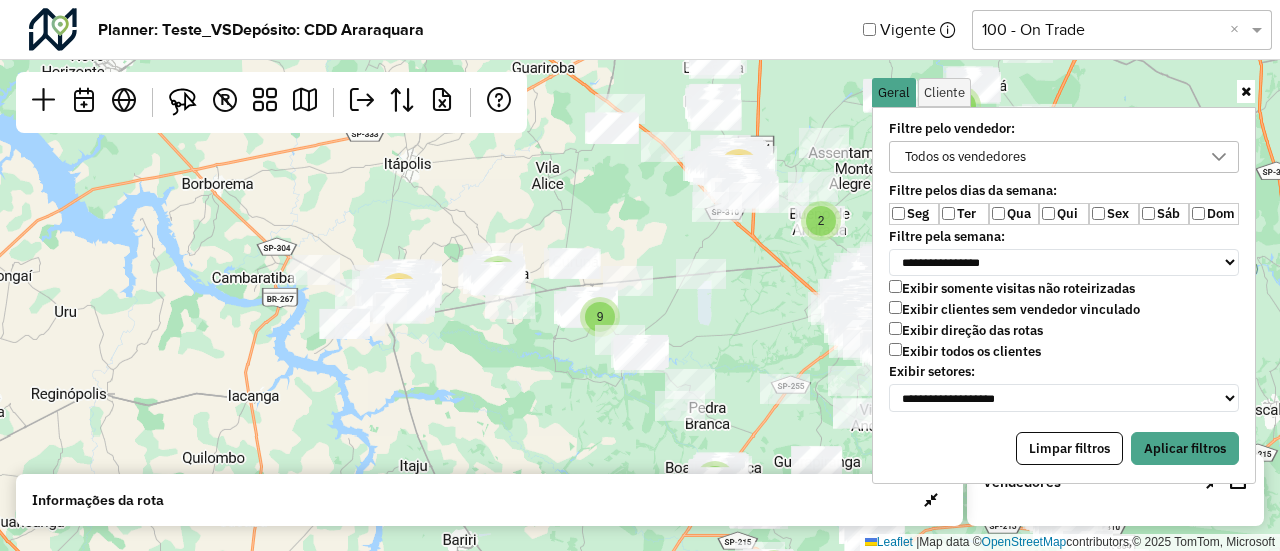 drag, startPoint x: 448, startPoint y: 366, endPoint x: 521, endPoint y: 368, distance: 73.02739 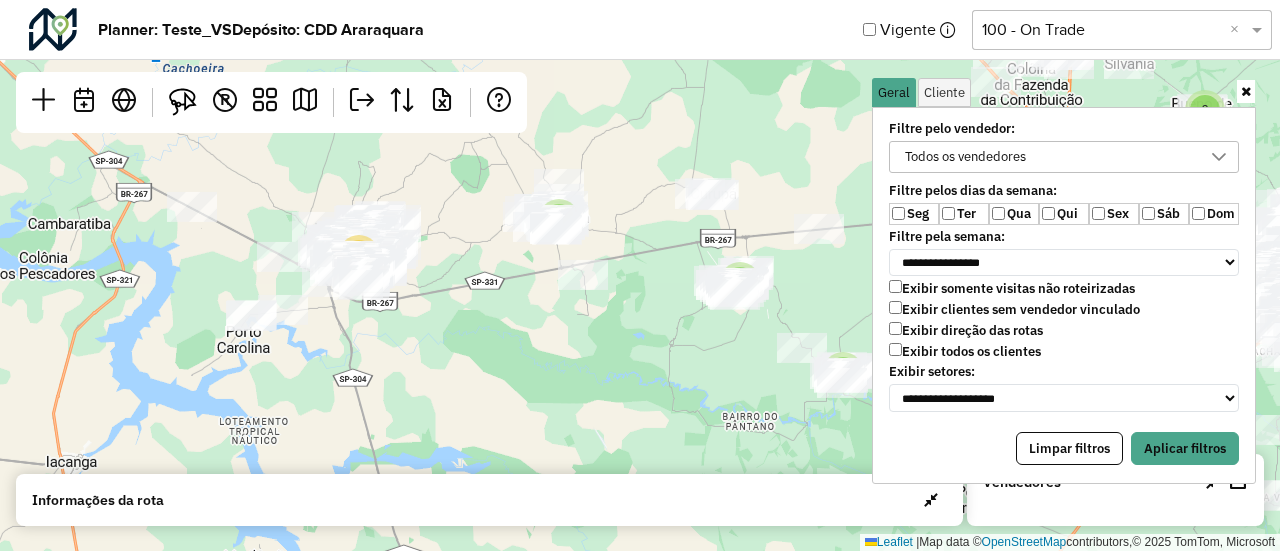 click on "Todos os vendedores" at bounding box center [965, 157] 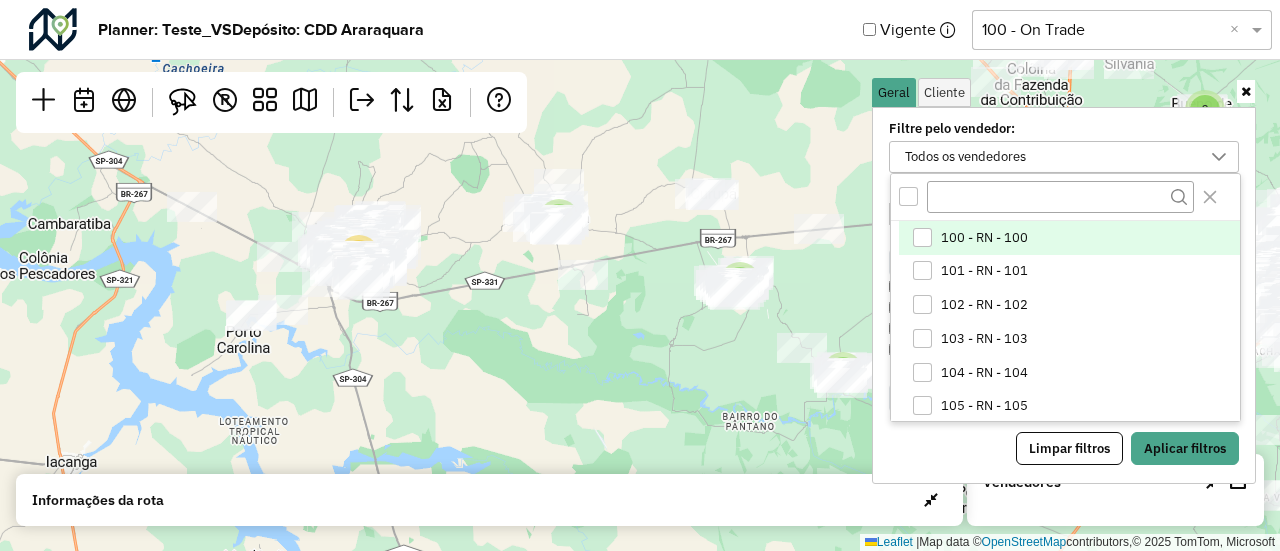 scroll, scrollTop: 10, scrollLeft: 74, axis: both 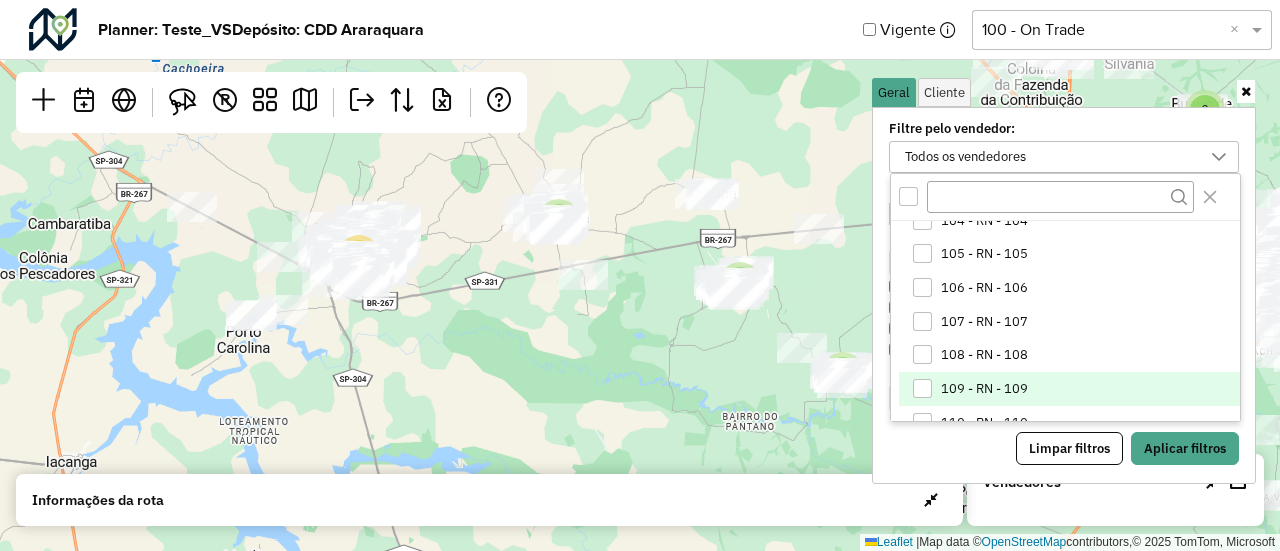 click on "109 - RN - 109" at bounding box center (984, 389) 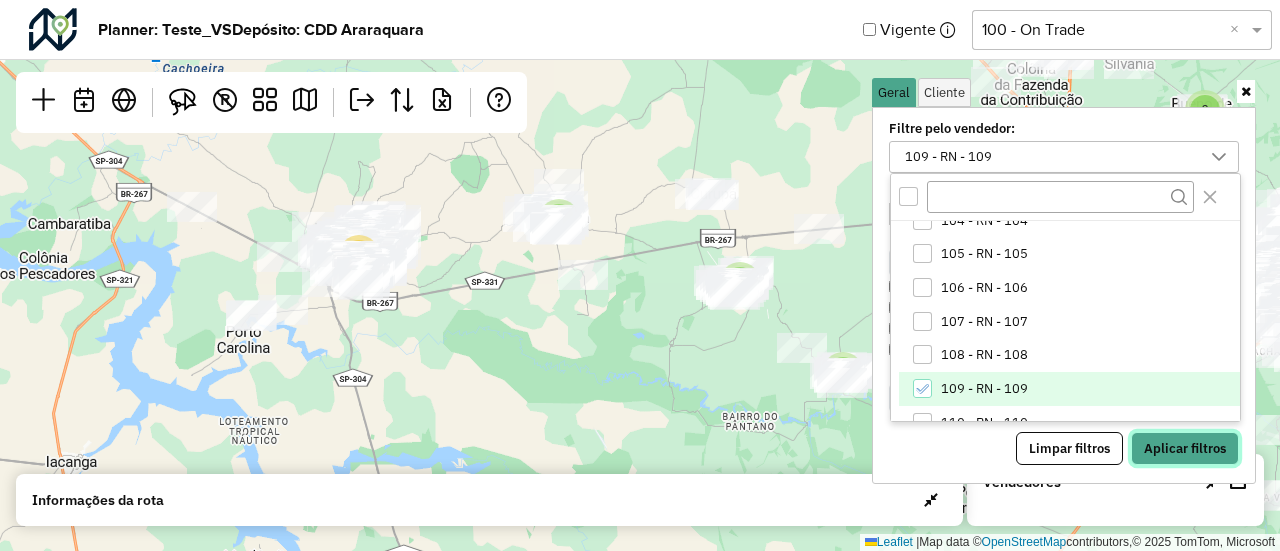 click on "Aplicar filtros" at bounding box center (1185, 449) 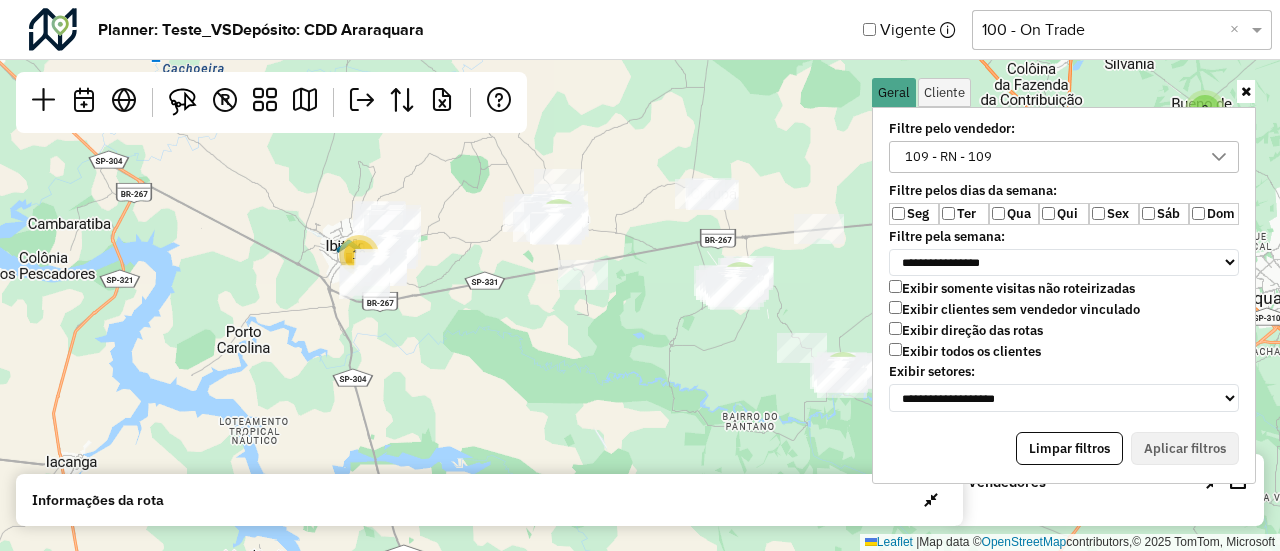 click at bounding box center [1246, 91] 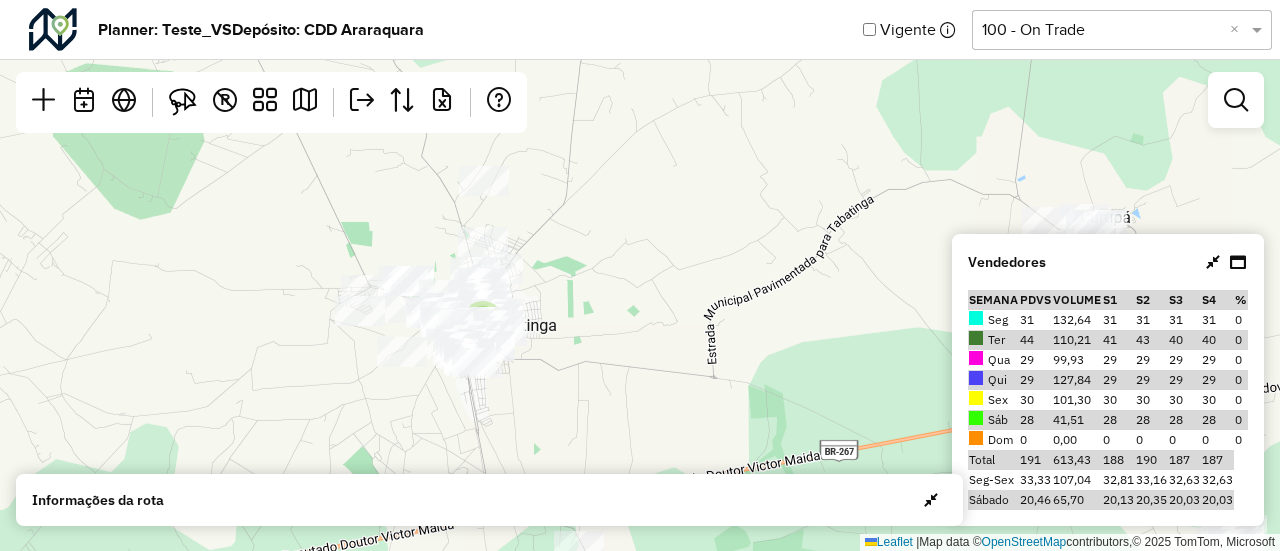 scroll, scrollTop: 0, scrollLeft: 0, axis: both 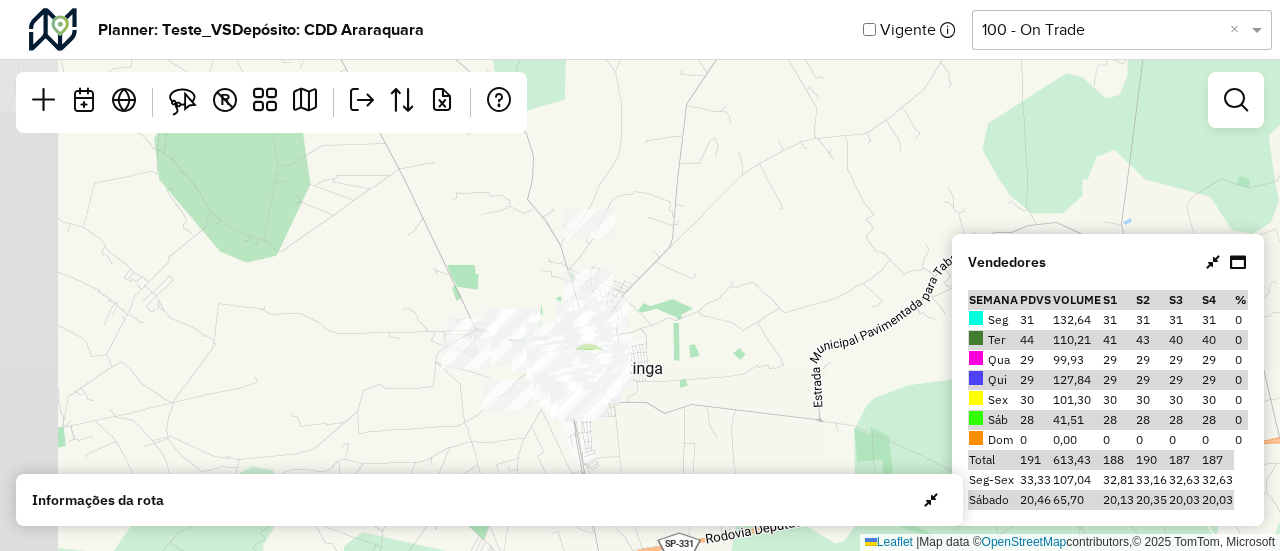 click on "6 4 4 3 2 7 3 4 9  Leaflet   |  Map data ©  OpenStreetMap  contributors,© 2025 TomTom, Microsoft" 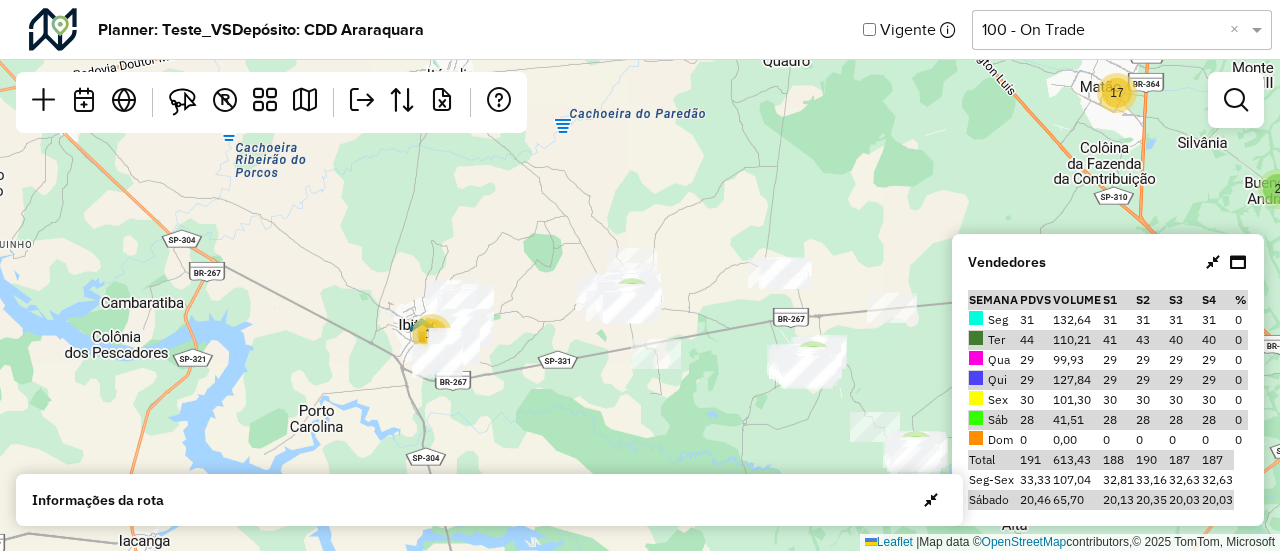 drag, startPoint x: 776, startPoint y: 286, endPoint x: 726, endPoint y: 283, distance: 50.08992 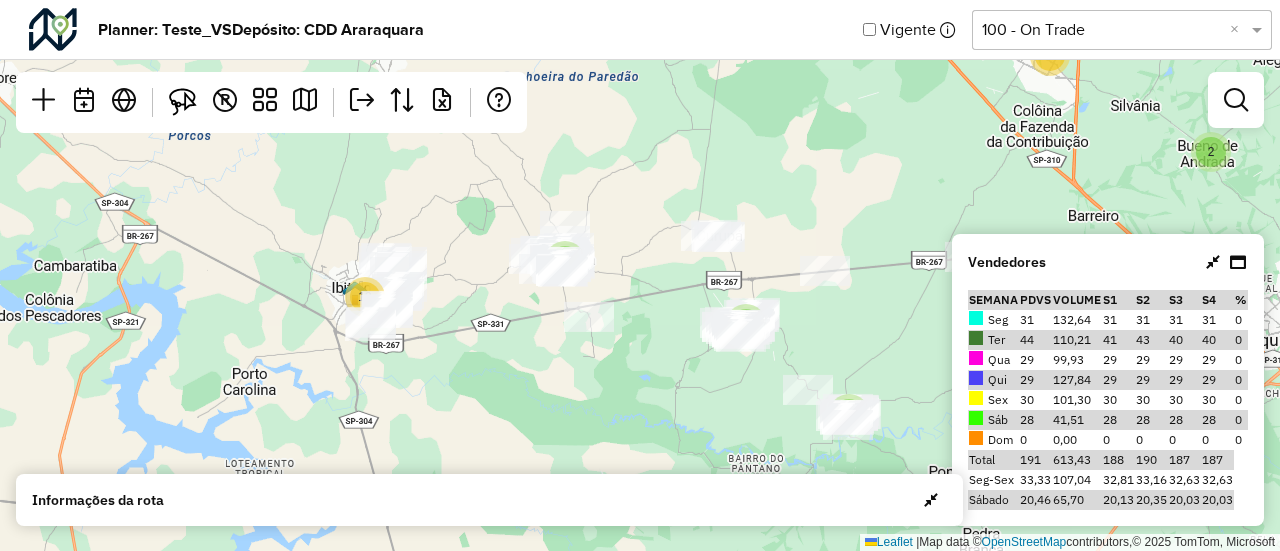 drag, startPoint x: 721, startPoint y: 427, endPoint x: 649, endPoint y: 387, distance: 82.36504 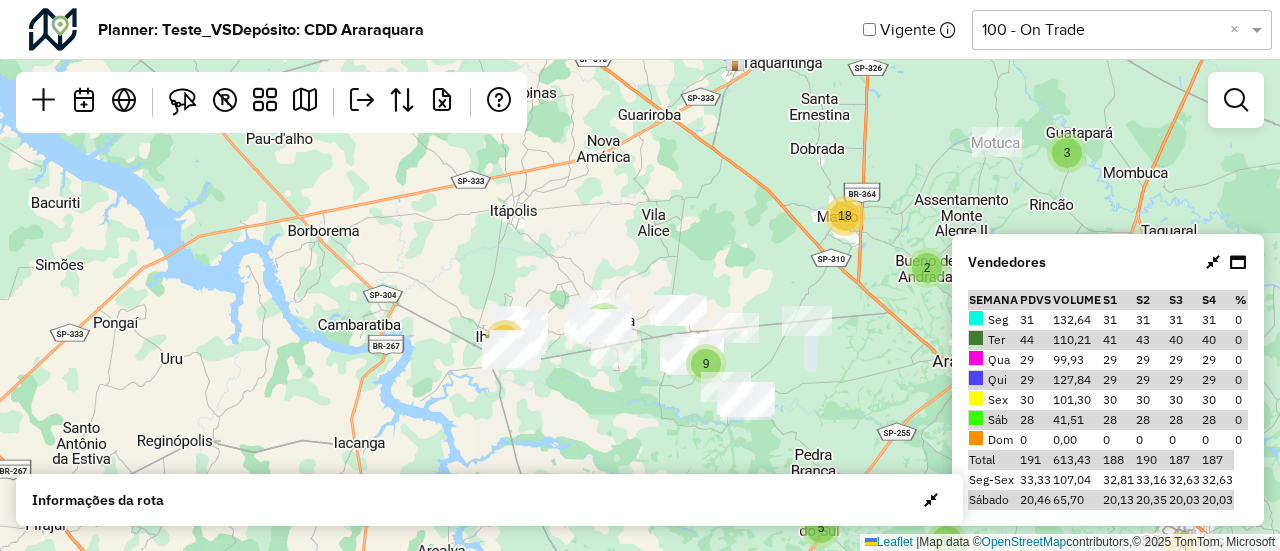 click at bounding box center [1236, 100] 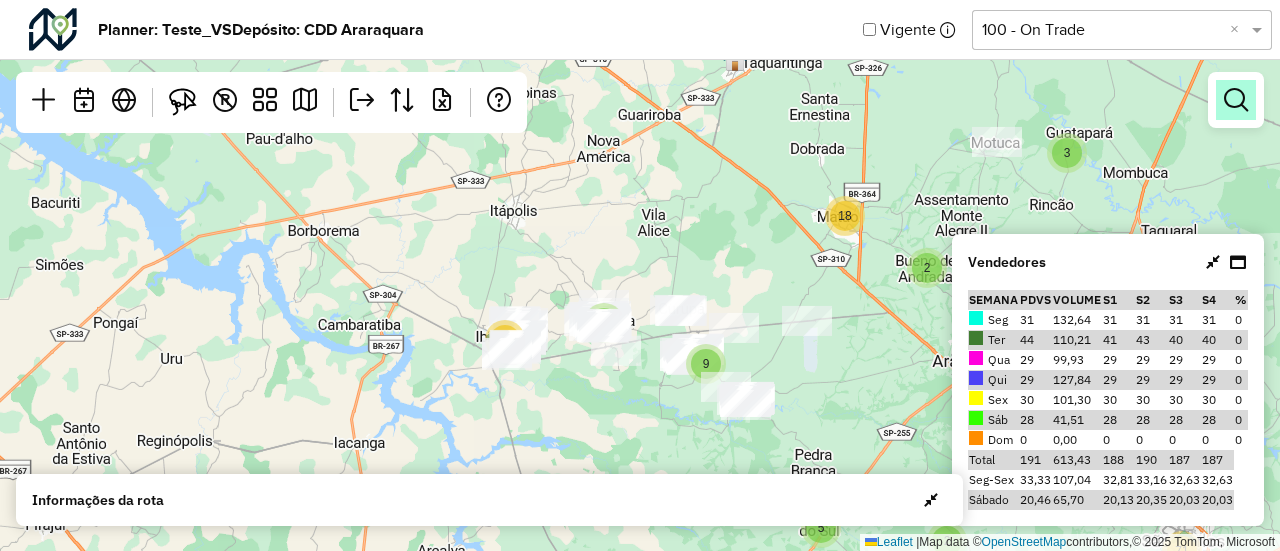 click at bounding box center (1236, 100) 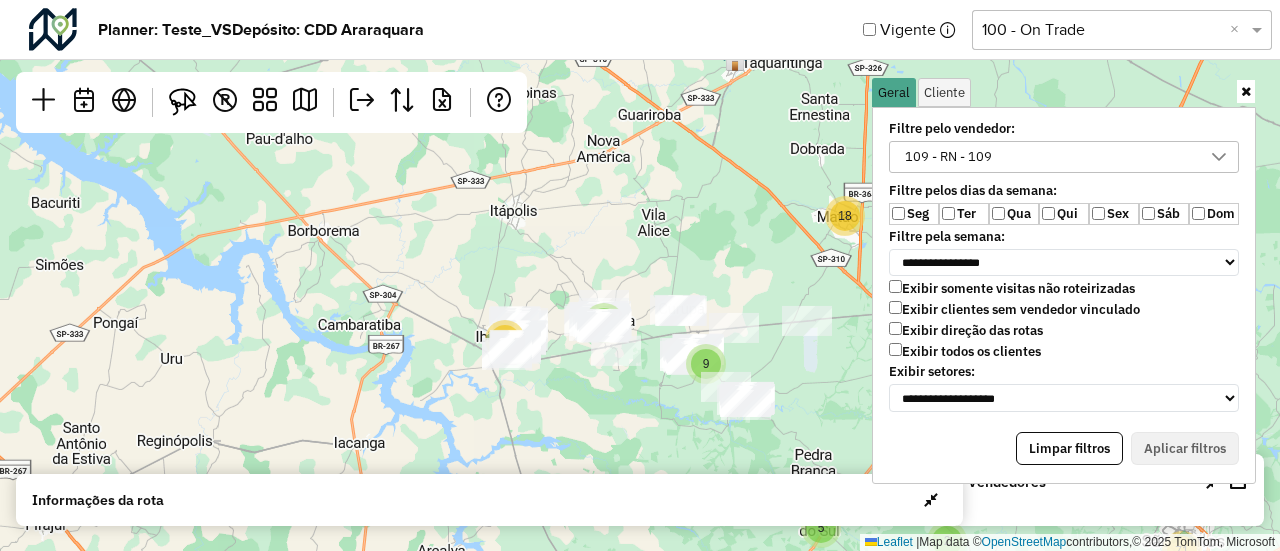 click on "109 - RN - 109" at bounding box center [1049, 157] 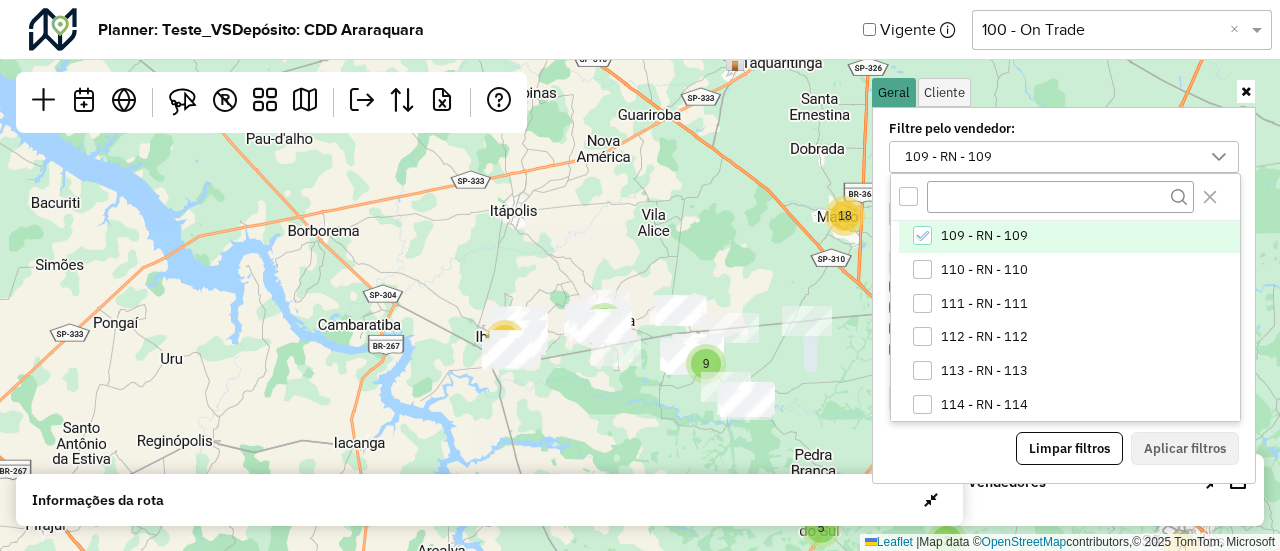 scroll, scrollTop: 314, scrollLeft: 0, axis: vertical 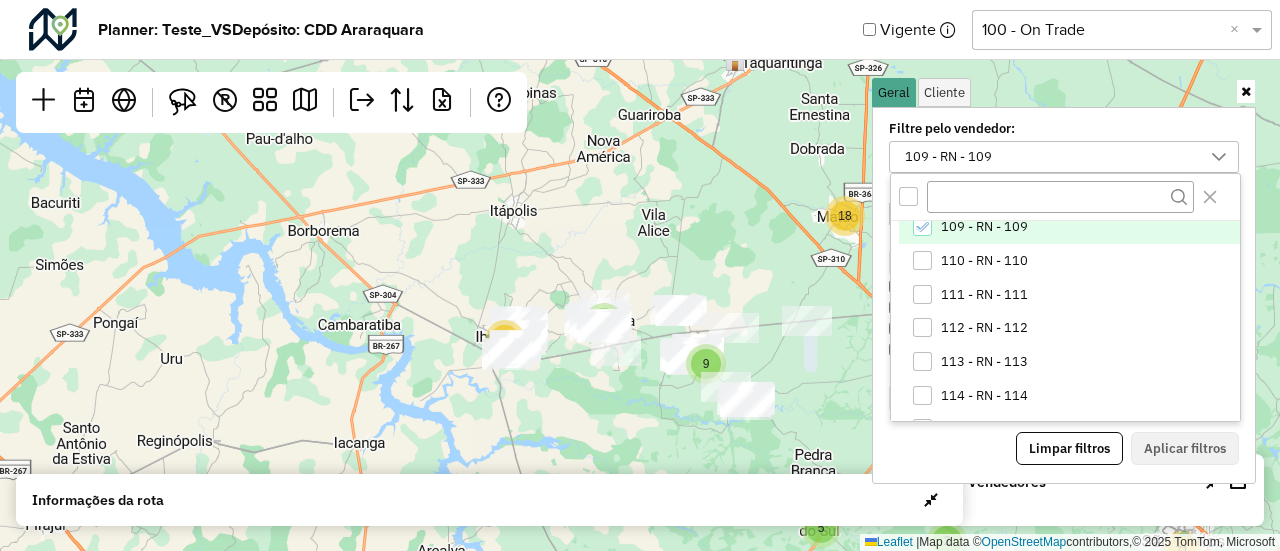 click on "109 - RN - 109" at bounding box center [984, 227] 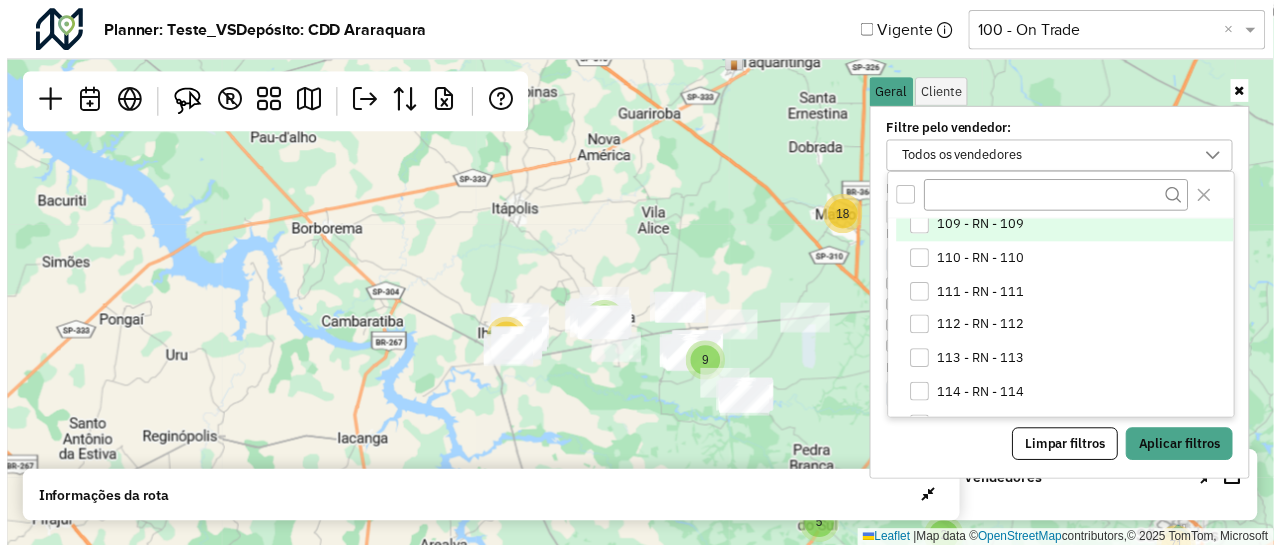 scroll, scrollTop: 0, scrollLeft: 0, axis: both 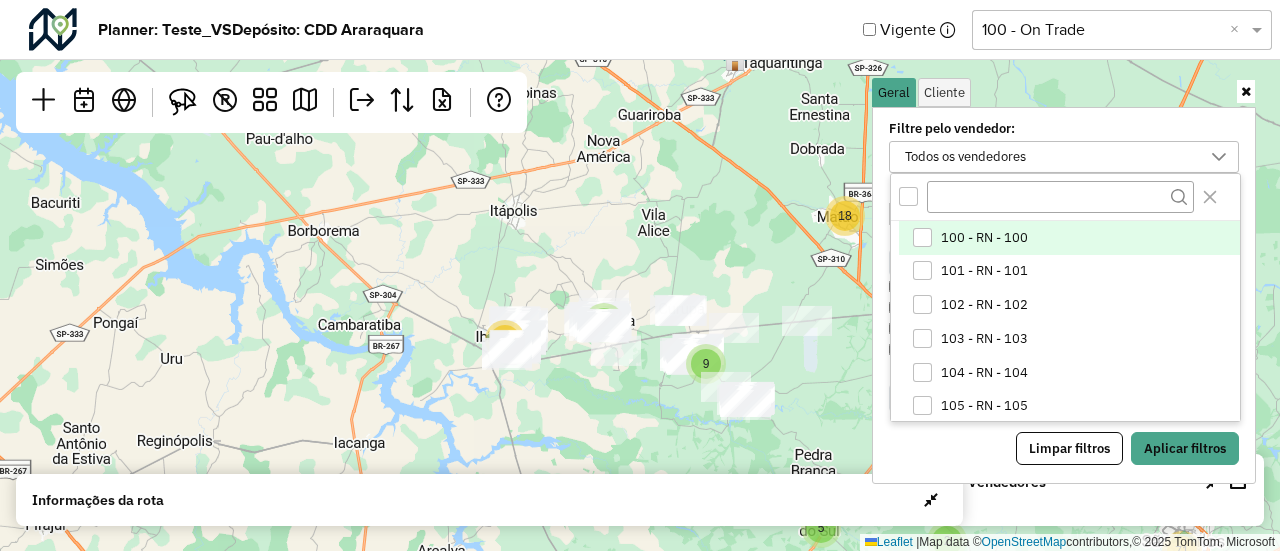 click on "100 - RN - 100" at bounding box center [984, 238] 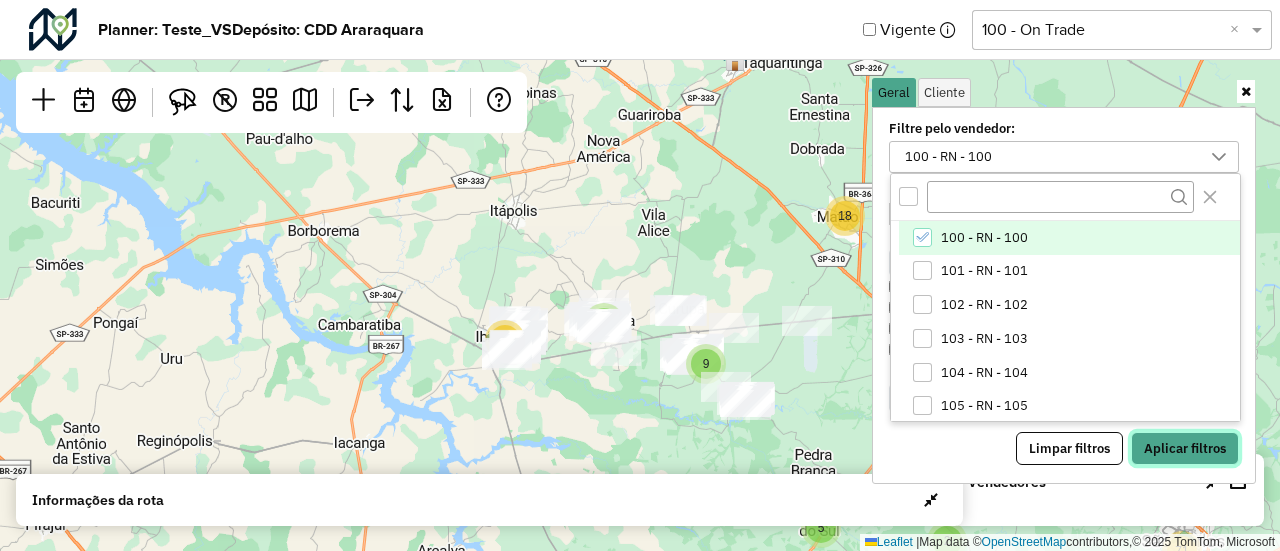 click on "Aplicar filtros" at bounding box center [1185, 449] 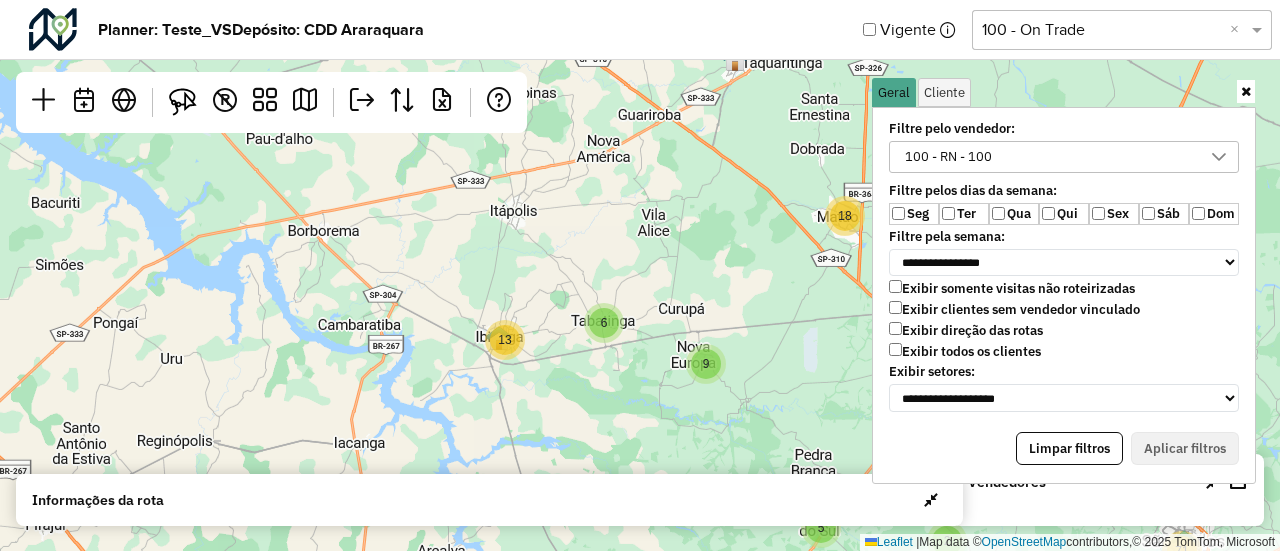 click at bounding box center (1246, 91) 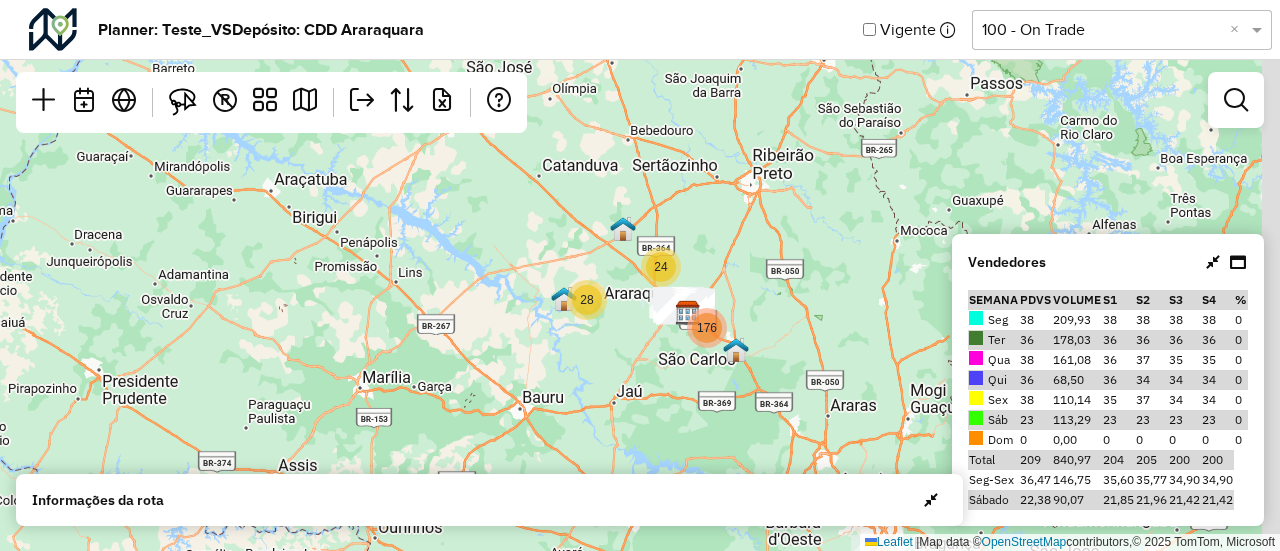 drag, startPoint x: 790, startPoint y: 299, endPoint x: 607, endPoint y: 309, distance: 183.27303 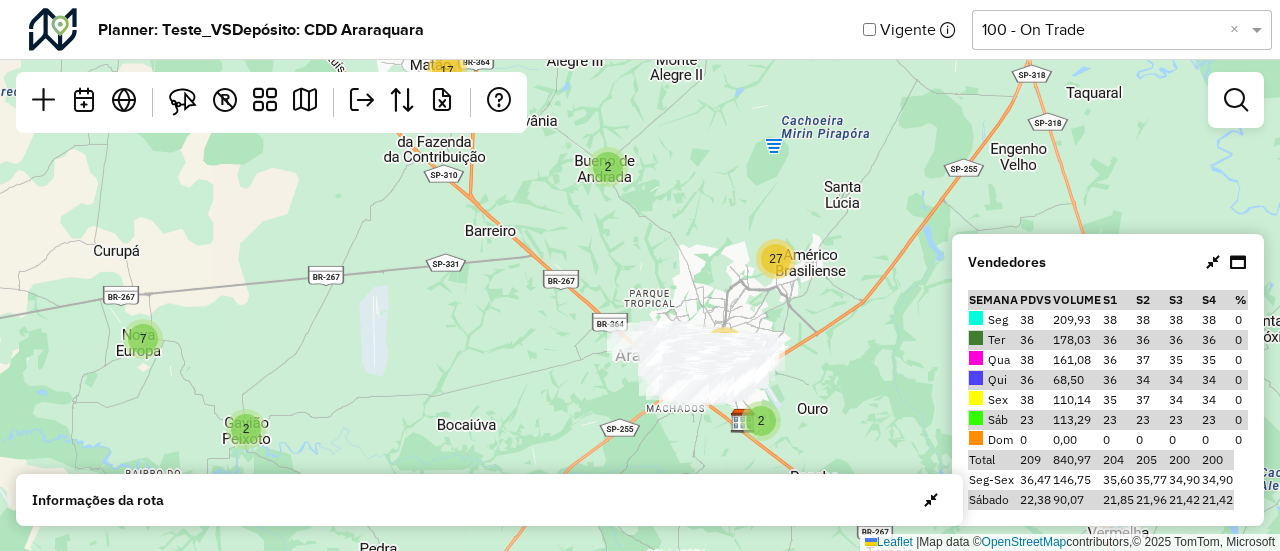 drag, startPoint x: 728, startPoint y: 249, endPoint x: 673, endPoint y: 233, distance: 57.280014 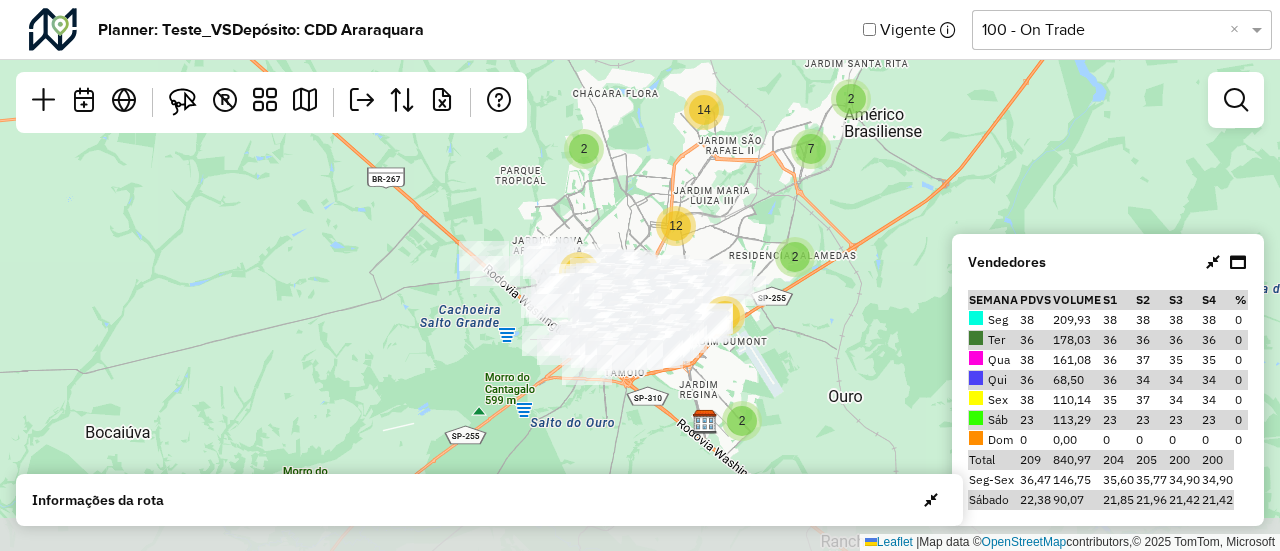 drag, startPoint x: 637, startPoint y: 257, endPoint x: 638, endPoint y: 162, distance: 95.005264 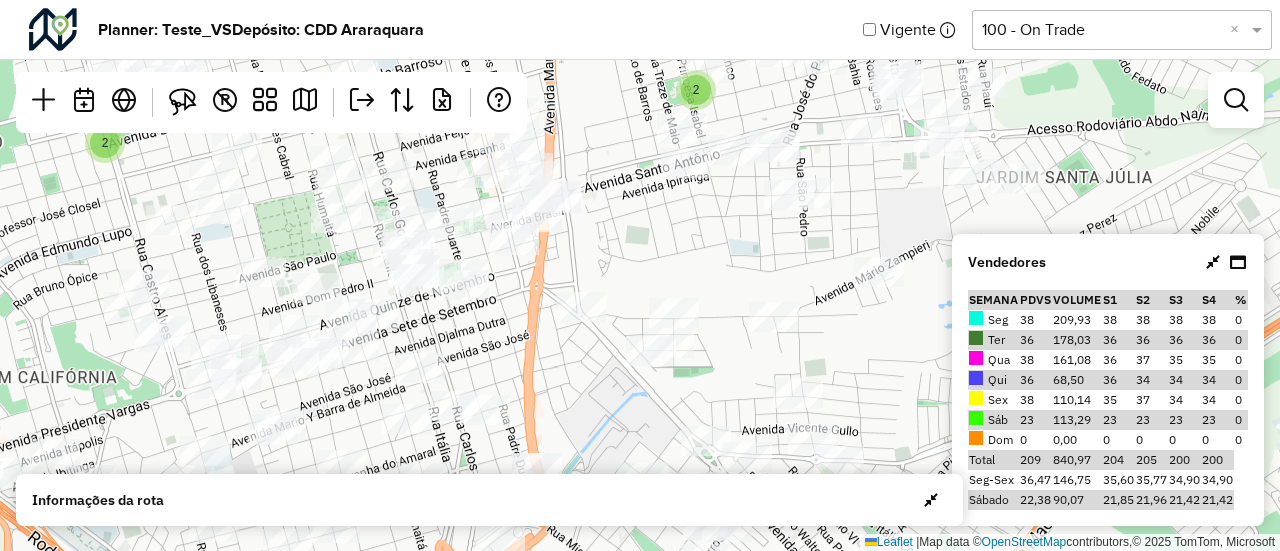 drag, startPoint x: 676, startPoint y: 357, endPoint x: 641, endPoint y: 249, distance: 113.52973 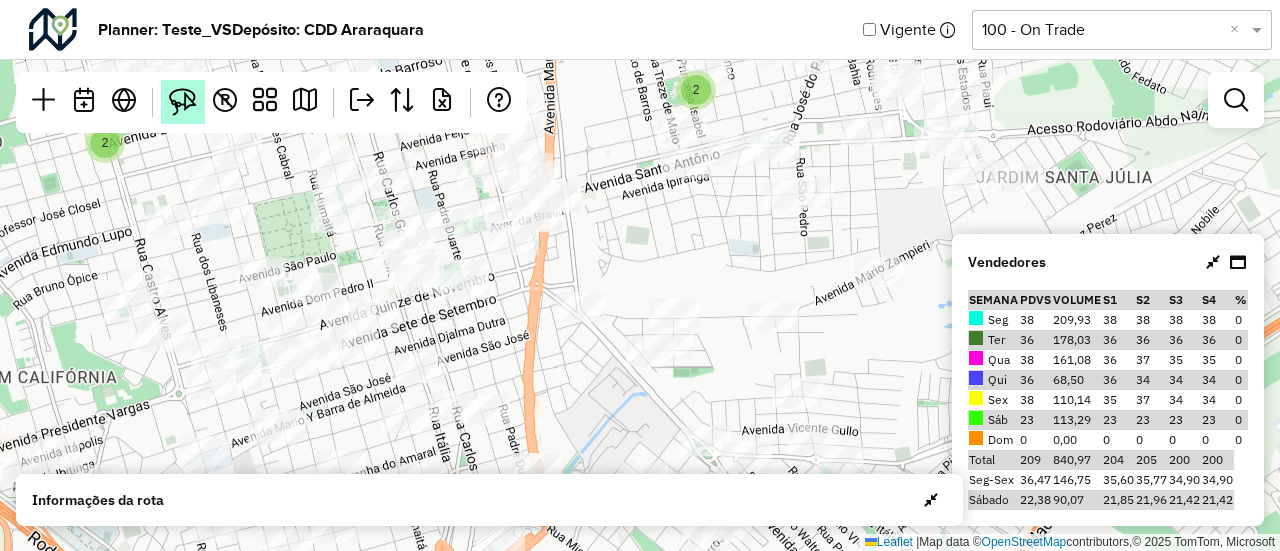 click at bounding box center (183, 102) 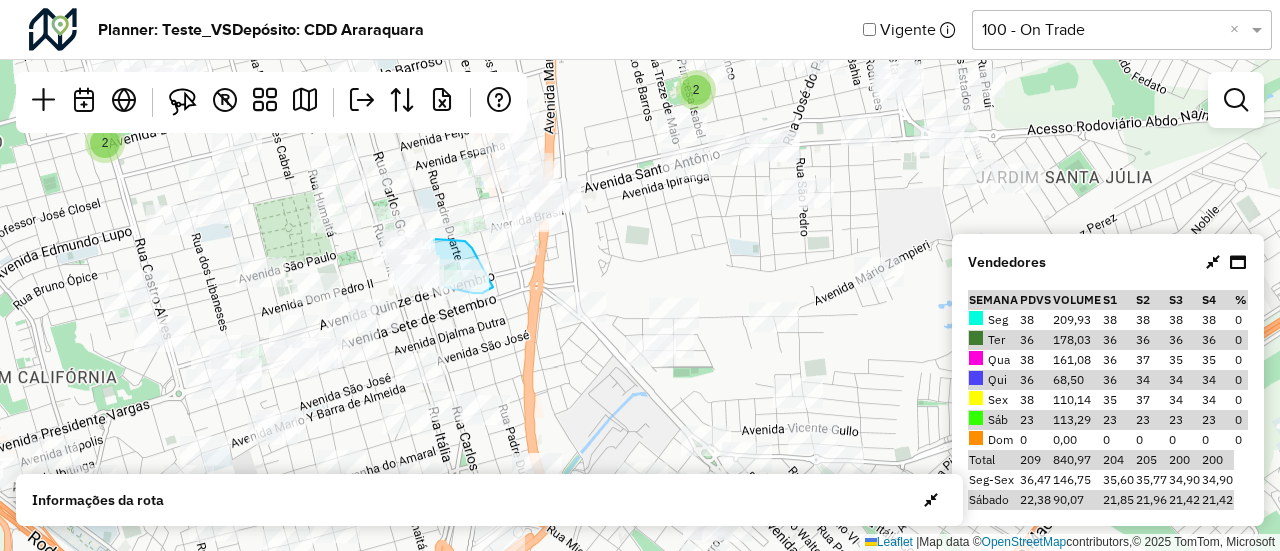 drag, startPoint x: 493, startPoint y: 287, endPoint x: 472, endPoint y: 248, distance: 44.294468 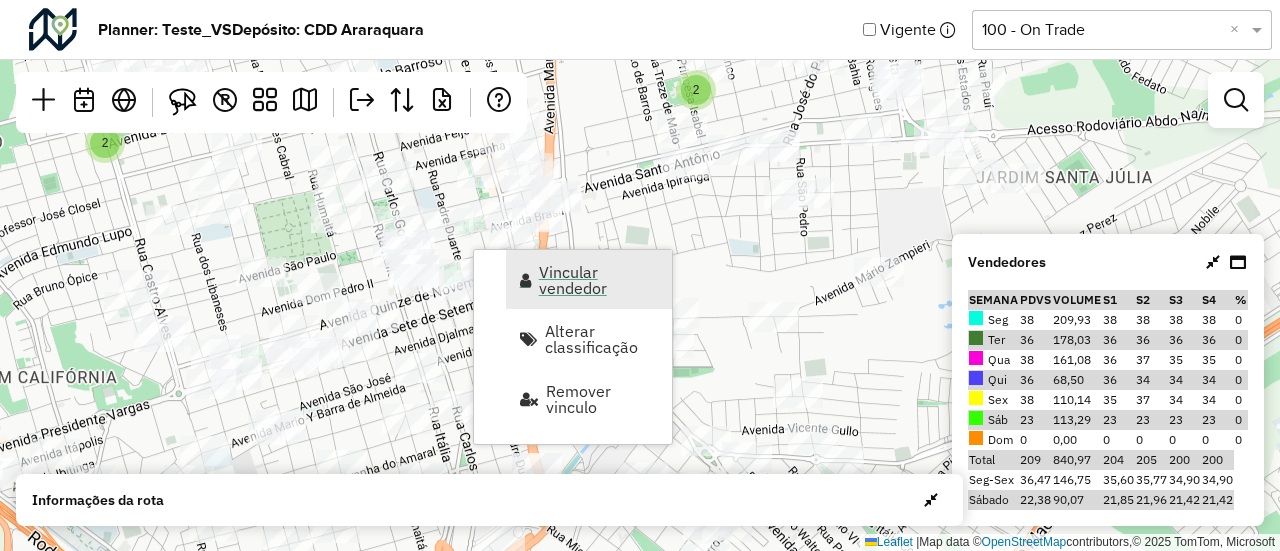 click at bounding box center (525, 280) 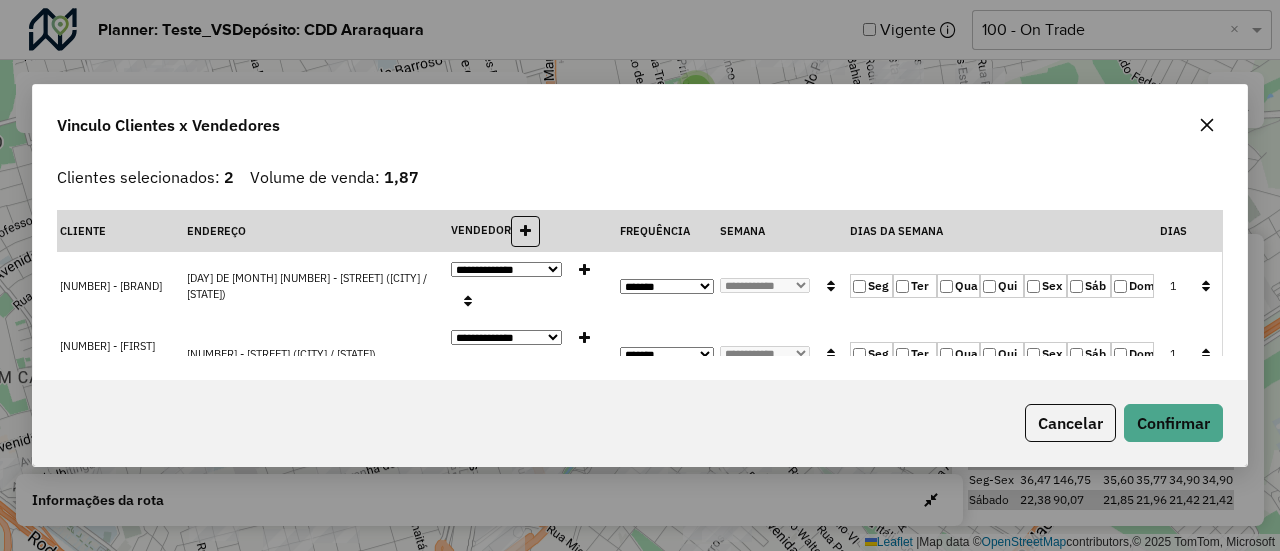 click 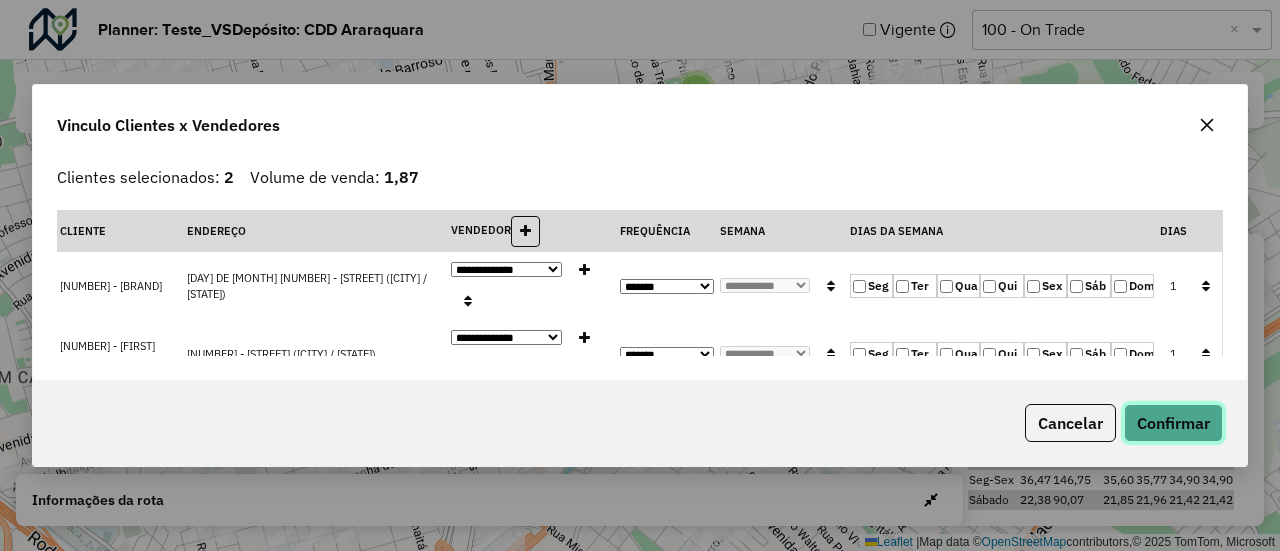 click on "Confirmar" 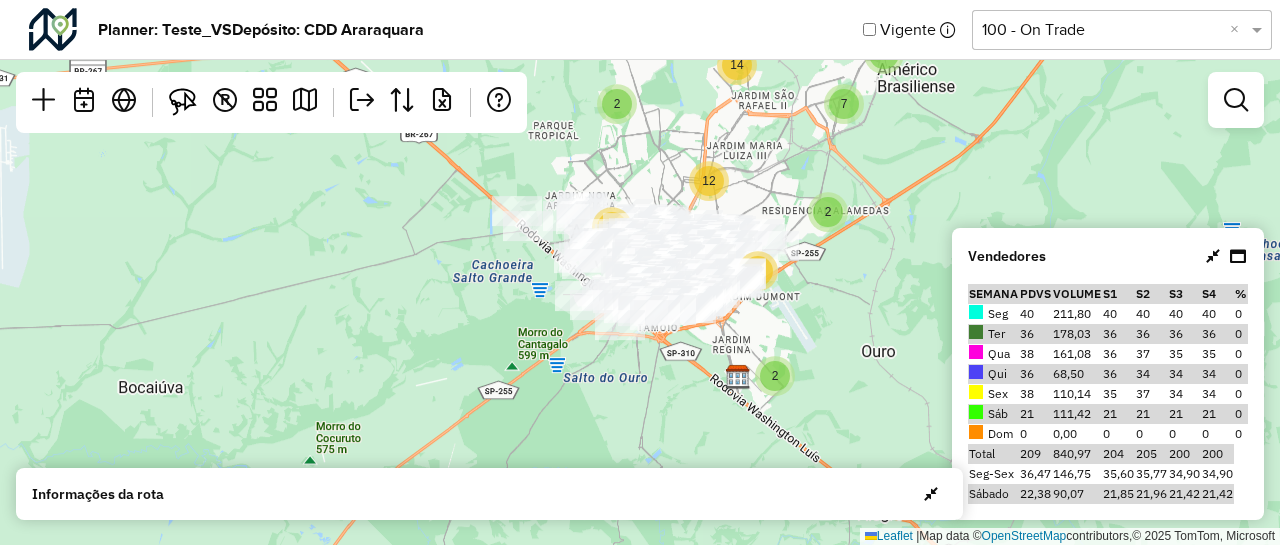 click 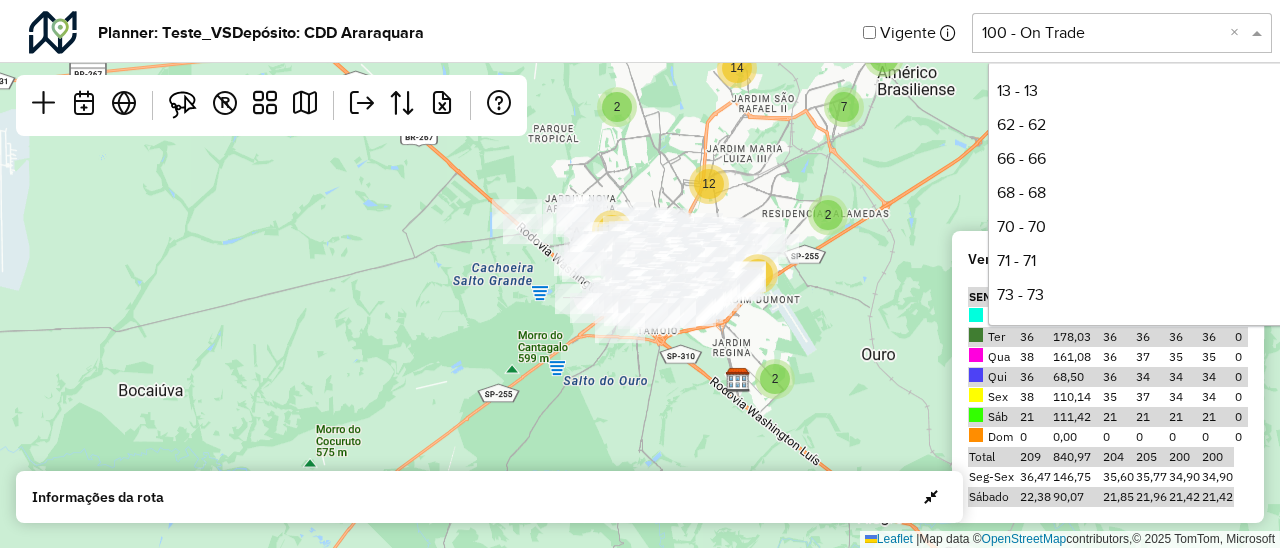 scroll, scrollTop: 476, scrollLeft: 0, axis: vertical 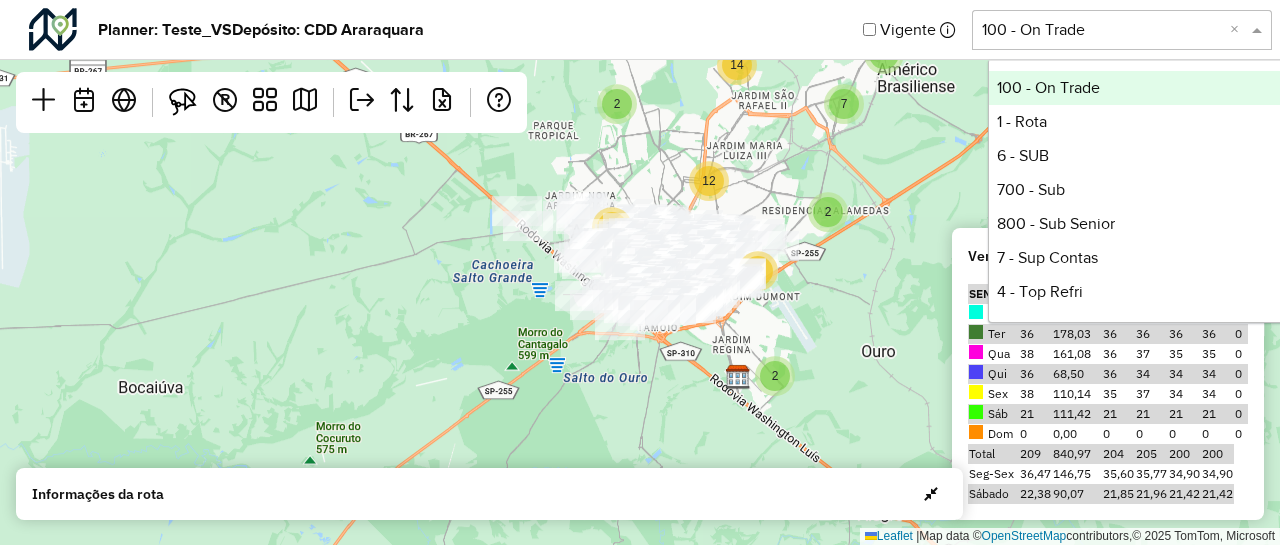 click 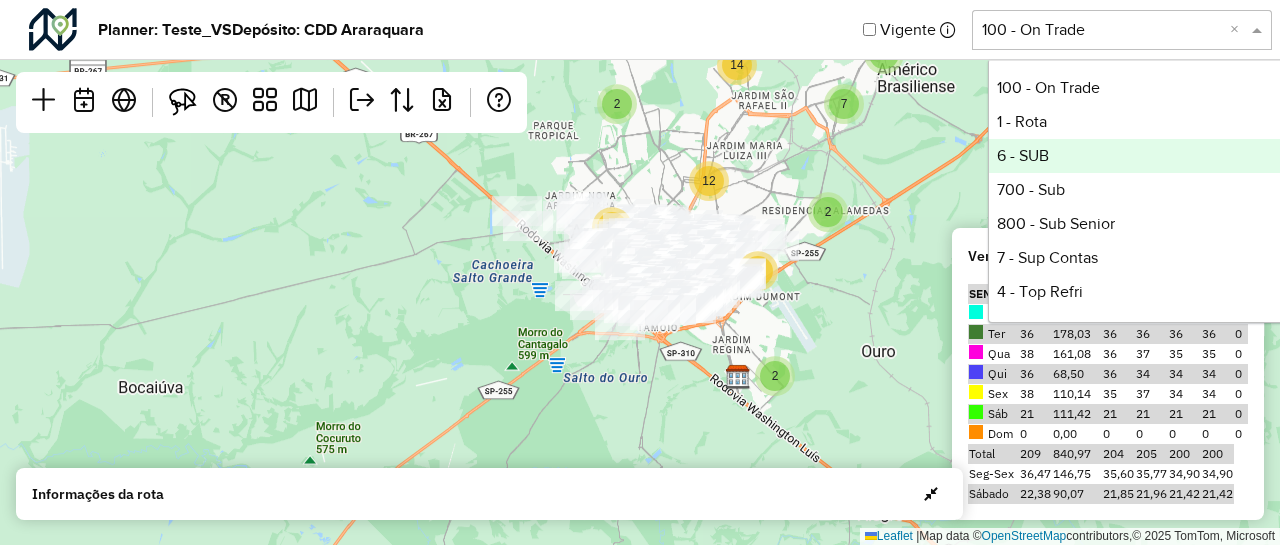 click on "6 13 2 7 2 3 13 5 2 2 14 7 4 2 2 12 21 14 12 4 6 5 4 17 35  Leaflet   |  Map data ©  OpenStreetMap  contributors,© 2025 TomTom, Microsoft" 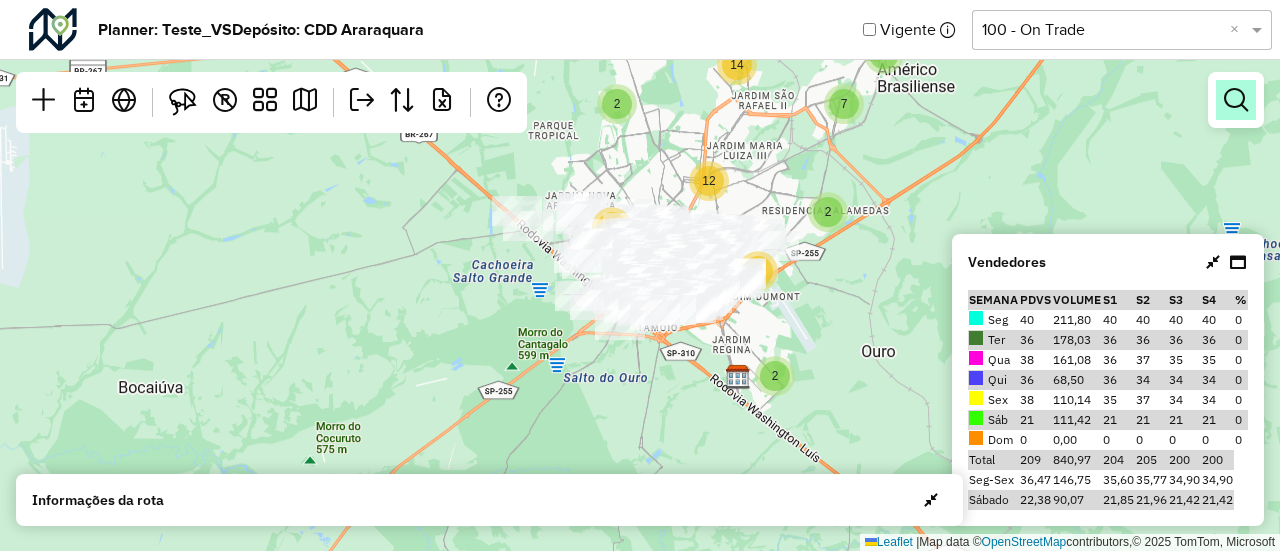 click at bounding box center [1236, 100] 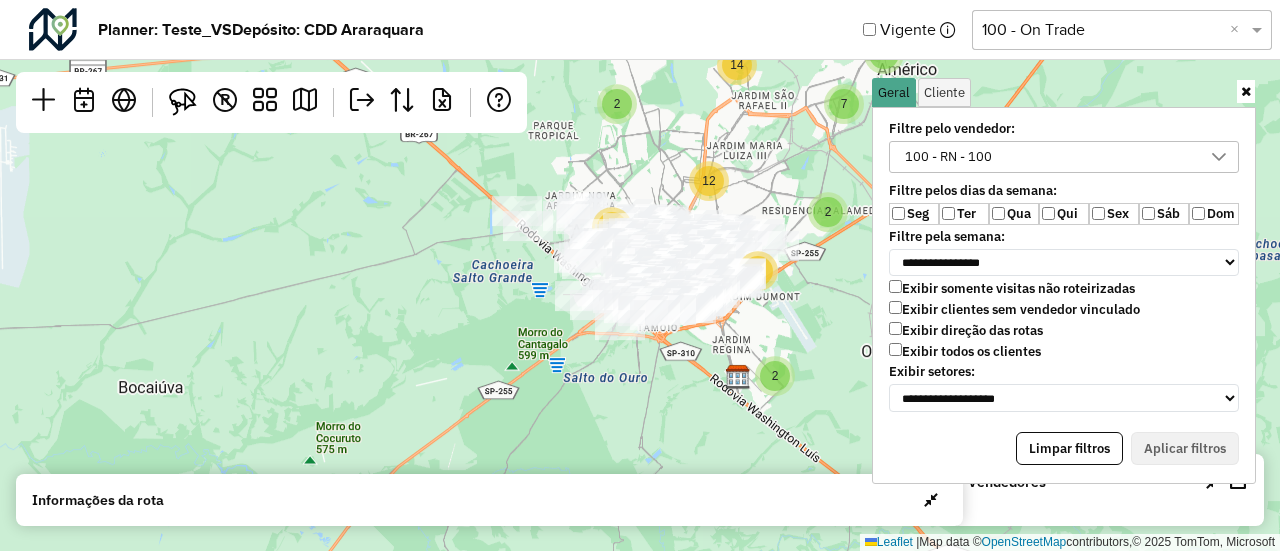 click on "100 - RN - 100" at bounding box center [1049, 157] 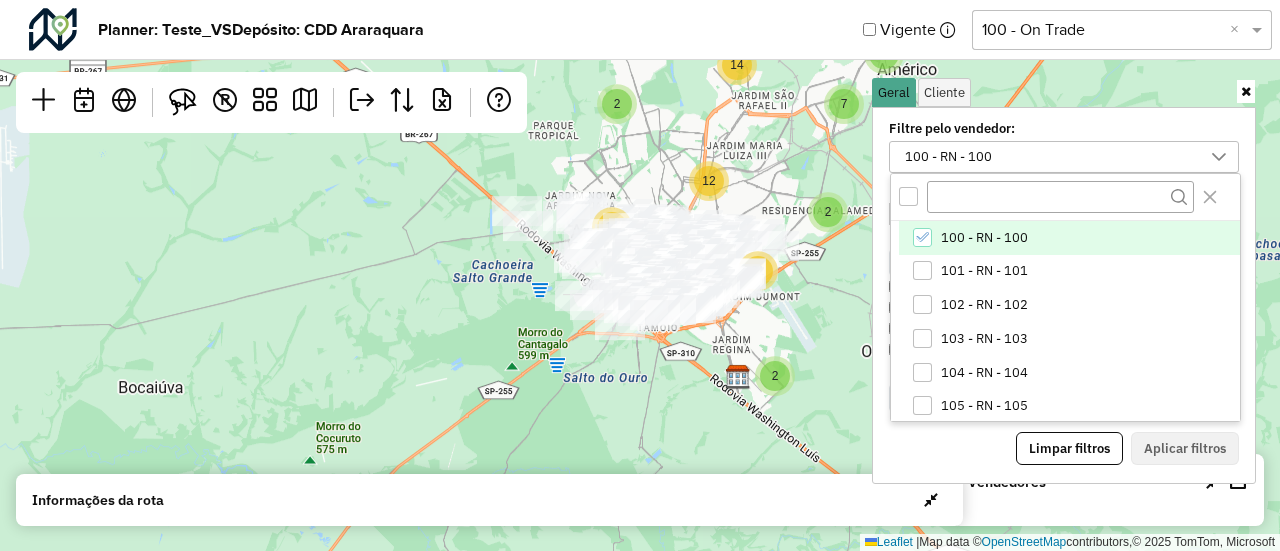 click on "100 - RN - 100" at bounding box center (984, 238) 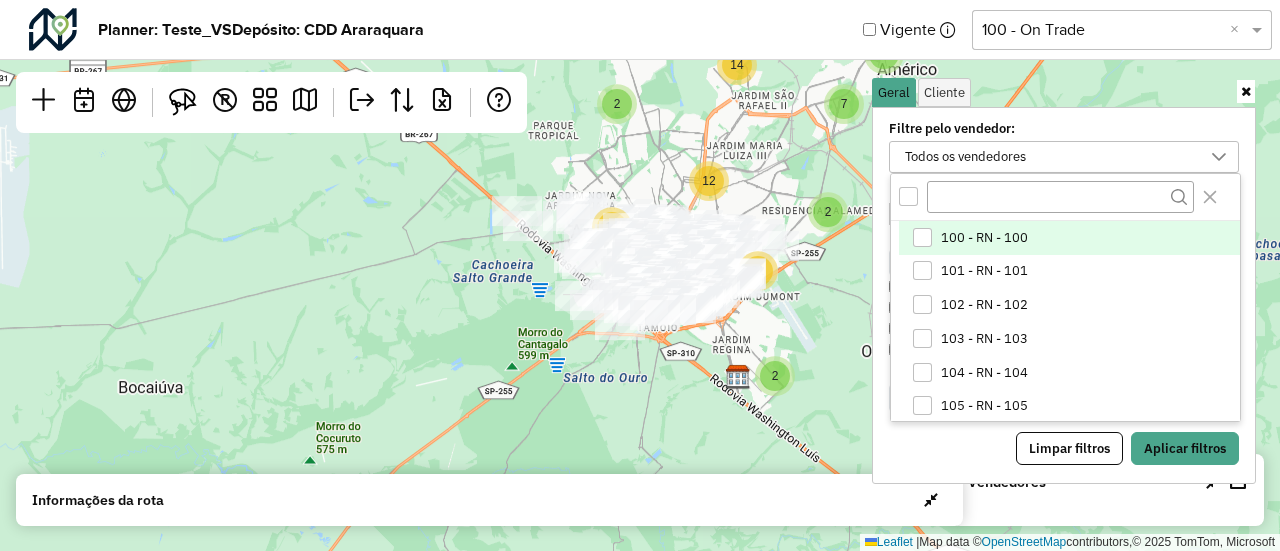 click at bounding box center (922, 237) 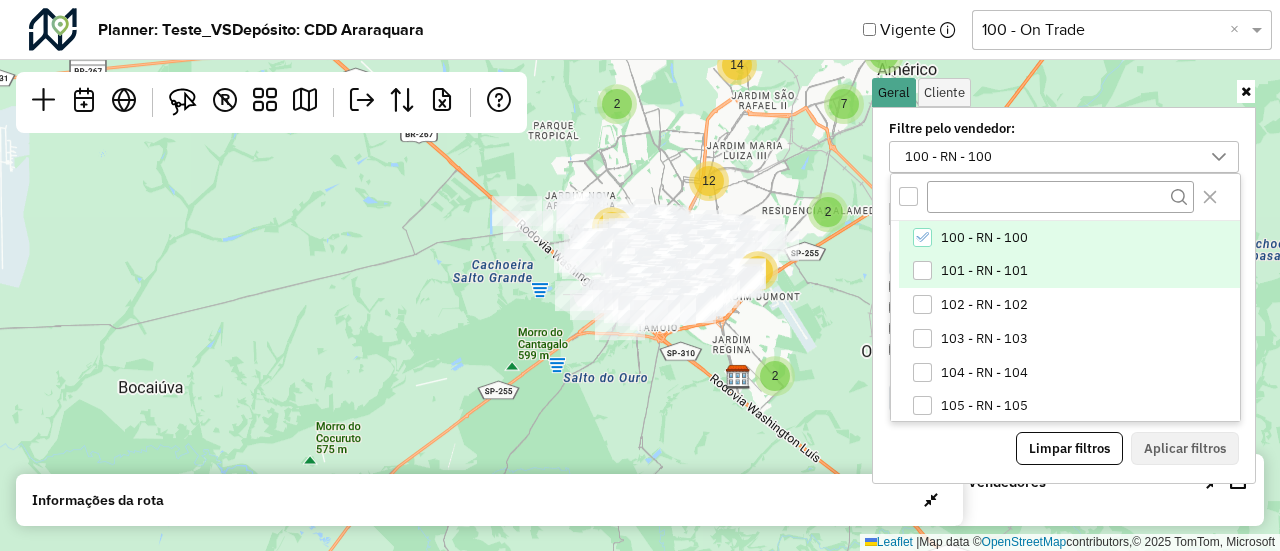 click on "101 - RN - 101" at bounding box center (1069, 272) 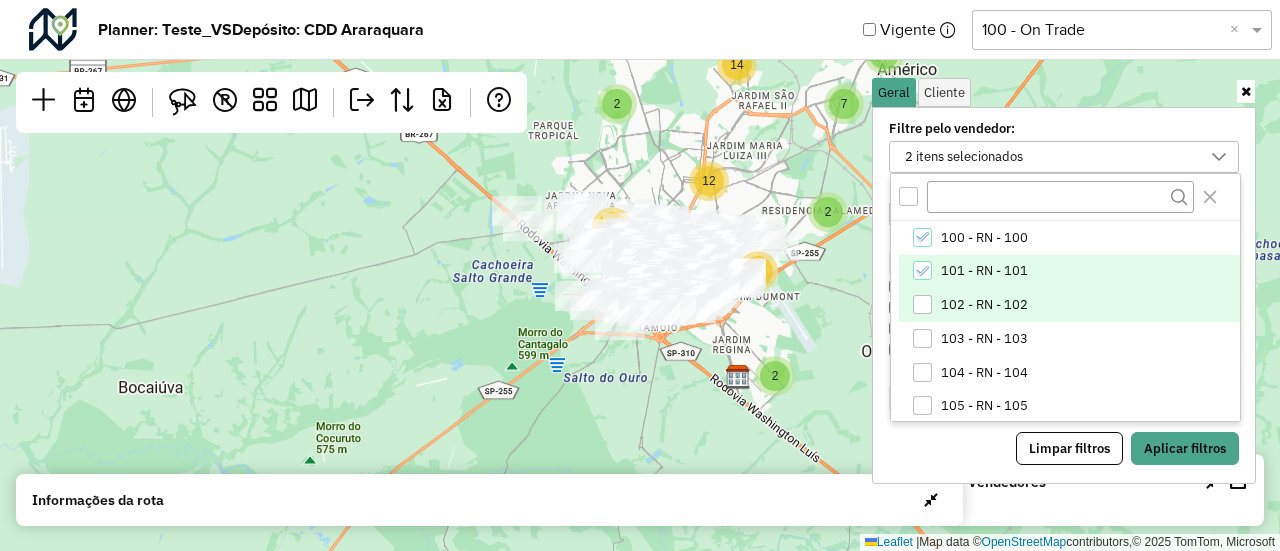 click at bounding box center [922, 304] 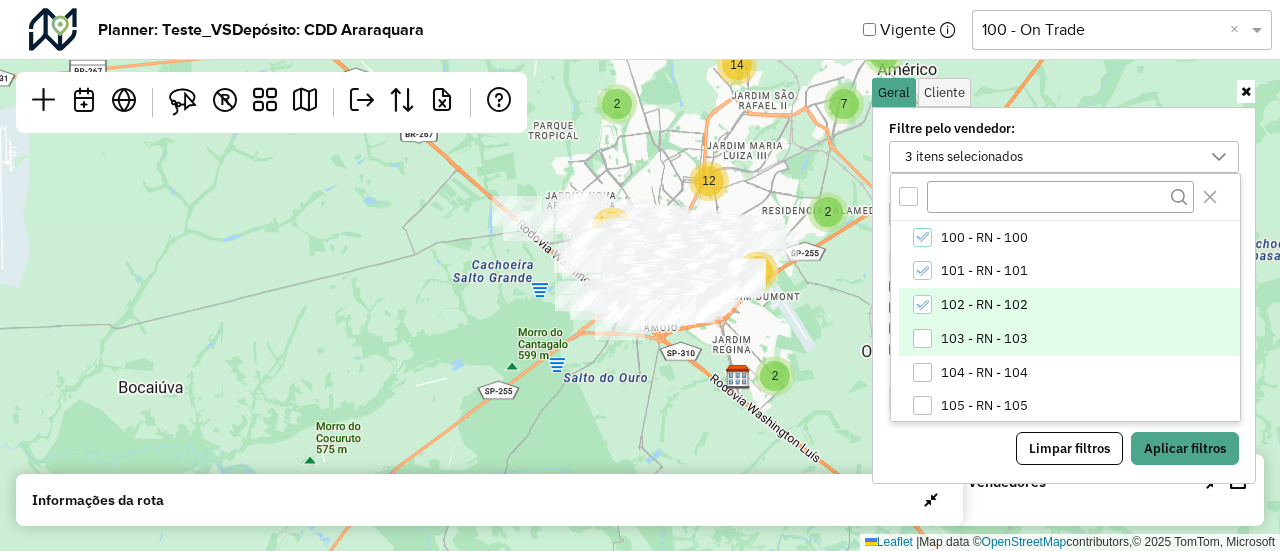 click at bounding box center [922, 338] 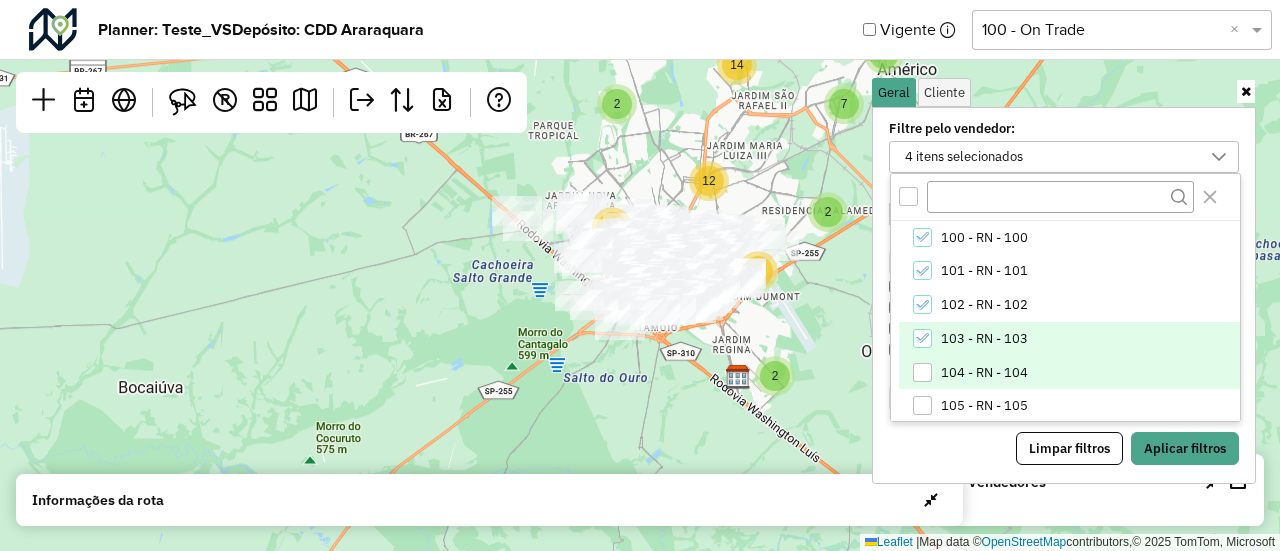 click at bounding box center (922, 372) 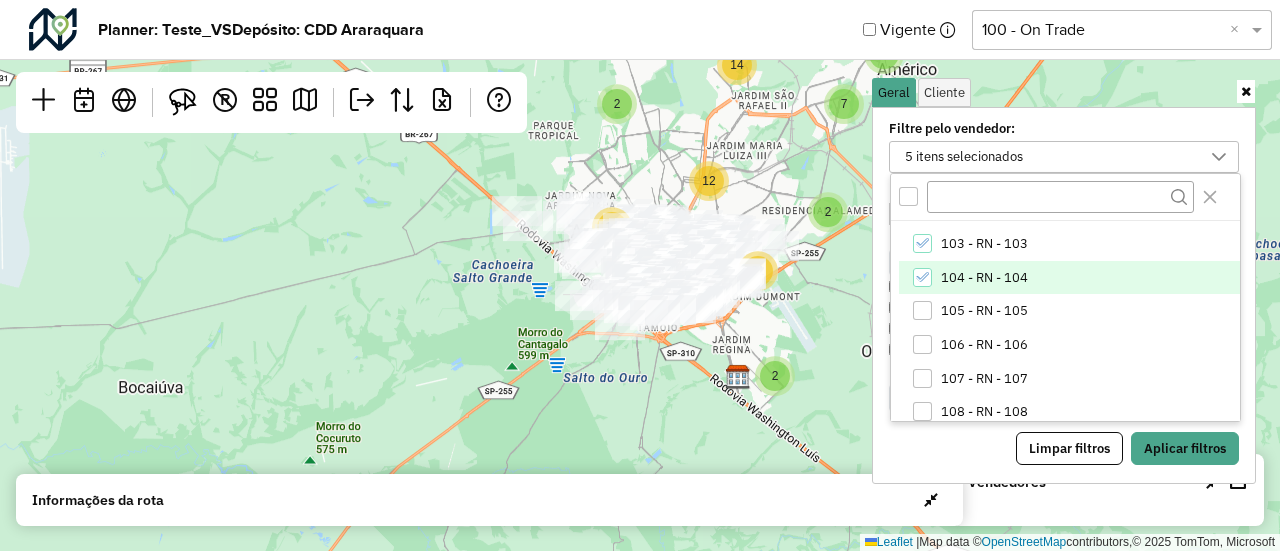 scroll, scrollTop: 96, scrollLeft: 0, axis: vertical 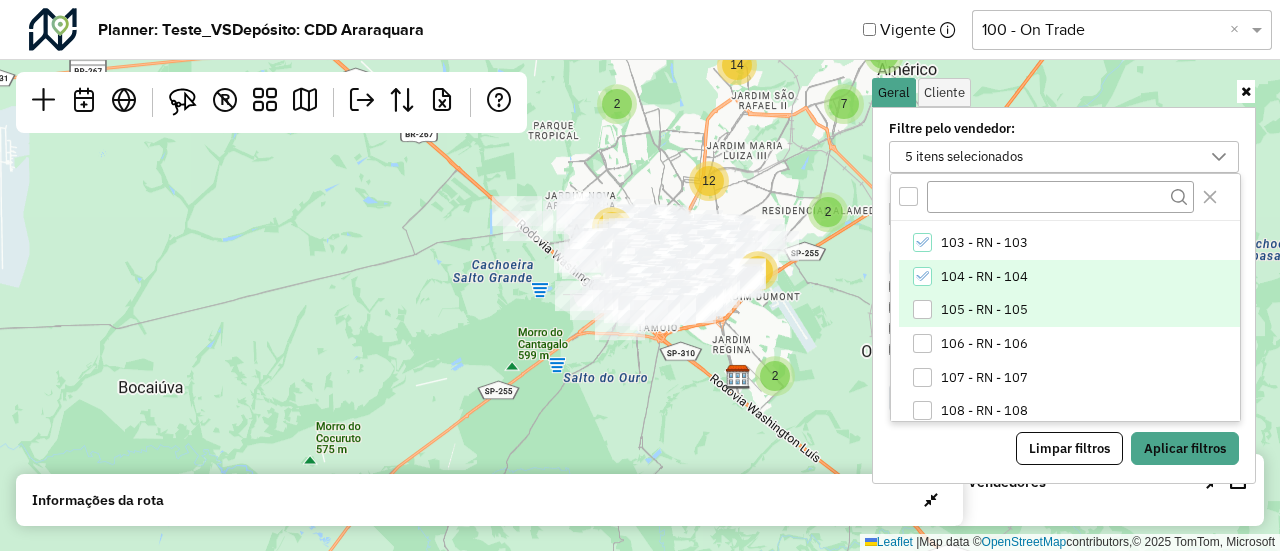 click at bounding box center [922, 309] 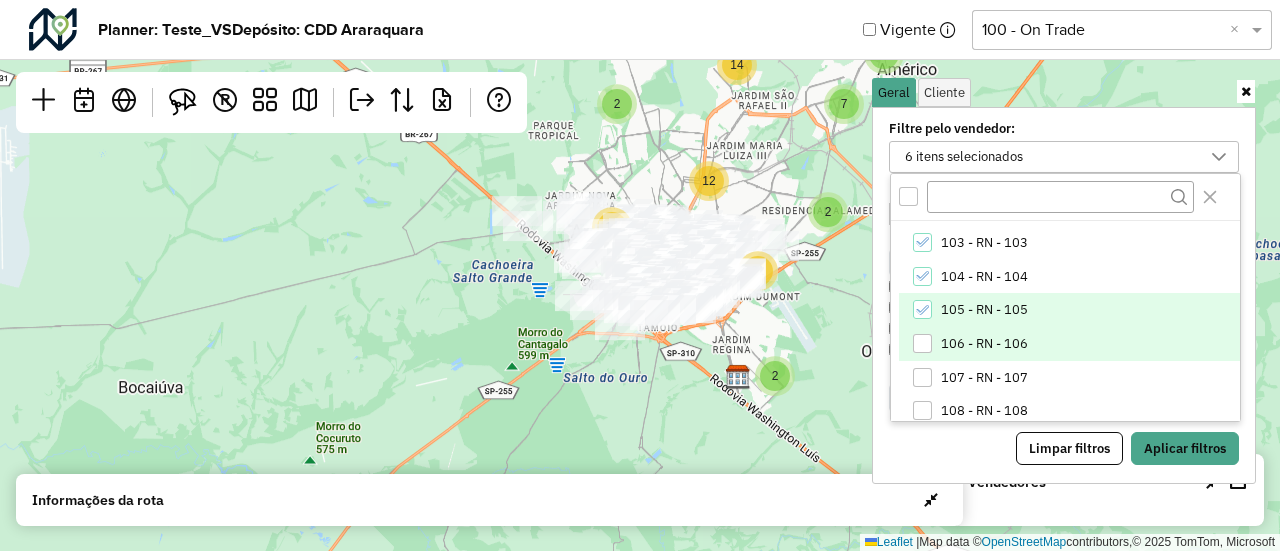 click on "106 - RN - 106" at bounding box center (1069, 344) 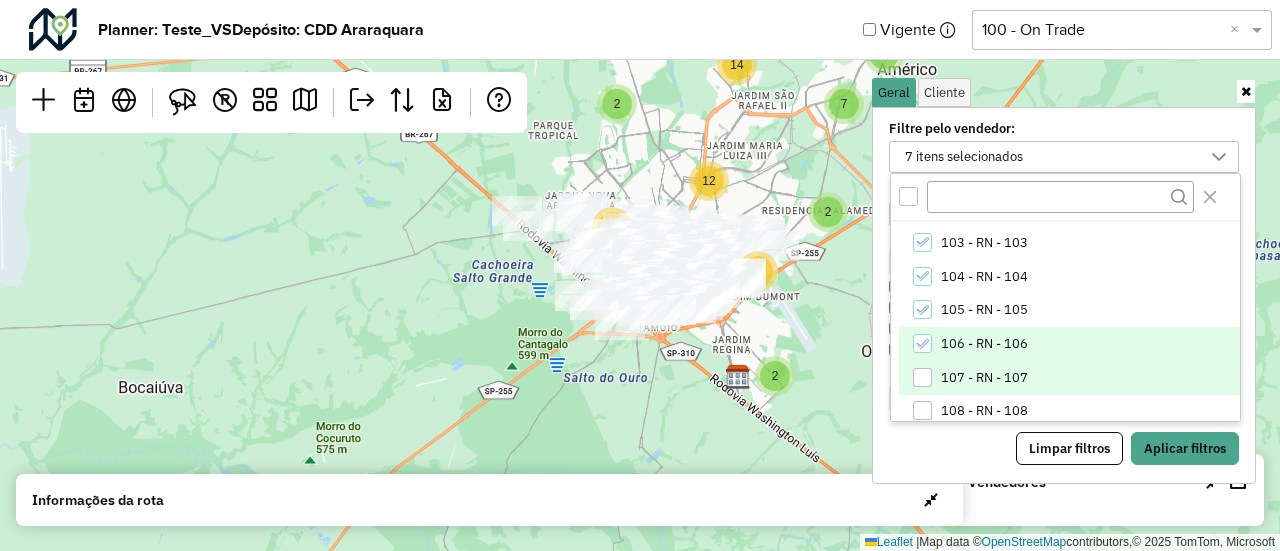 click at bounding box center (922, 377) 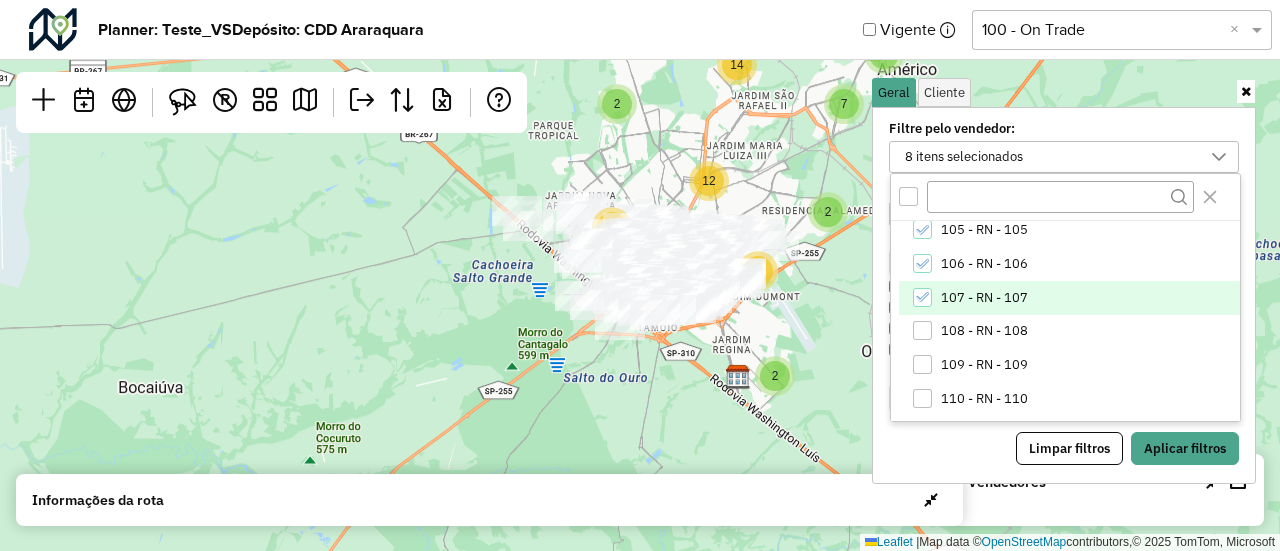 scroll, scrollTop: 194, scrollLeft: 0, axis: vertical 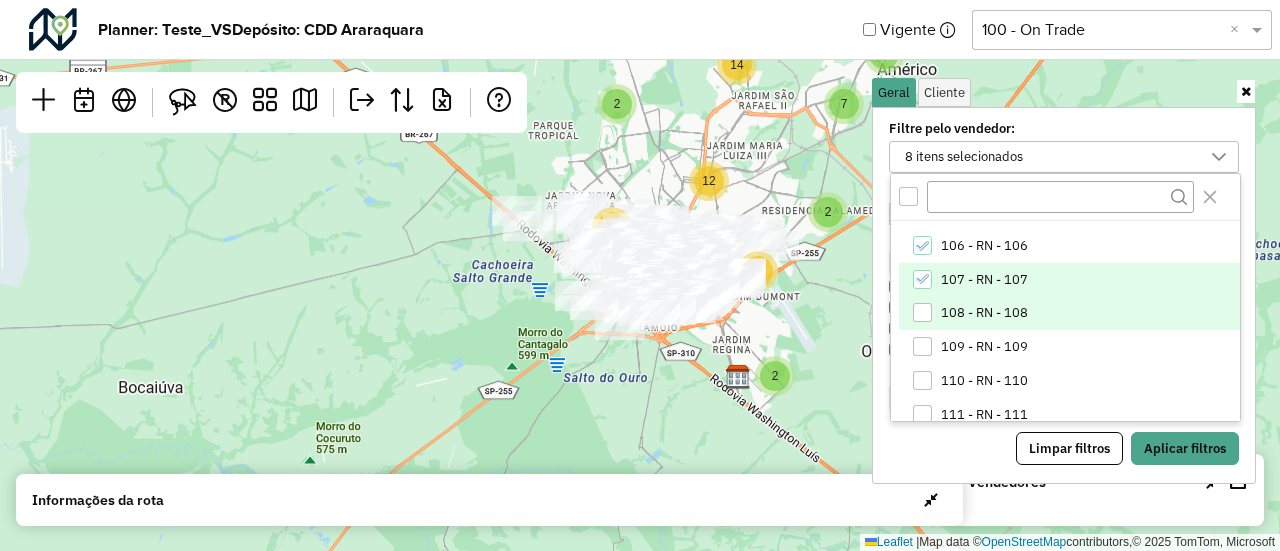 click at bounding box center [922, 312] 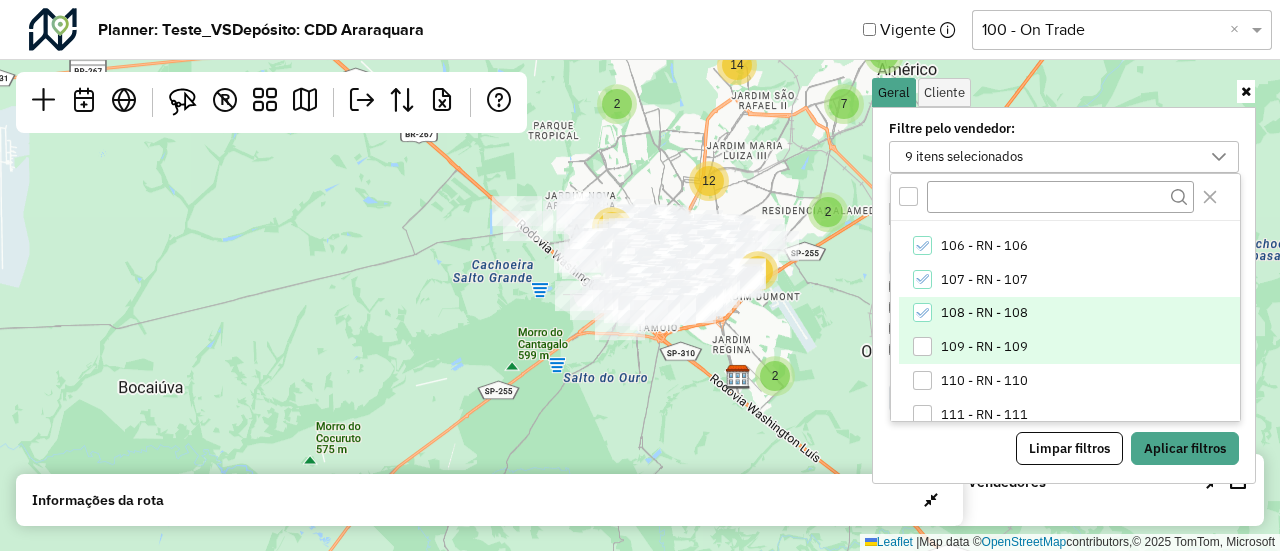 click at bounding box center (922, 346) 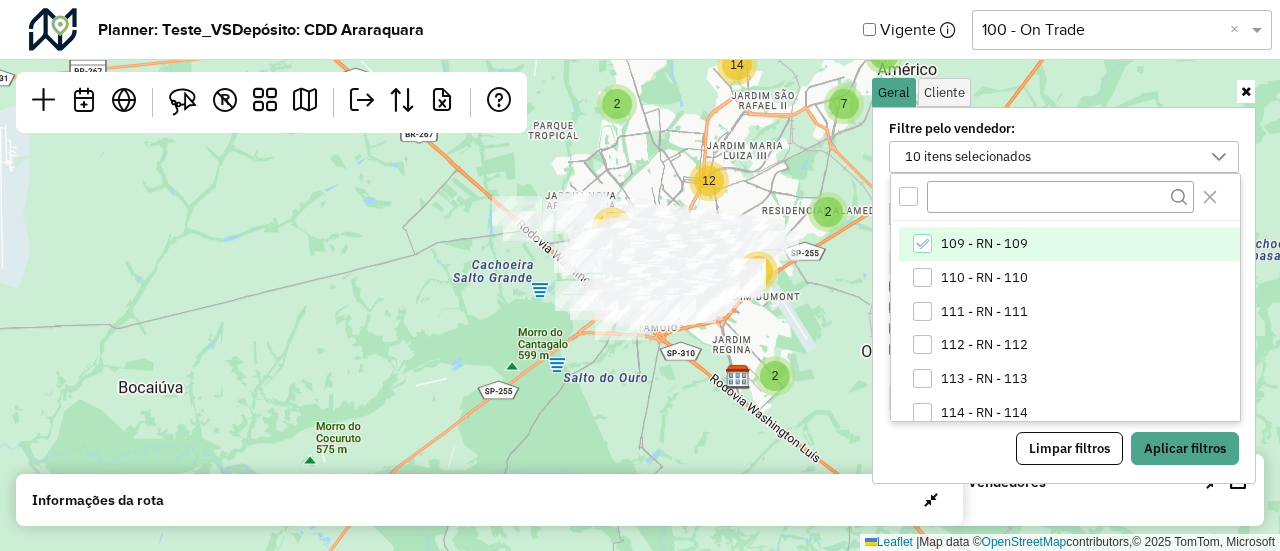 scroll, scrollTop: 302, scrollLeft: 0, axis: vertical 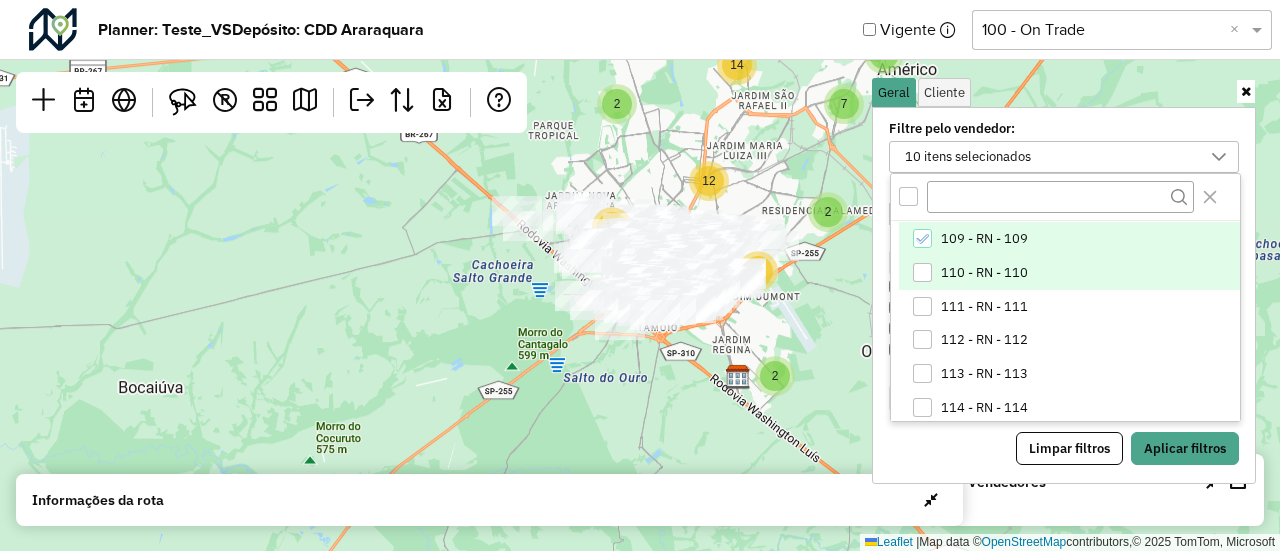 click at bounding box center [922, 272] 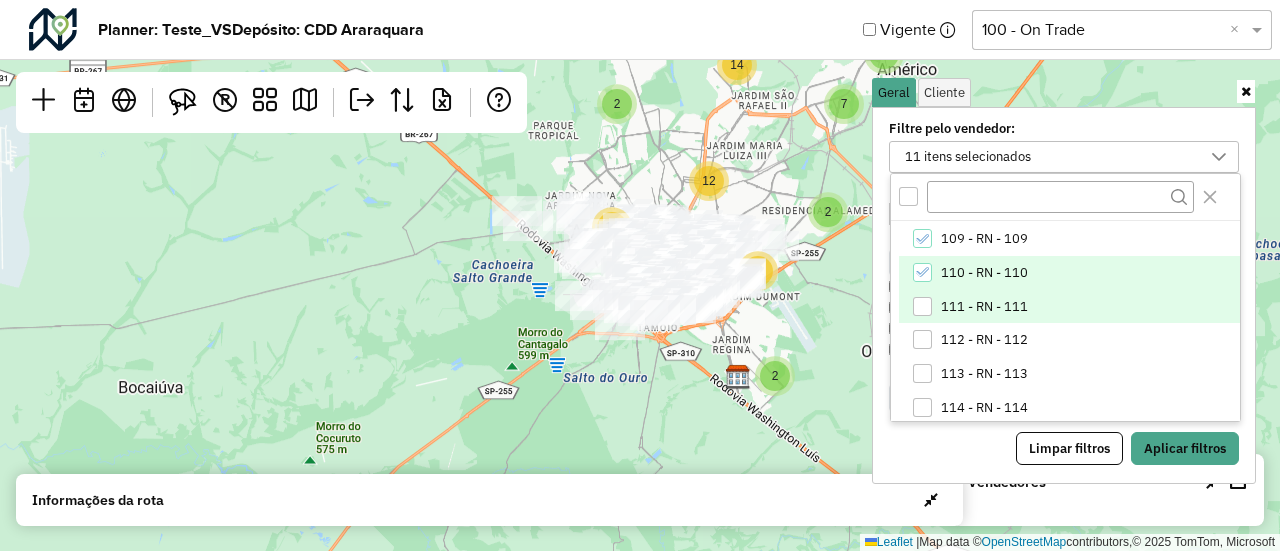 click at bounding box center [923, 307] 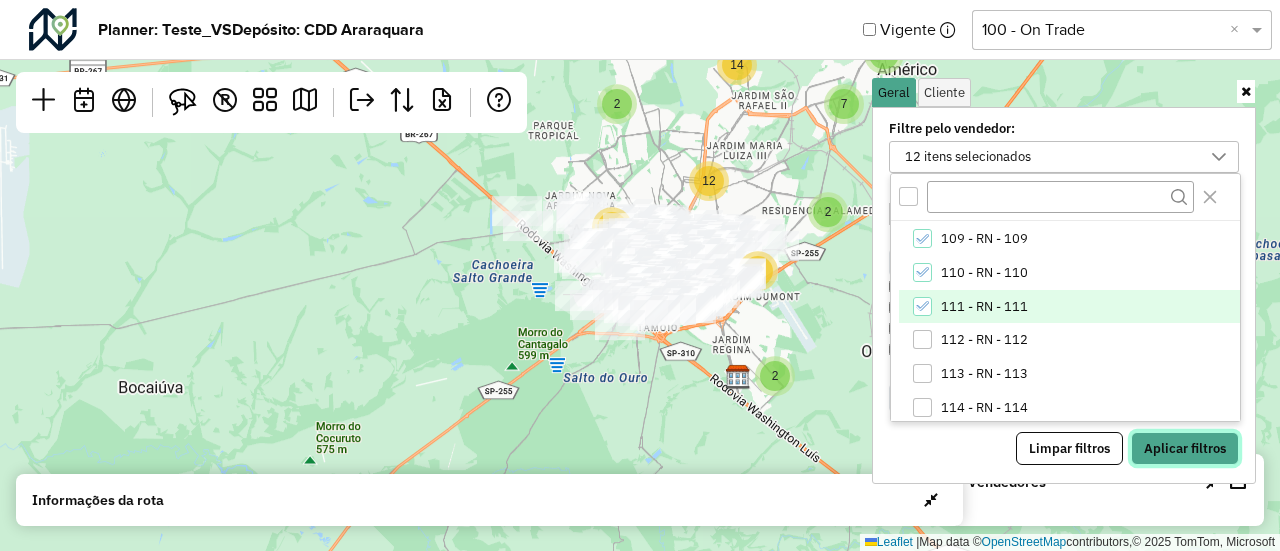 click on "Aplicar filtros" at bounding box center [1185, 449] 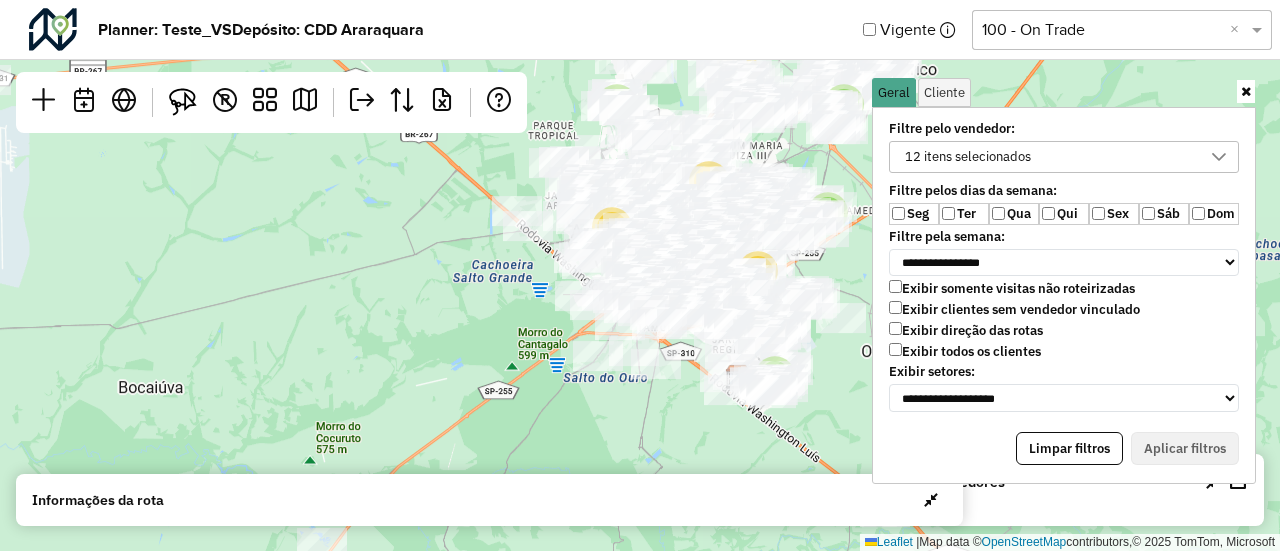 click at bounding box center (1246, 91) 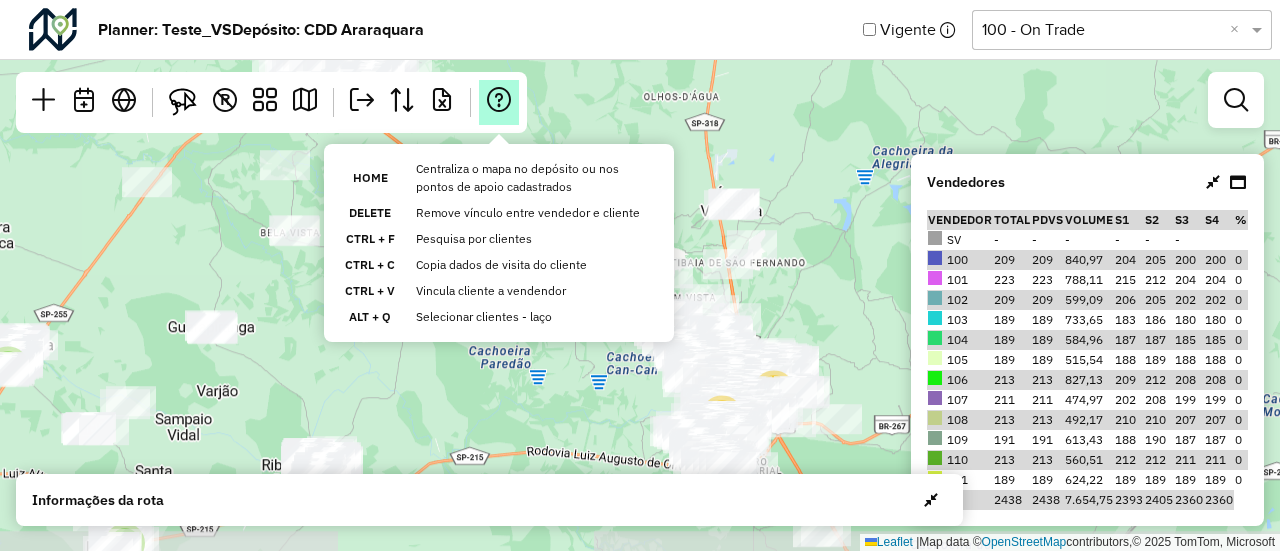 drag, startPoint x: 612, startPoint y: 278, endPoint x: 504, endPoint y: 109, distance: 200.5617 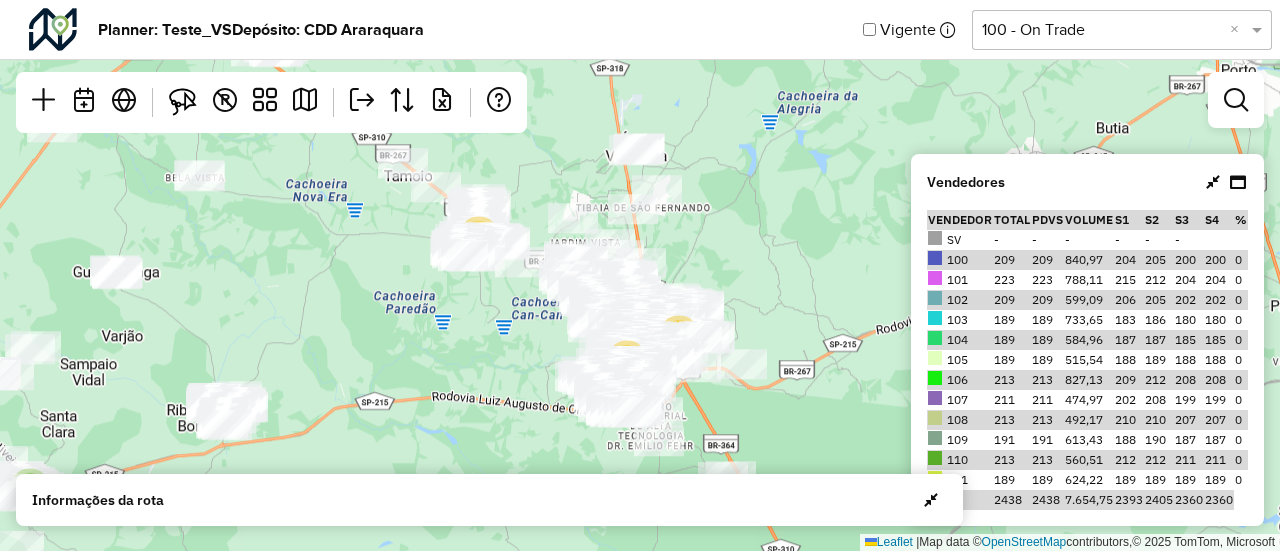 drag, startPoint x: 822, startPoint y: 247, endPoint x: 727, endPoint y: 192, distance: 109.77249 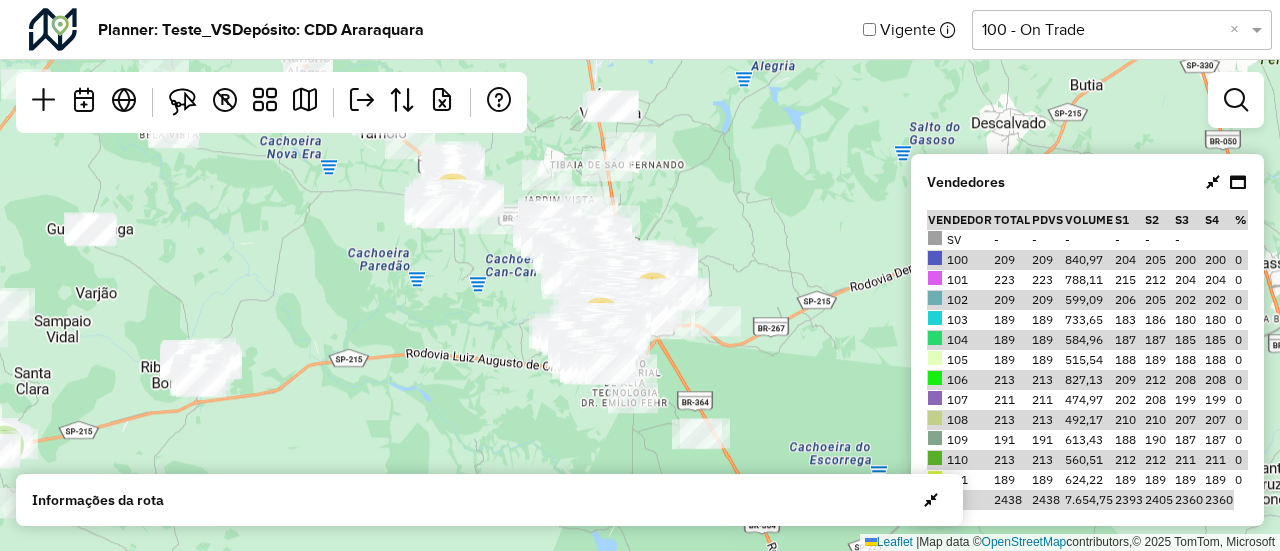 drag, startPoint x: 513, startPoint y: 331, endPoint x: 487, endPoint y: 289, distance: 49.396355 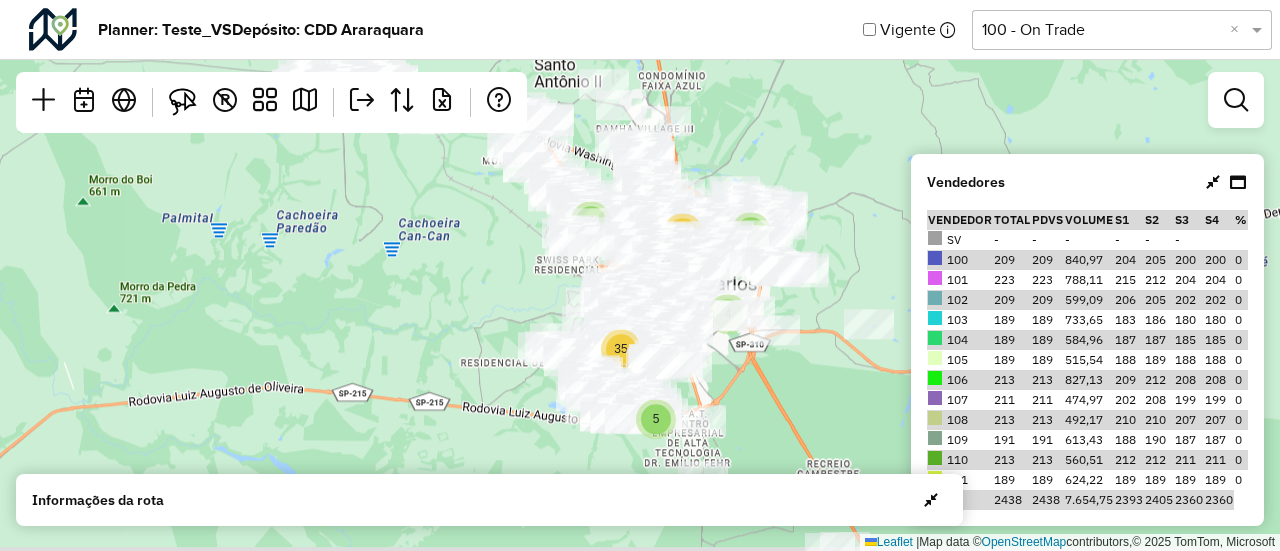 drag, startPoint x: 527, startPoint y: 313, endPoint x: 450, endPoint y: 281, distance: 83.38465 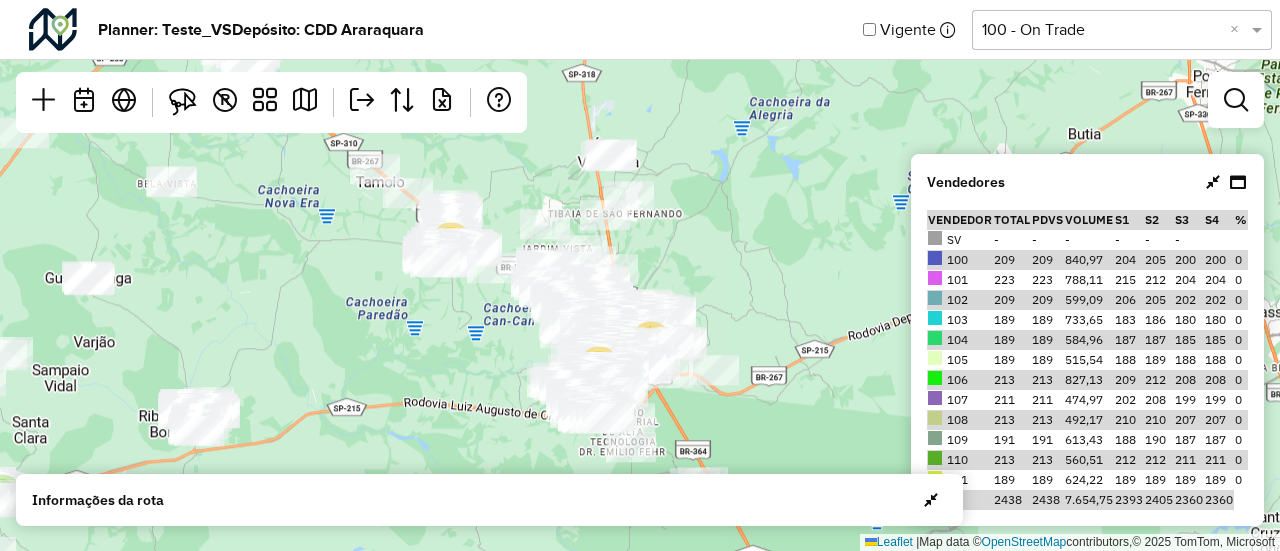 drag, startPoint x: 440, startPoint y: 273, endPoint x: 533, endPoint y: 379, distance: 141.01419 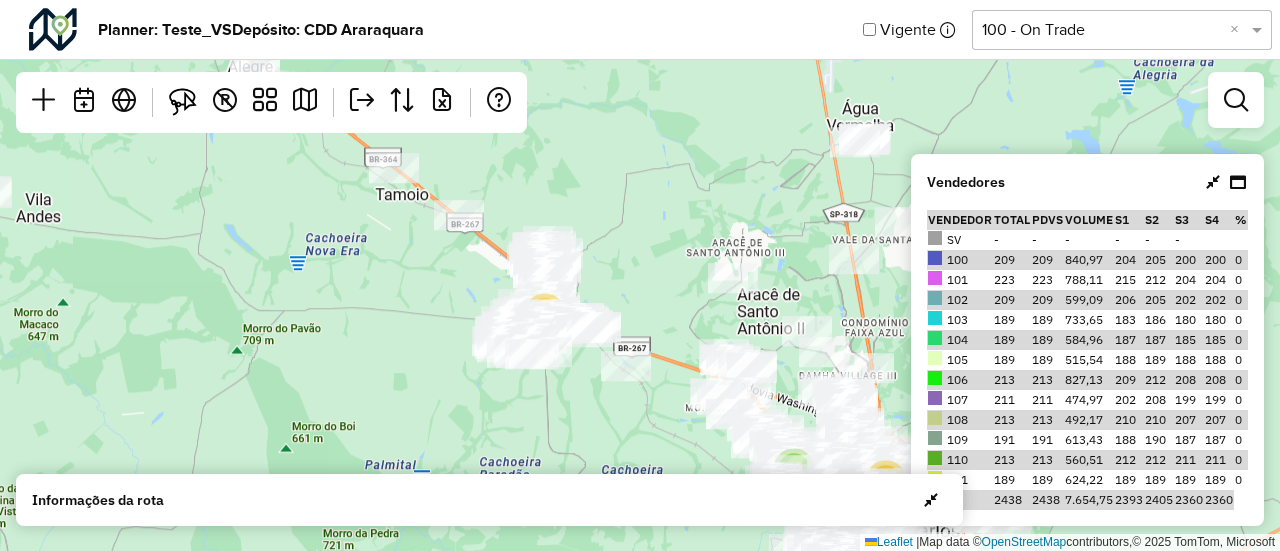 drag, startPoint x: 495, startPoint y: 322, endPoint x: 544, endPoint y: 407, distance: 98.11218 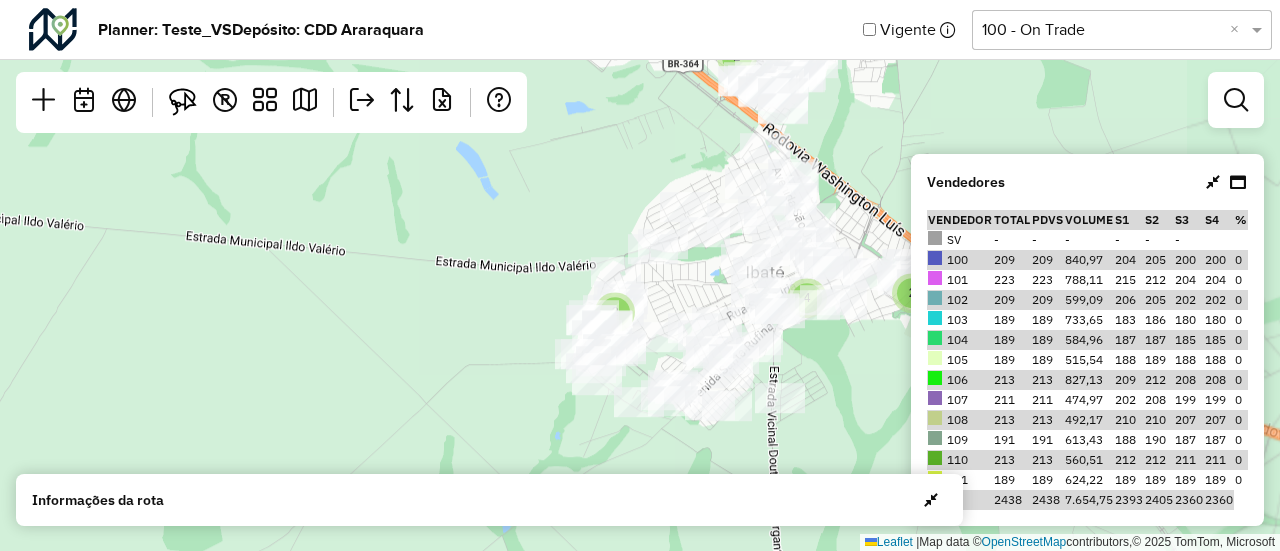 drag, startPoint x: 448, startPoint y: 320, endPoint x: 314, endPoint y: 267, distance: 144.10066 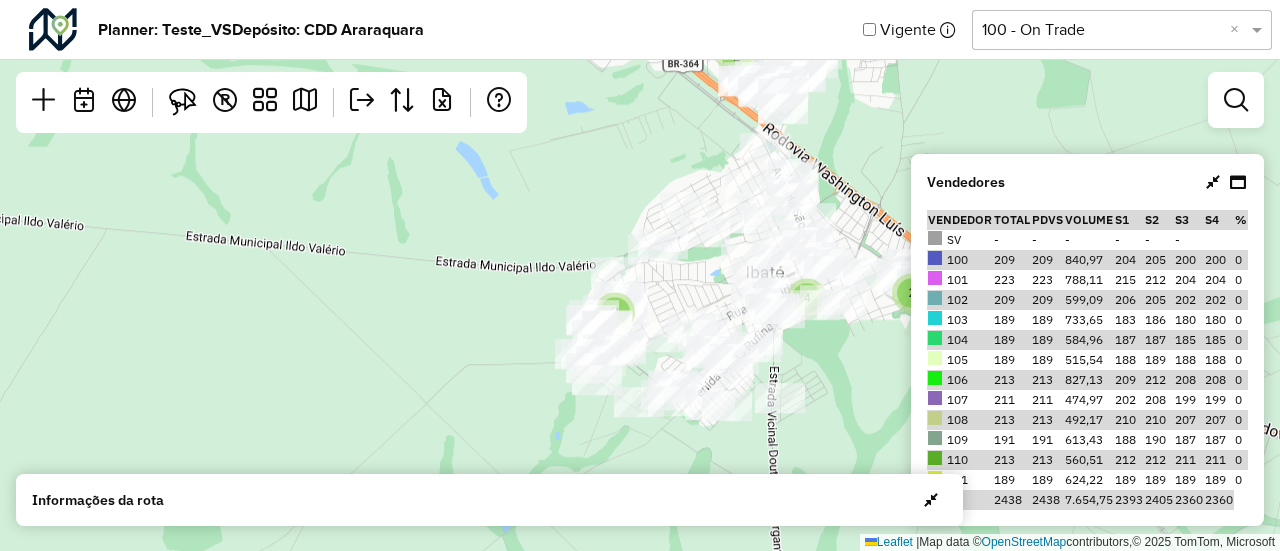 click on "2 2 2 4 2 3 2 2 3 6 2  Leaflet   |  Map data ©  OpenStreetMap  contributors,© 2025 TomTom, Microsoft" 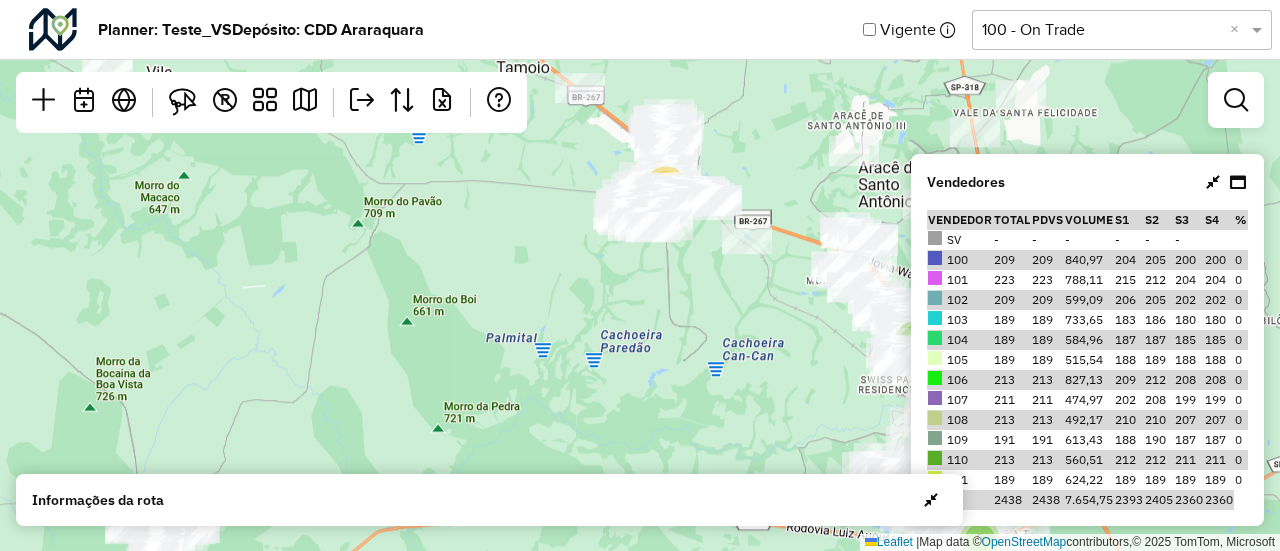 drag, startPoint x: 582, startPoint y: 263, endPoint x: 629, endPoint y: 341, distance: 91.06591 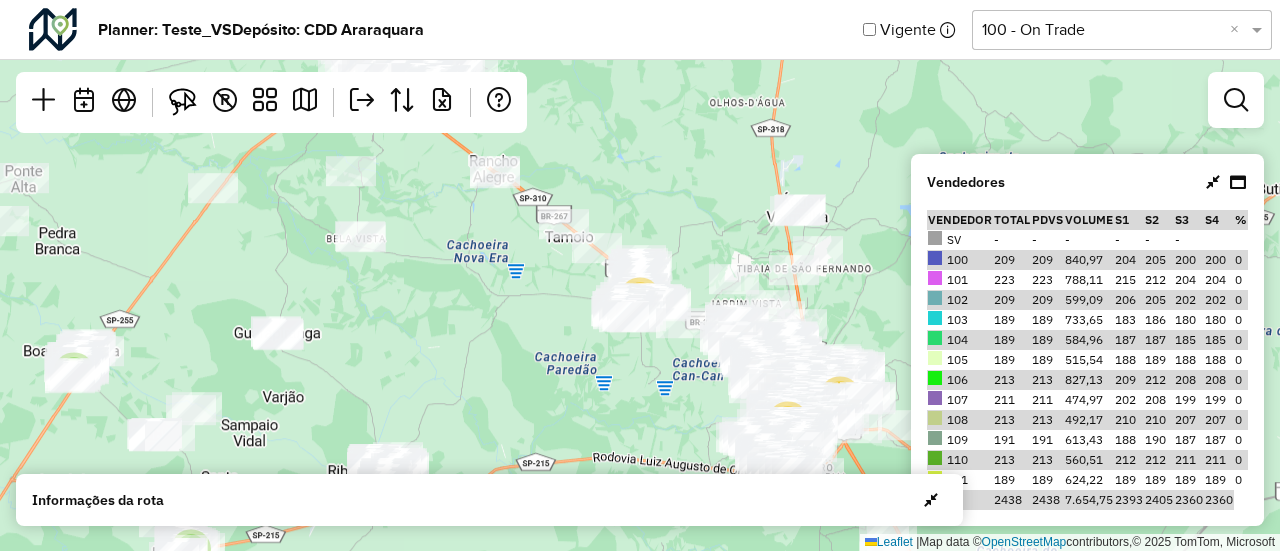 drag, startPoint x: 499, startPoint y: 369, endPoint x: 468, endPoint y: 363, distance: 31.575306 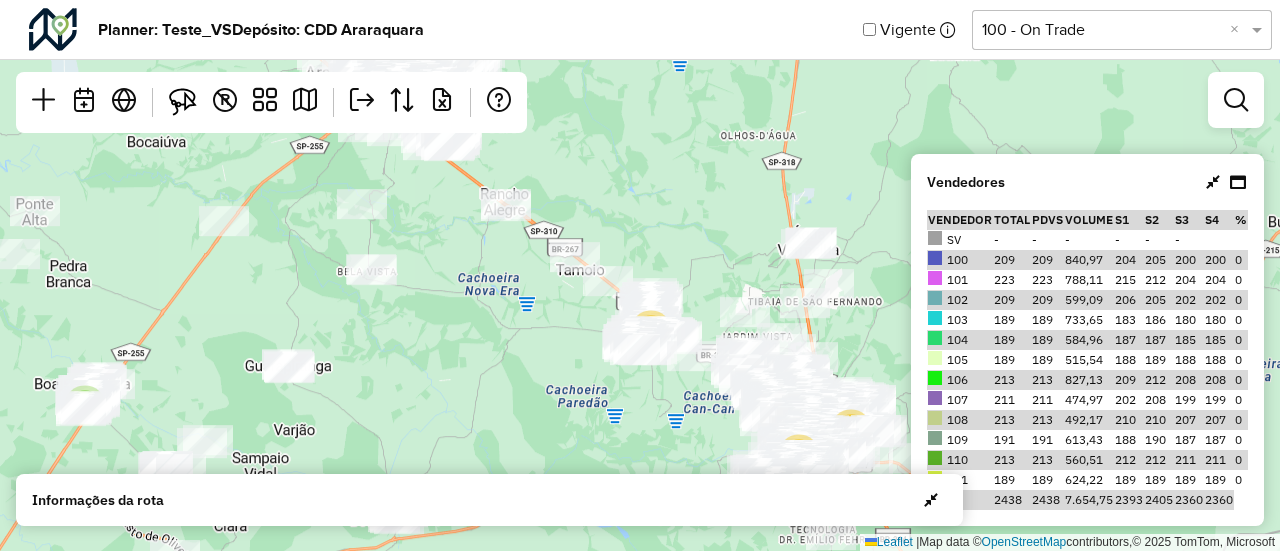 drag, startPoint x: 490, startPoint y: 357, endPoint x: 498, endPoint y: 390, distance: 33.955853 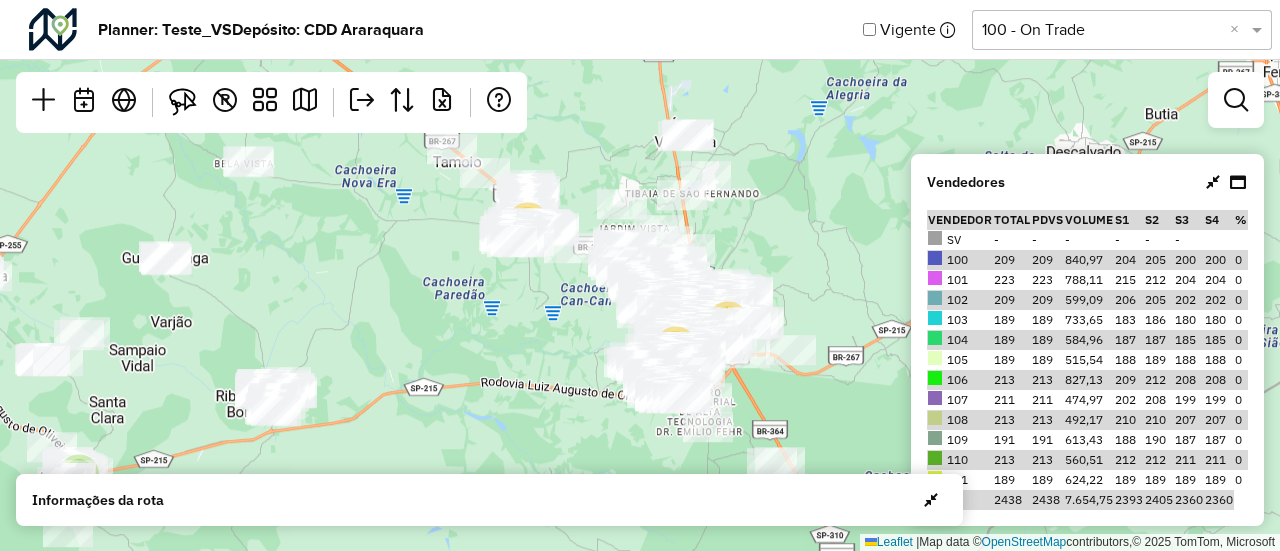drag, startPoint x: 510, startPoint y: 397, endPoint x: 390, endPoint y: 289, distance: 161.44348 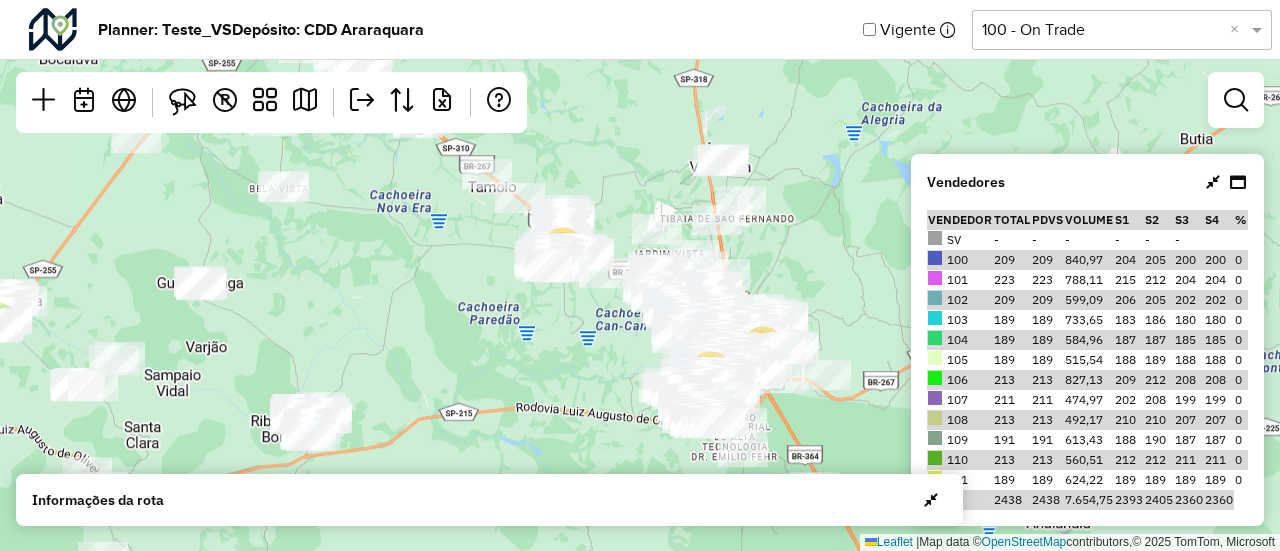 drag, startPoint x: 433, startPoint y: 281, endPoint x: 468, endPoint y: 306, distance: 43.011627 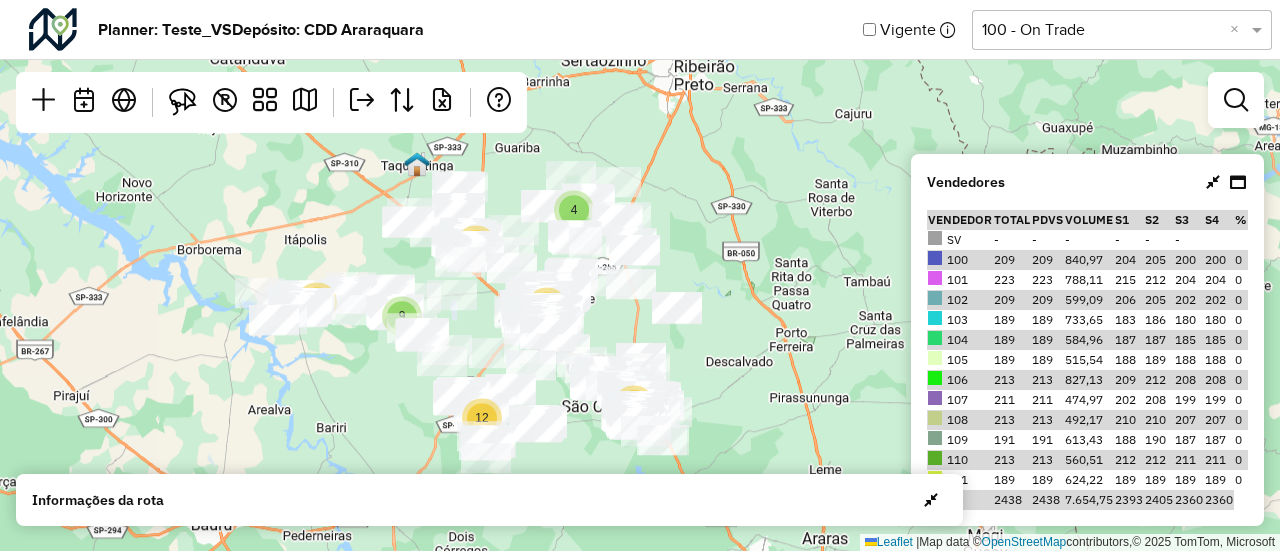 drag, startPoint x: 648, startPoint y: 275, endPoint x: 778, endPoint y: 327, distance: 140.01428 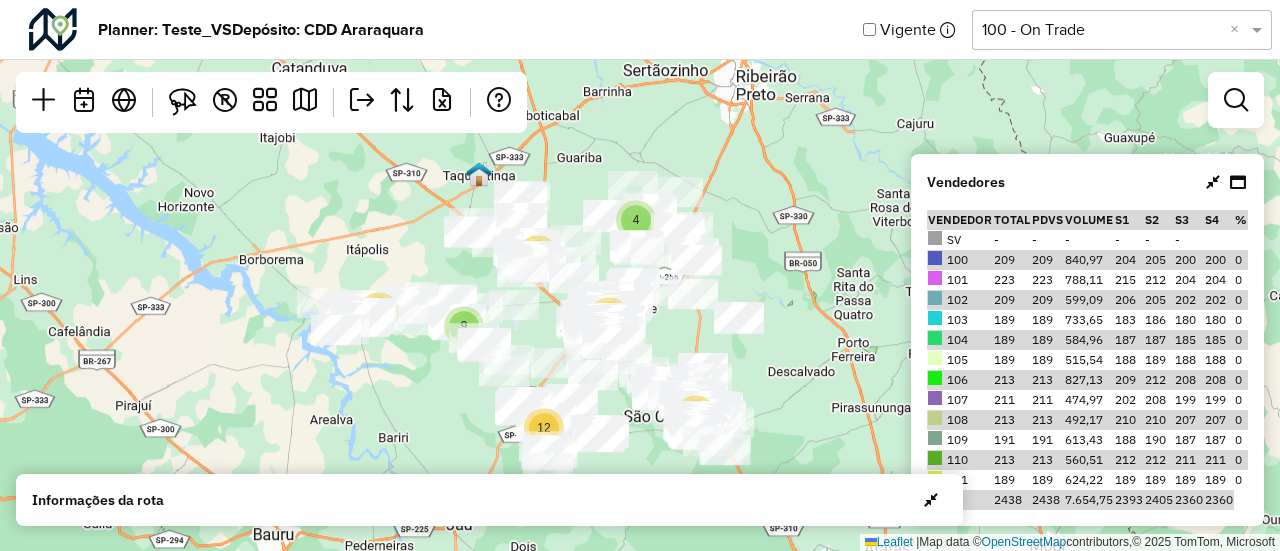 drag, startPoint x: 726, startPoint y: 313, endPoint x: 788, endPoint y: 323, distance: 62.801273 